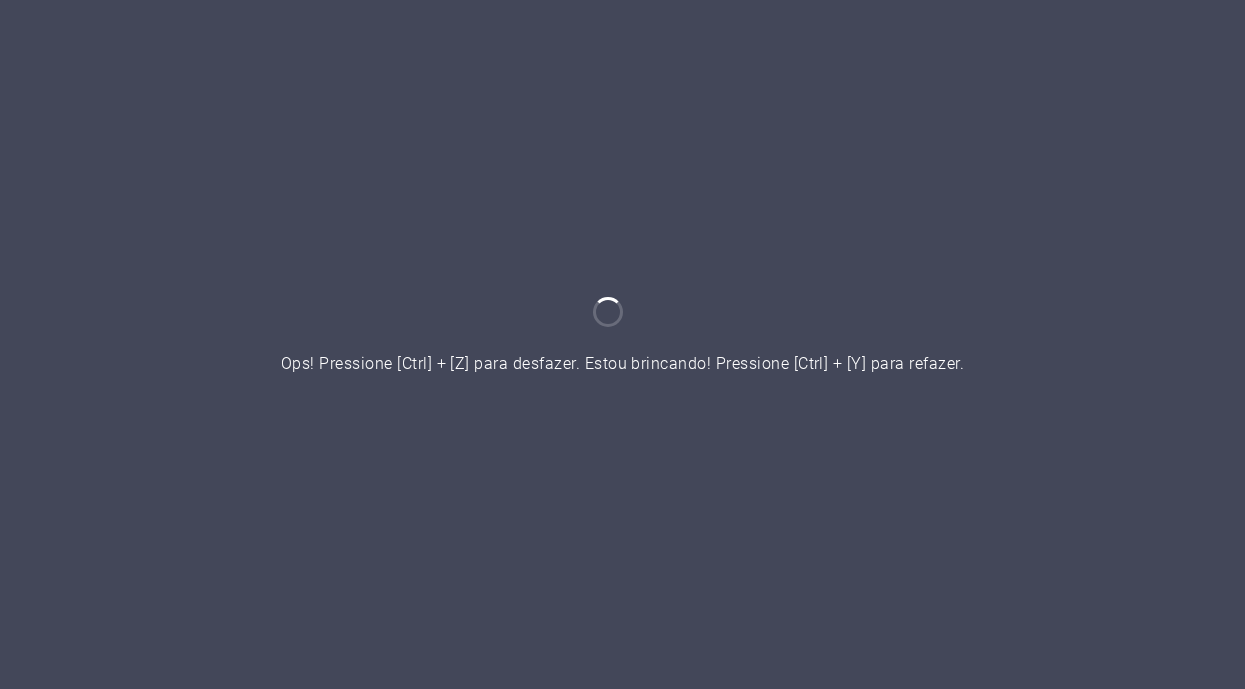 scroll, scrollTop: 0, scrollLeft: 0, axis: both 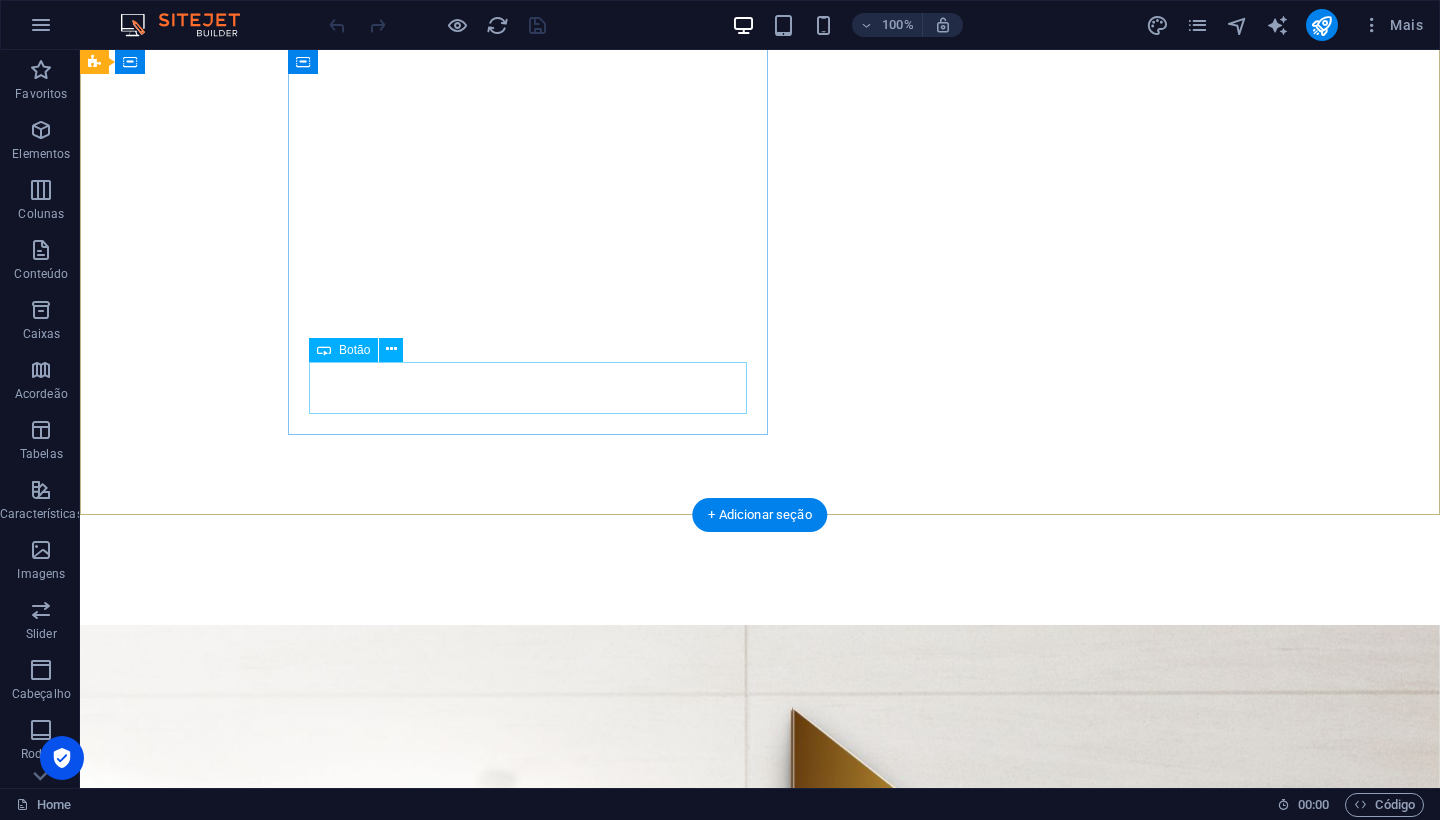 click on "Learn more" at bounding box center [528, 3129] 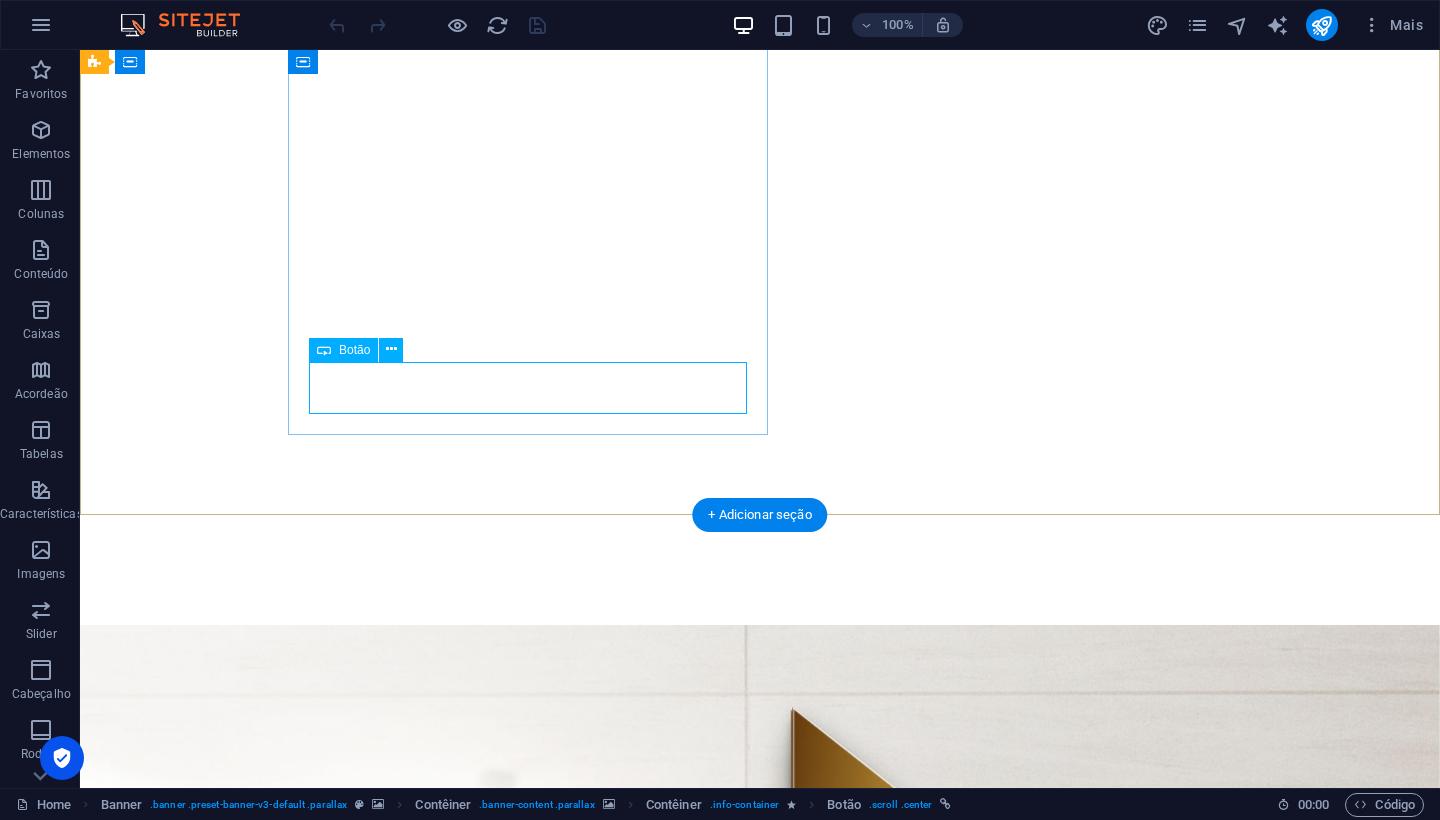 click on "Learn more" at bounding box center (528, 3129) 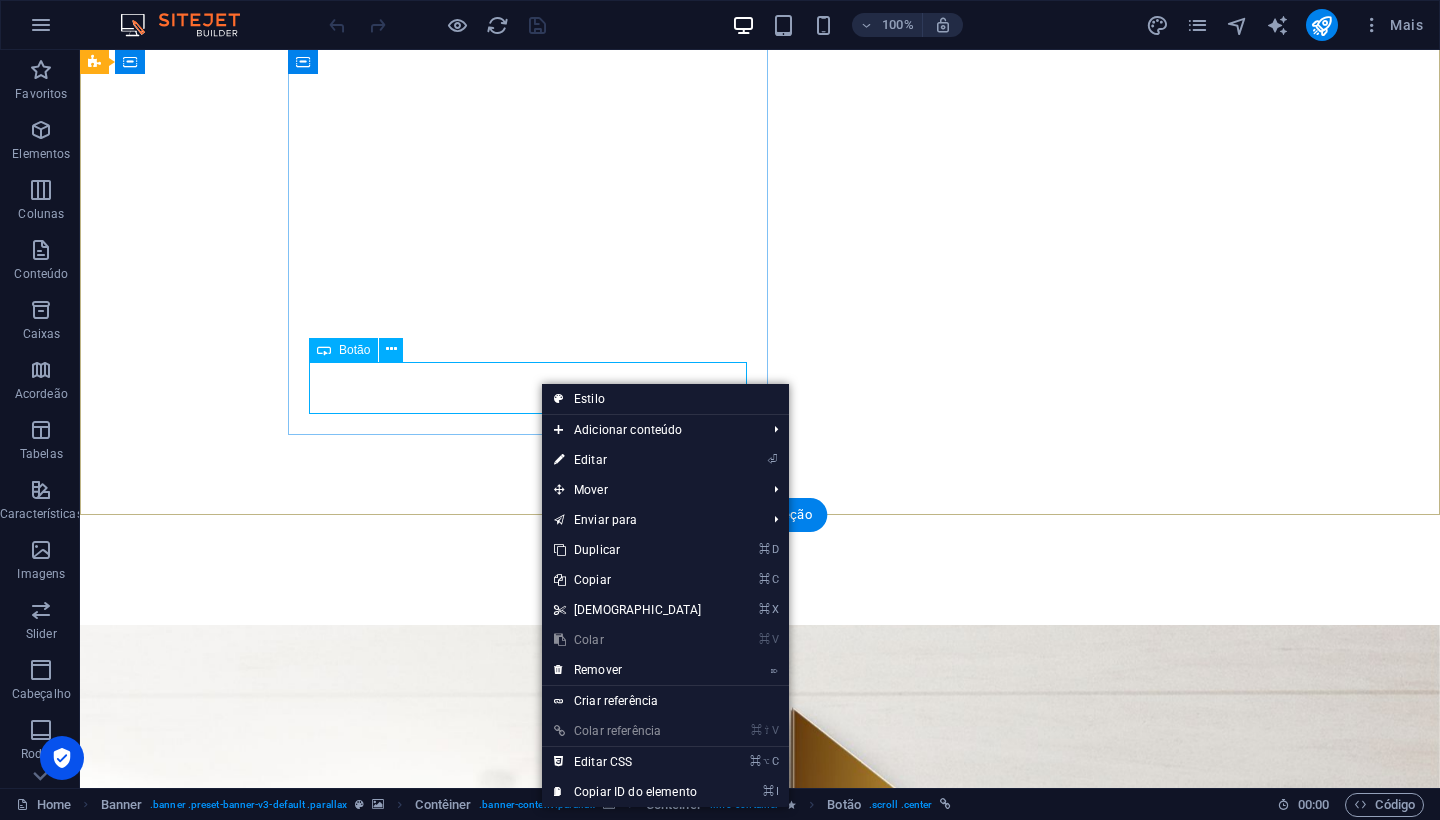 click on "Learn more" at bounding box center (528, 3129) 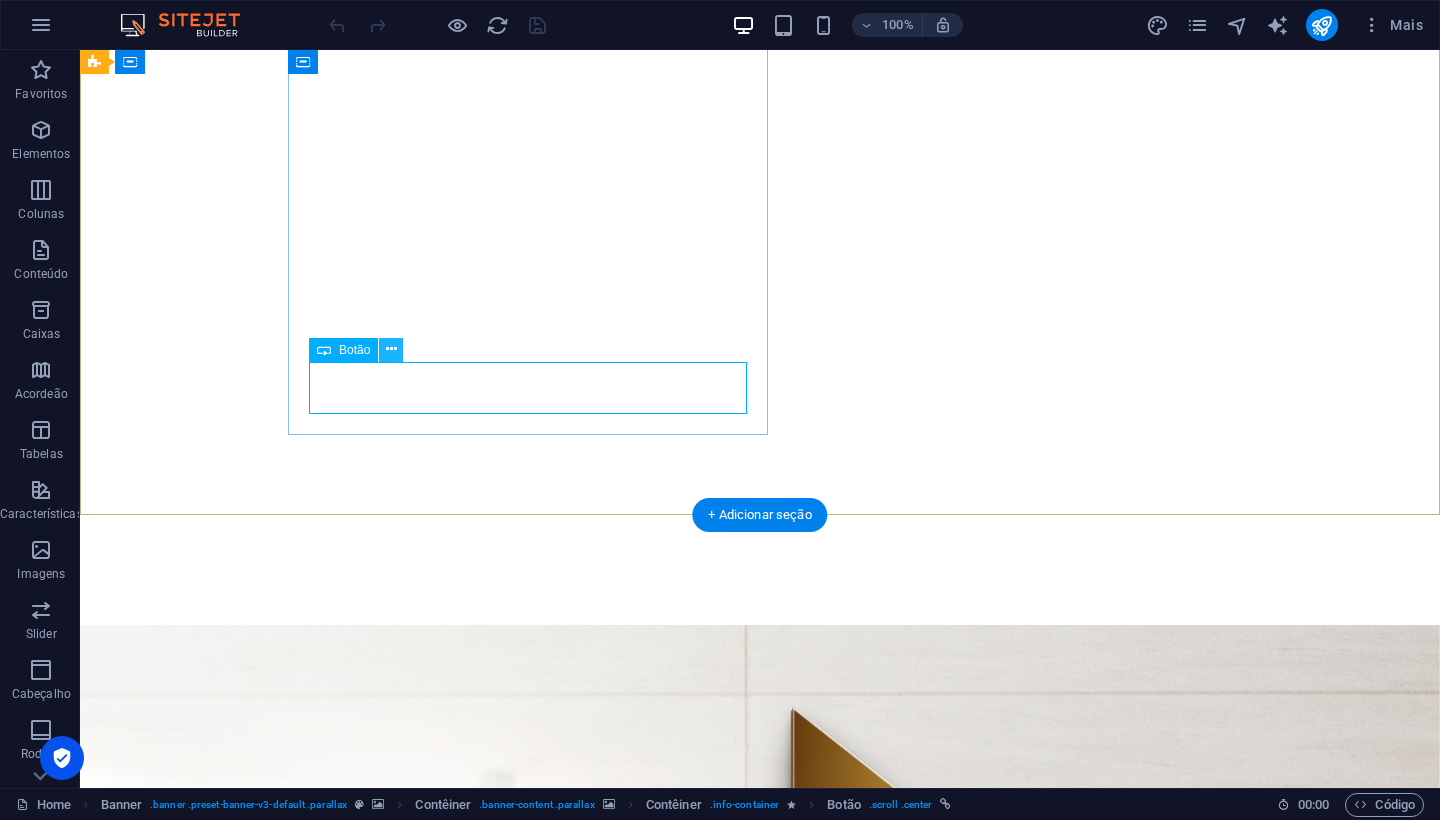 click at bounding box center (391, 349) 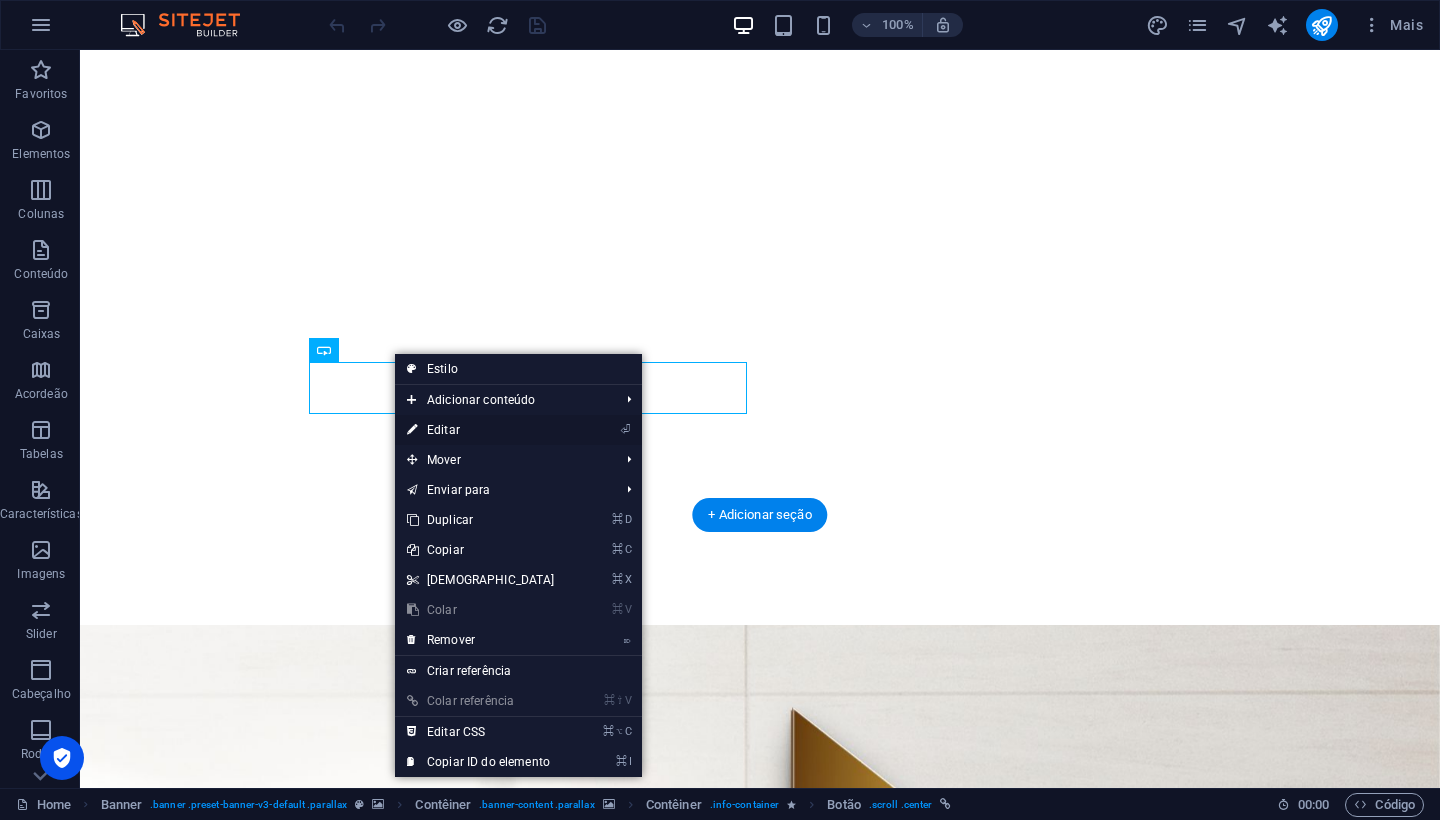 click on "⏎  Editar" at bounding box center (481, 430) 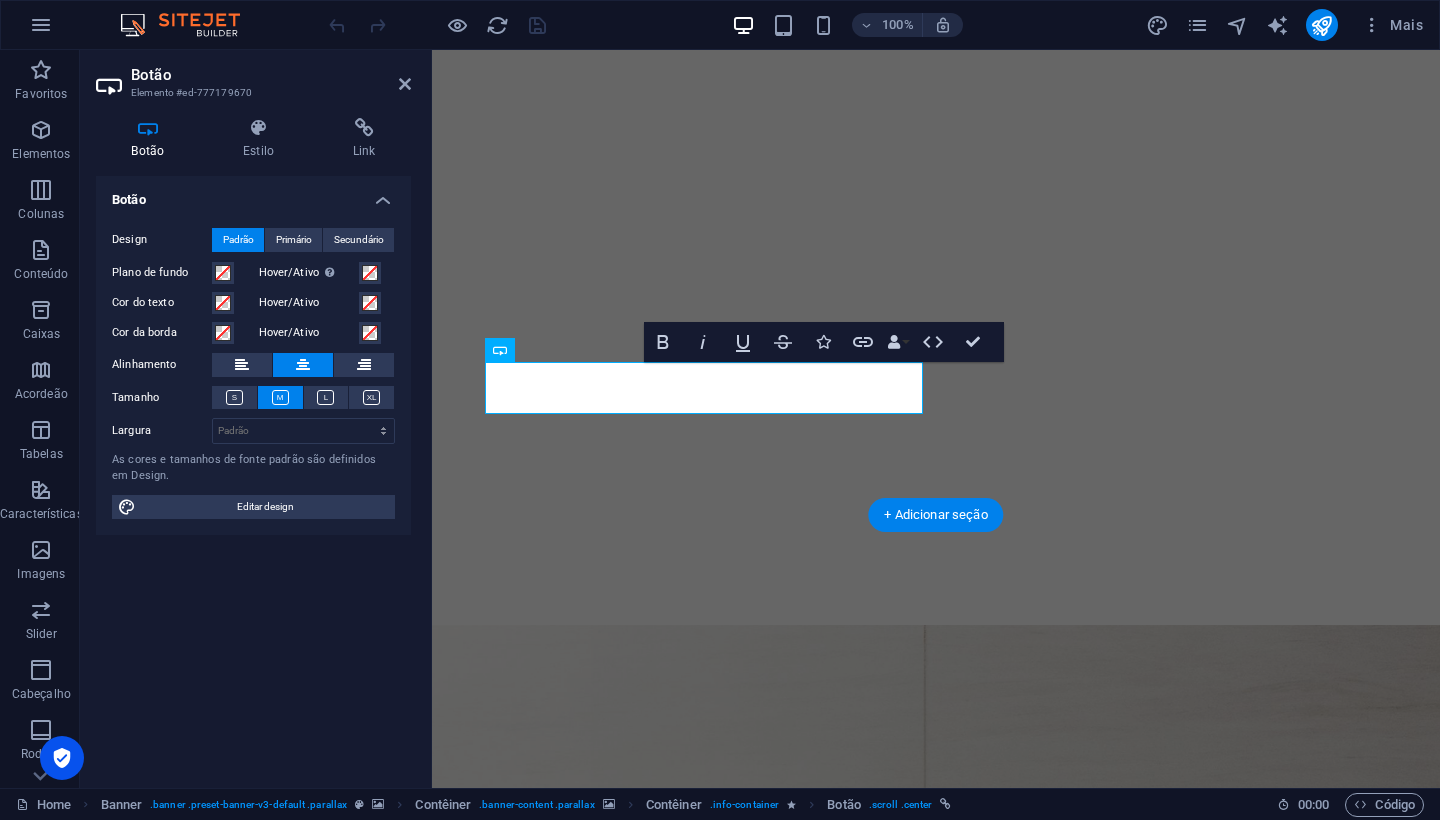 click on "EMPRESA ESPECIALIZADA EM OBRAS E REMODELAÇÕES DE TODOS OS TIPOS Está à procura de uma empresa de remodelações? Descubra soluções personalizadas para transformar casas, apartamentos, espaços comerciais e muito mais! Learn more" at bounding box center (704, 2310) 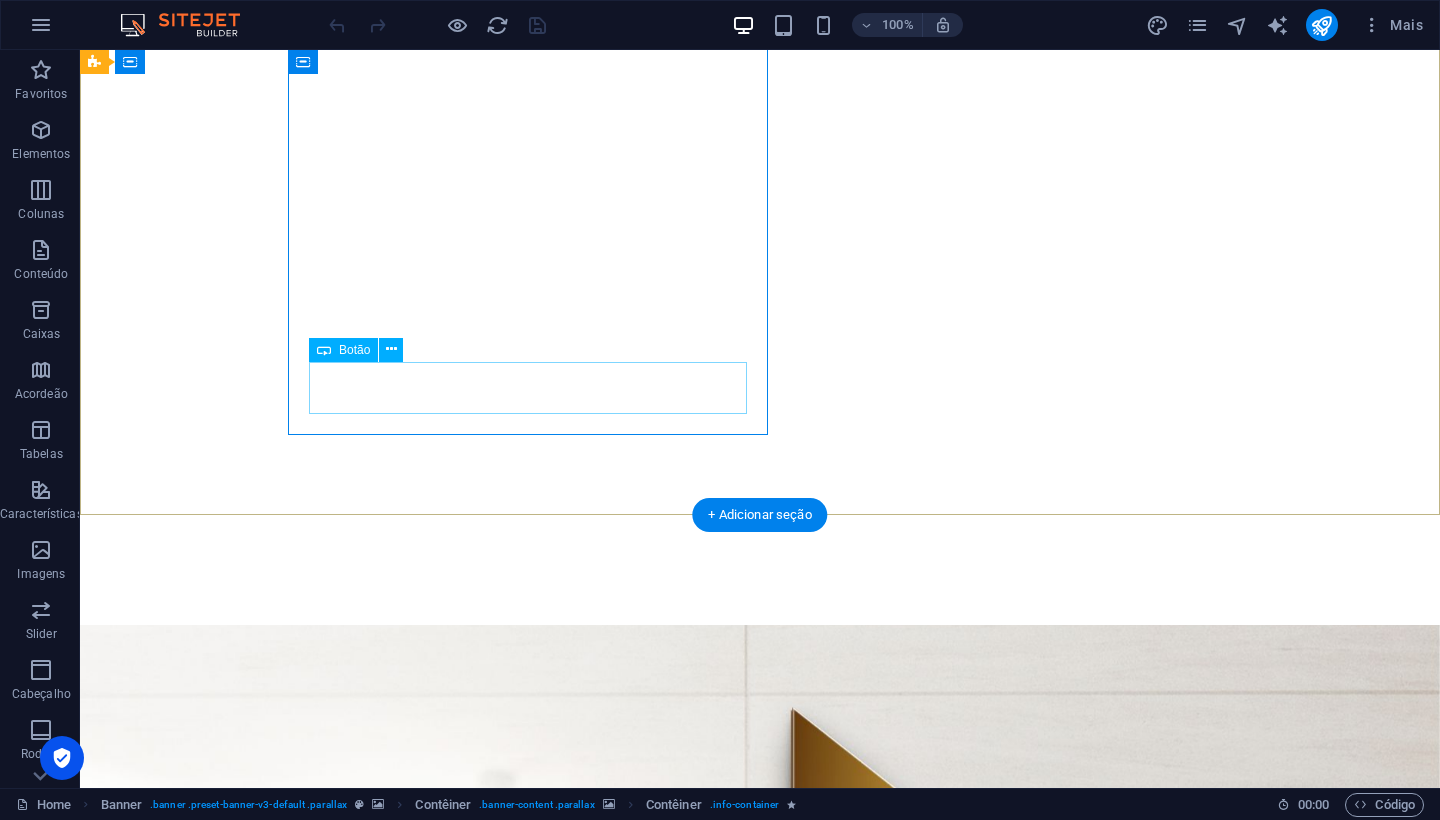 click on "Learn more" at bounding box center [528, 3129] 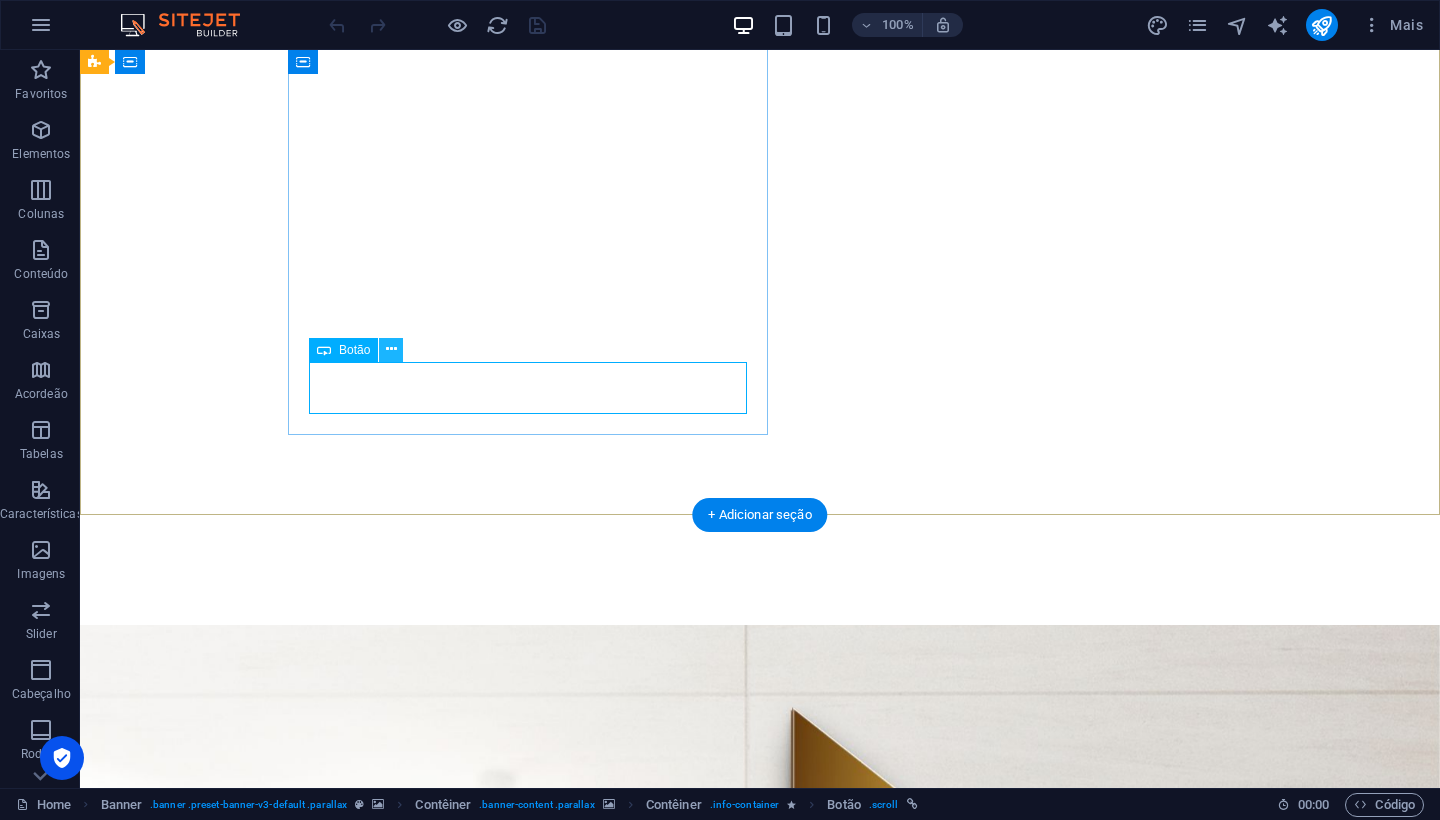 click at bounding box center [391, 349] 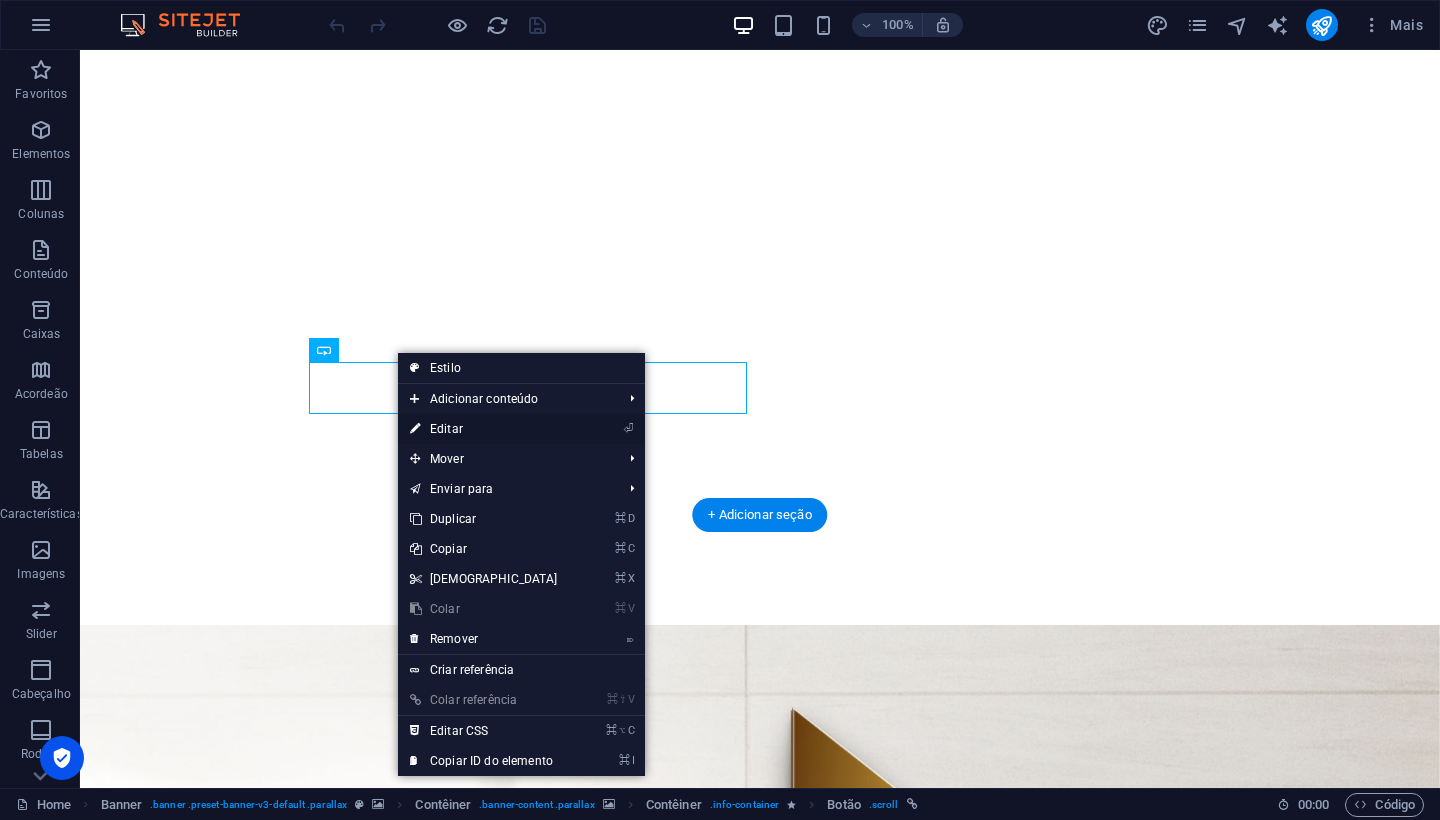 click on "⏎  Editar" at bounding box center (484, 429) 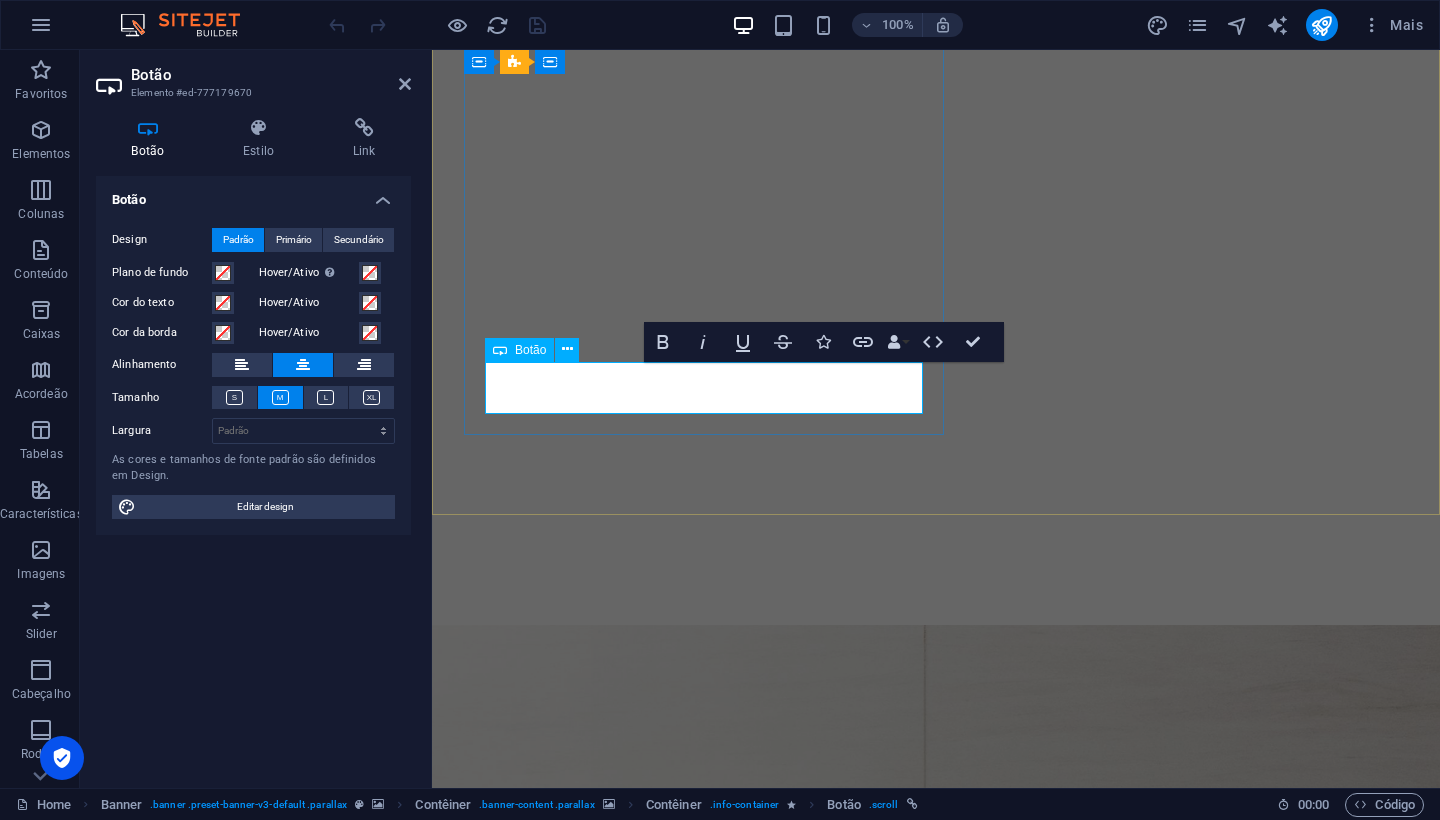 click on "Learn more" at bounding box center [704, 3129] 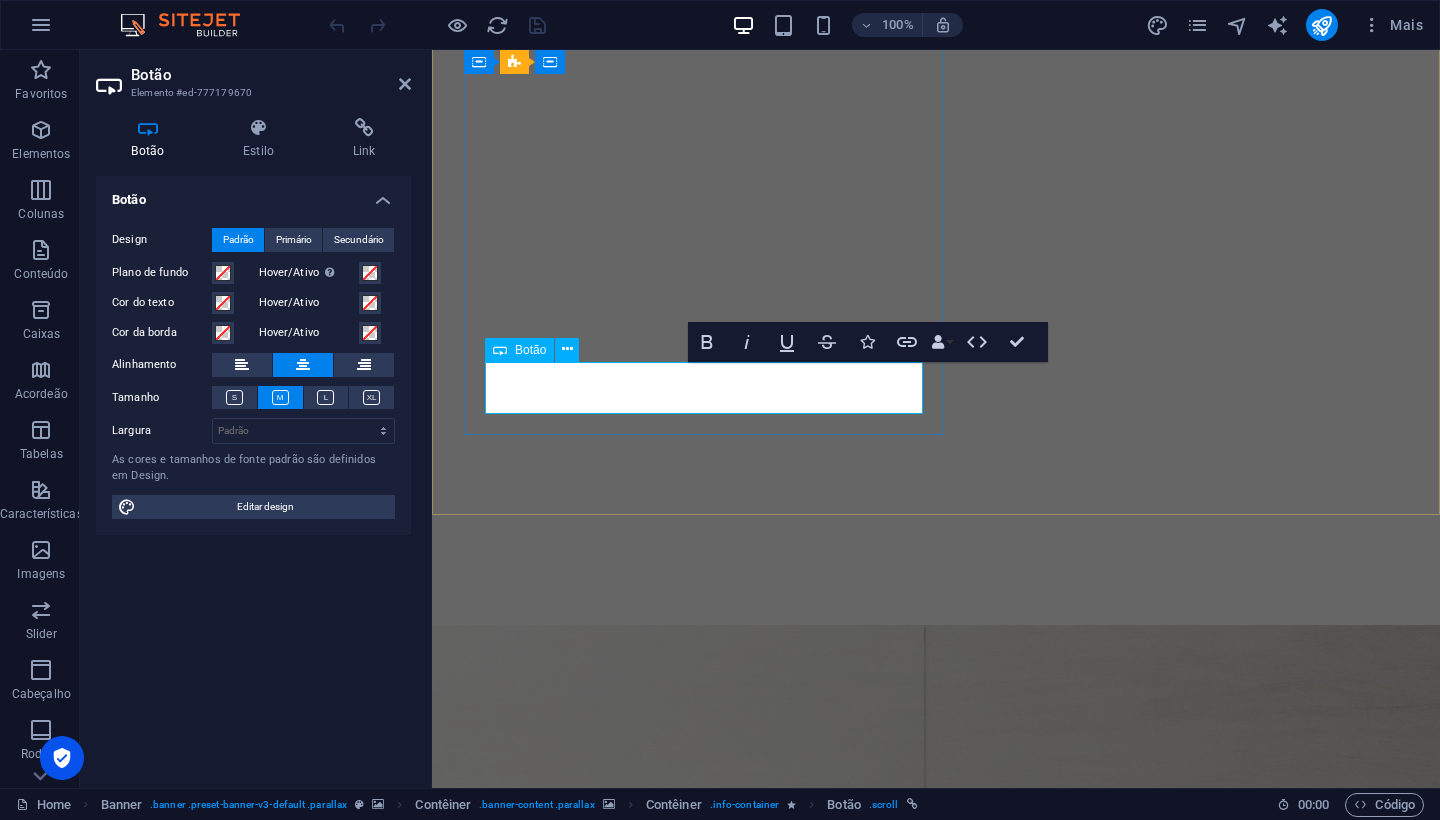 type 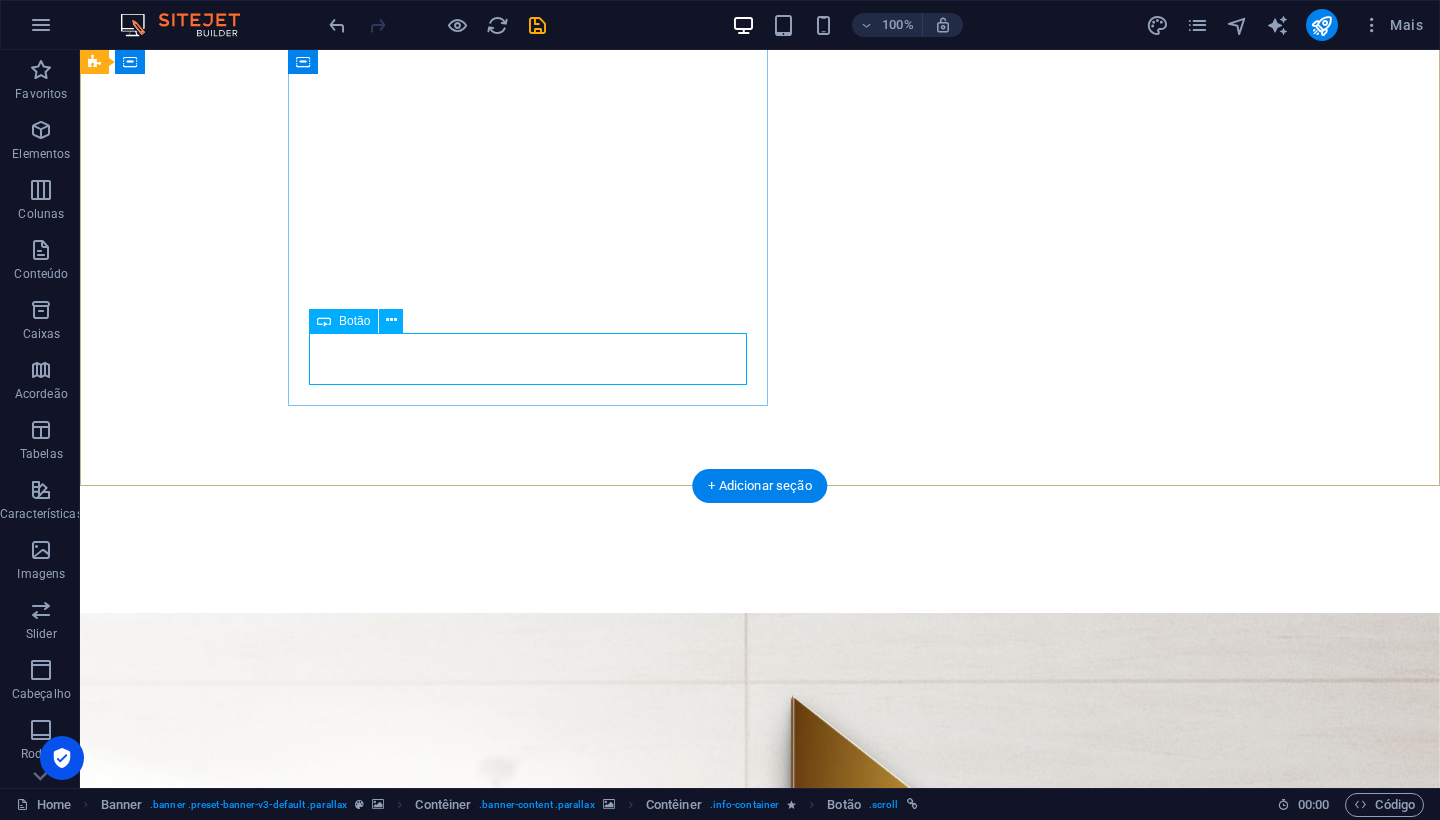 scroll, scrollTop: 860, scrollLeft: 0, axis: vertical 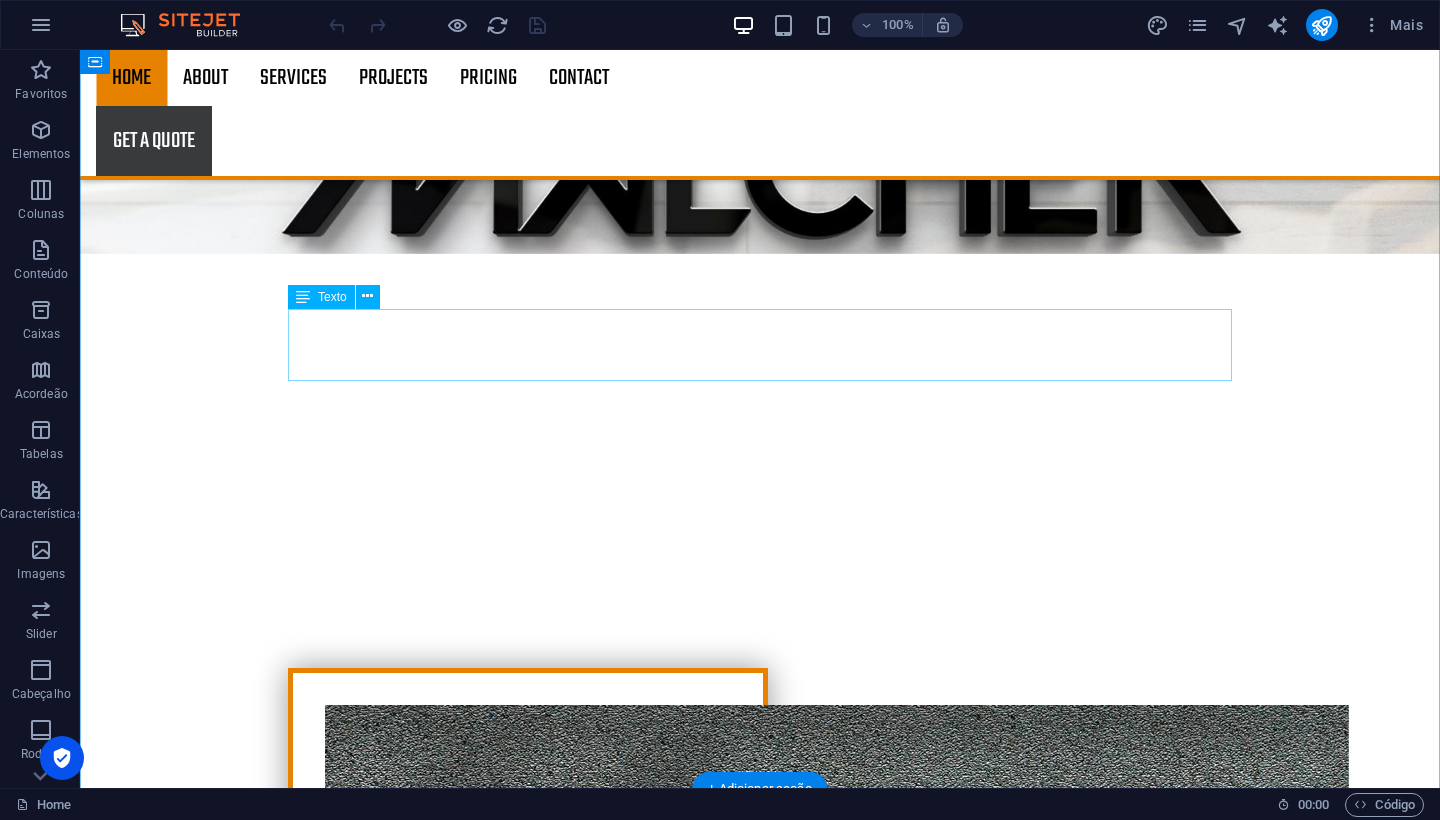 click on "Lorem ipsum dolor sit amet, consectetur adipiscing elit, sed do eiusmod tempor incididunt ut labore et dolore magna aliqua. Ut enim ad minim veniam, quis nostrud exercitation ullamco laboris nisi ut aliquip commodo consequat. Duis aute irure dolor in reprehenderit in voluptate velit esse cillum dolore." at bounding box center [760, 3092] 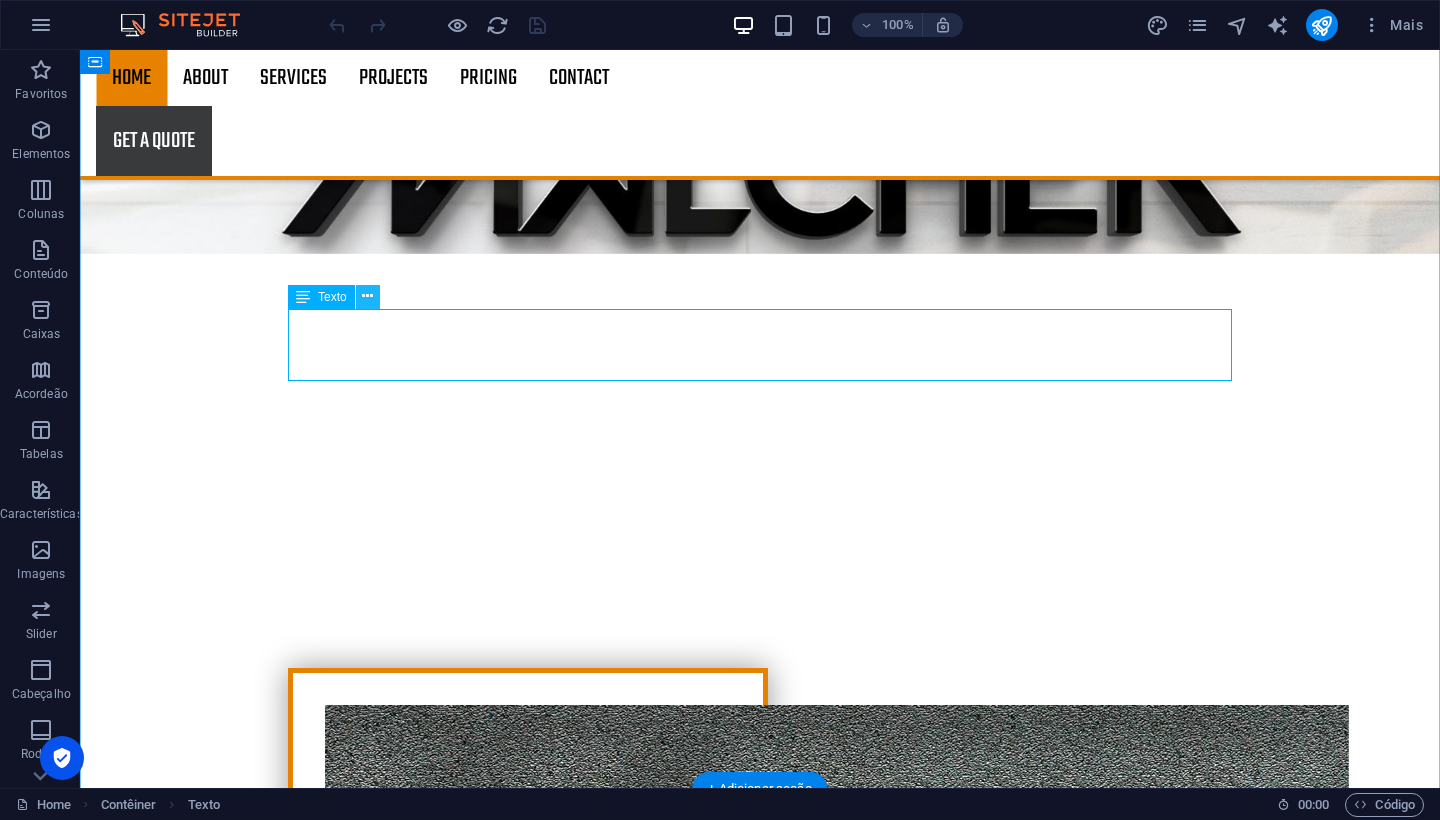 click at bounding box center [367, 296] 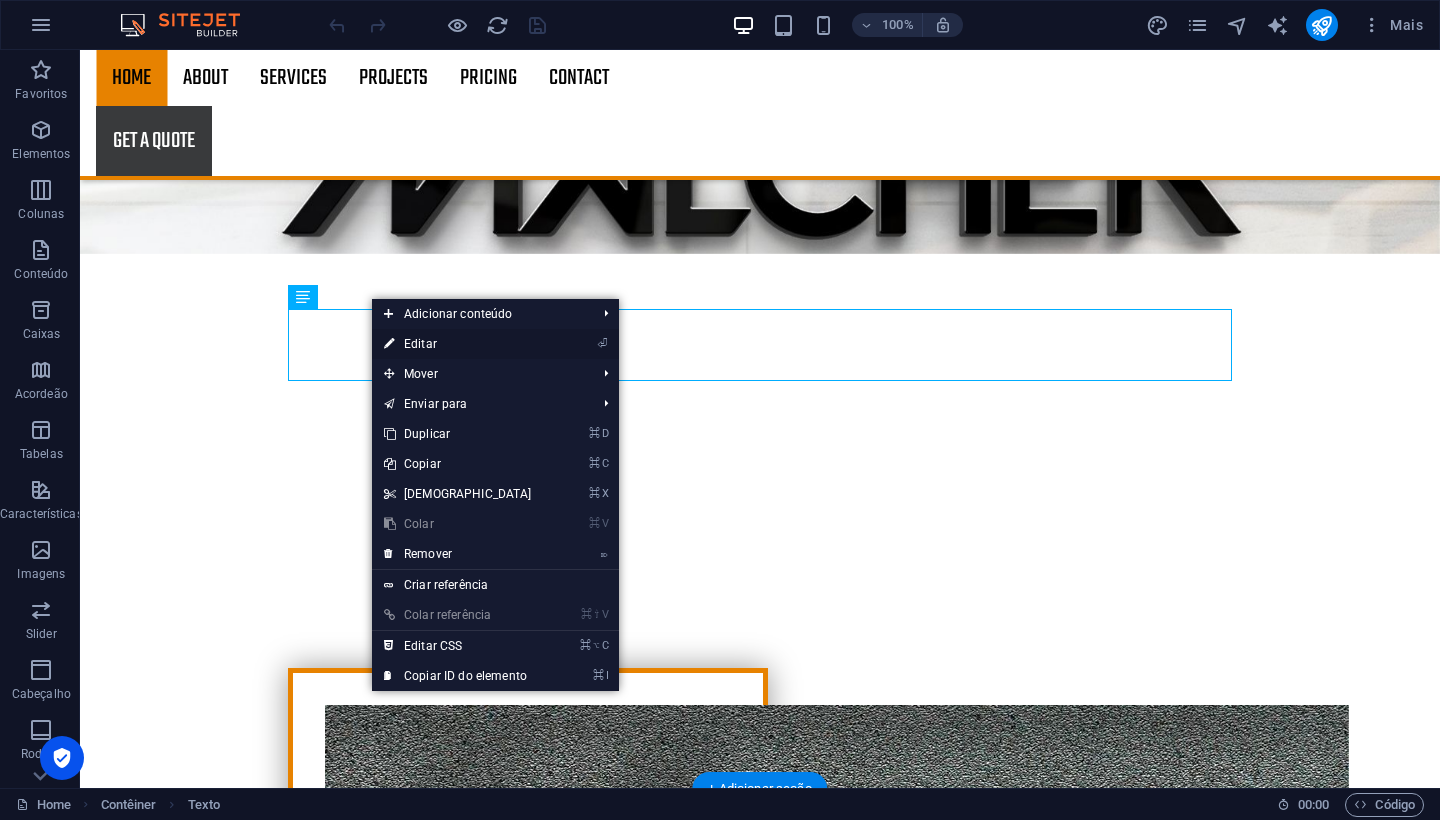 click on "⏎  Editar" at bounding box center [458, 344] 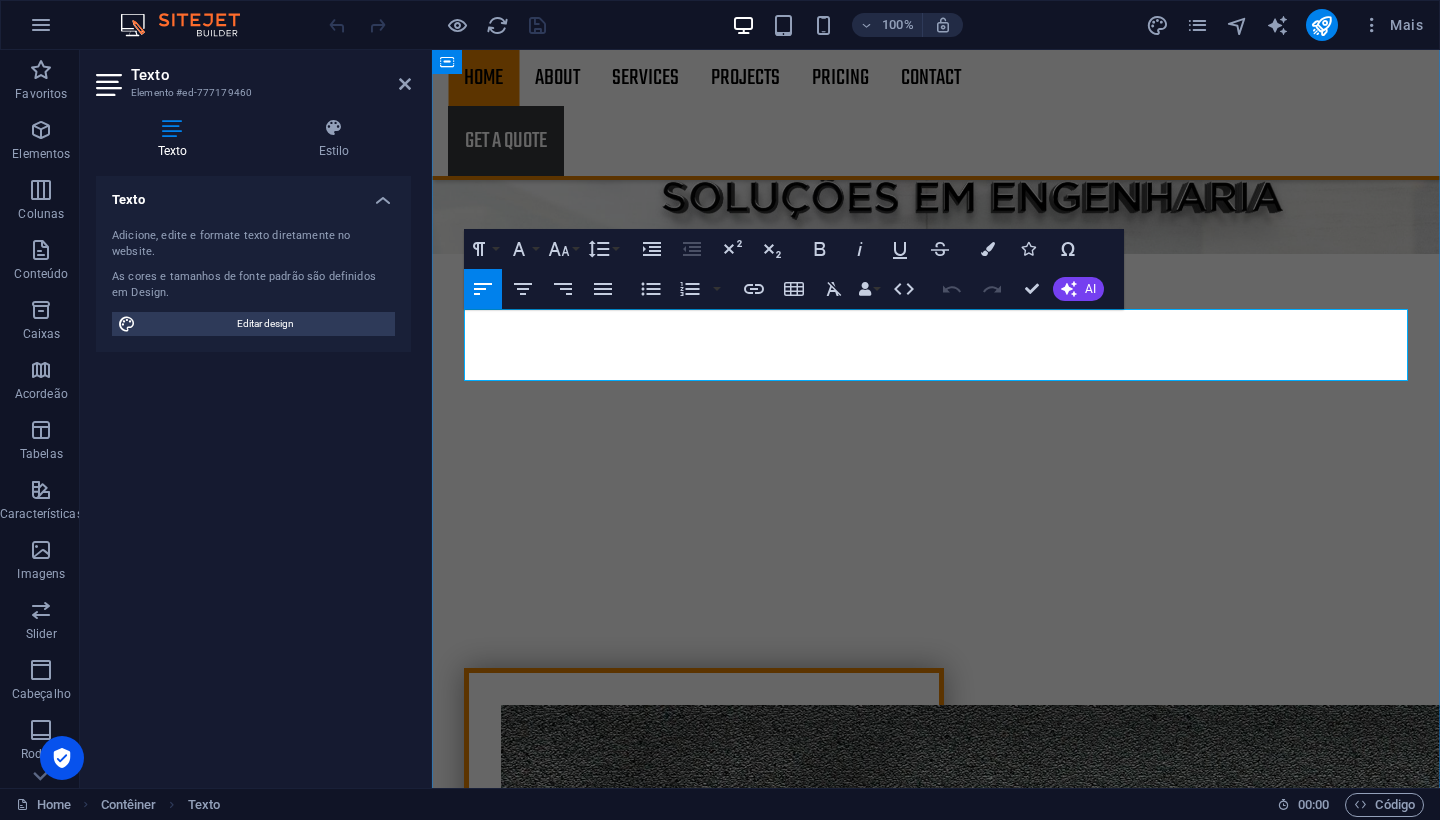 drag, startPoint x: 473, startPoint y: 322, endPoint x: 915, endPoint y: 374, distance: 445.0483 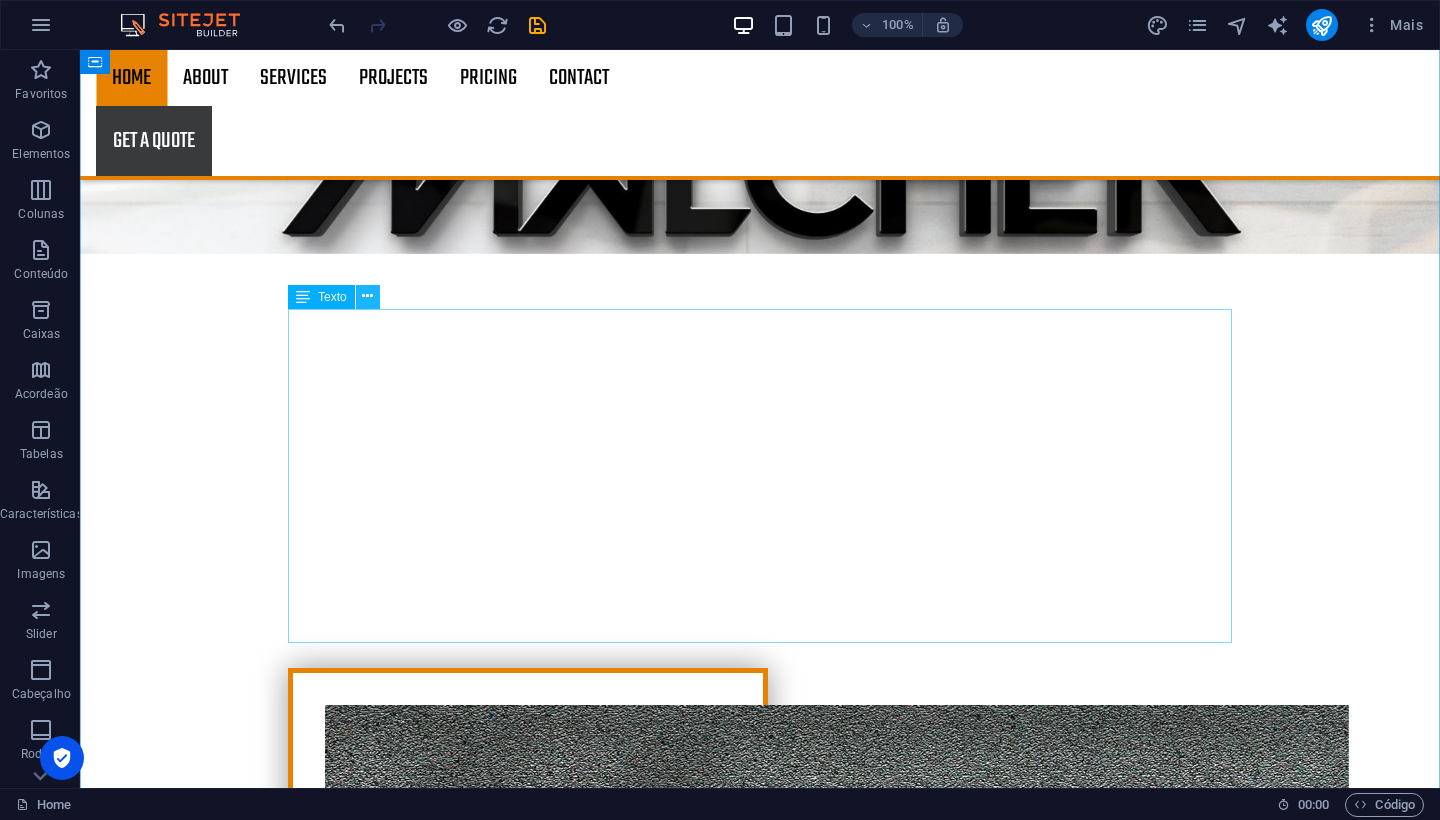 click at bounding box center [367, 296] 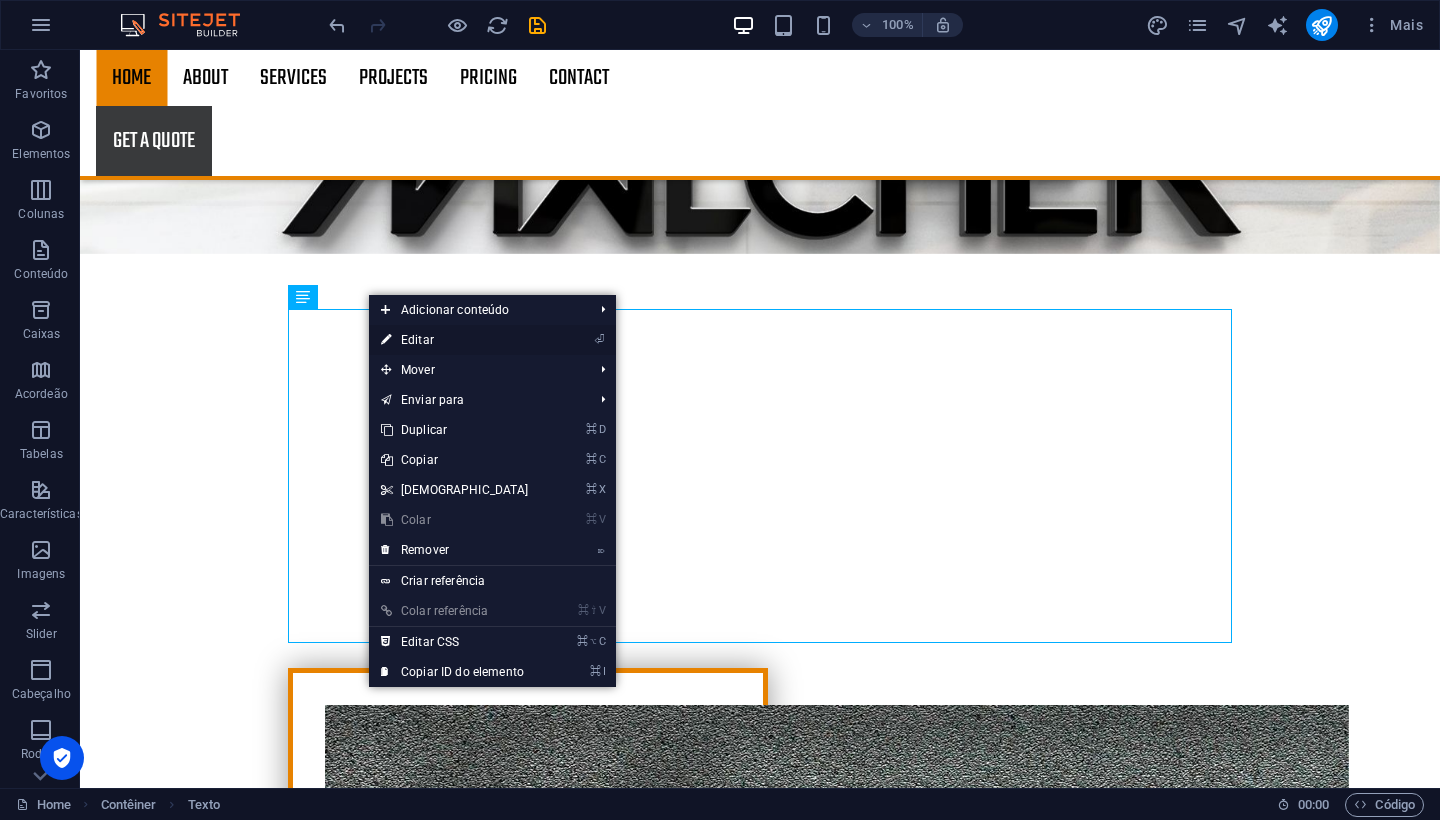 click on "⏎  Editar" at bounding box center [455, 340] 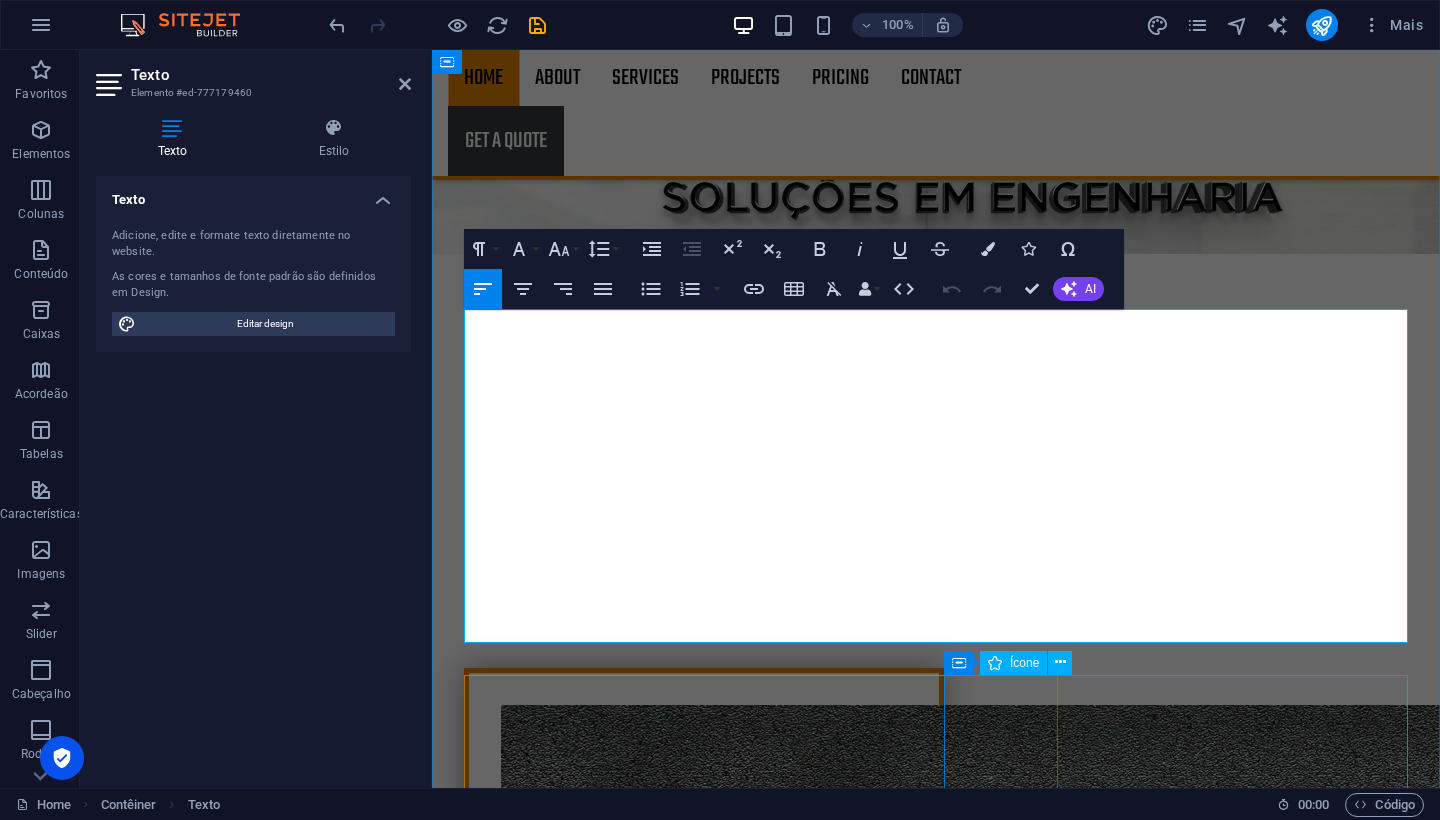 drag, startPoint x: 480, startPoint y: 355, endPoint x: 1017, endPoint y: 700, distance: 638.27423 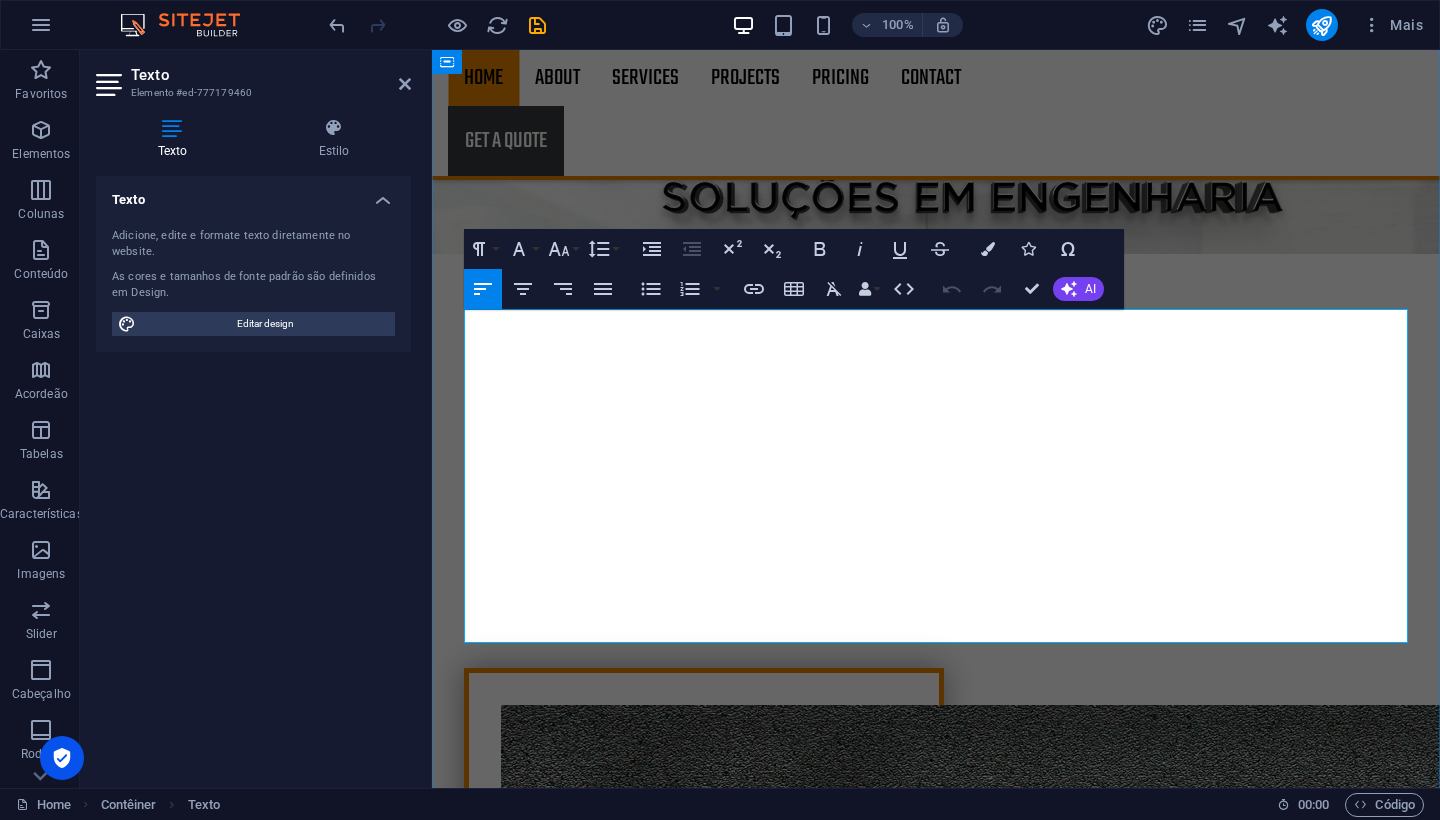 click on "Acreditamos profundamente que cada obra, independentemente da sua dimensão, representa um investimento significativo e um impacto duradouro na vida dos nossos clientes. Compreendemos a complexidade inerente a cada projeto e o seu papel fundamental na longevidade e valorização do imóvel. Por isso, o nosso compromisso vai além da execução; dedicamo-nos a assegurar a excelência e a durabilidade de cada intervenção, contribuindo ativamente para a sua total satisfação e para a concretização dos seus sonhos. Na [Nome da Empresa], a sua visão é a nossa prioridade, e a nossa experiência é a garantia de um resultado que supera as expectativas." at bounding box center [938, 3308] 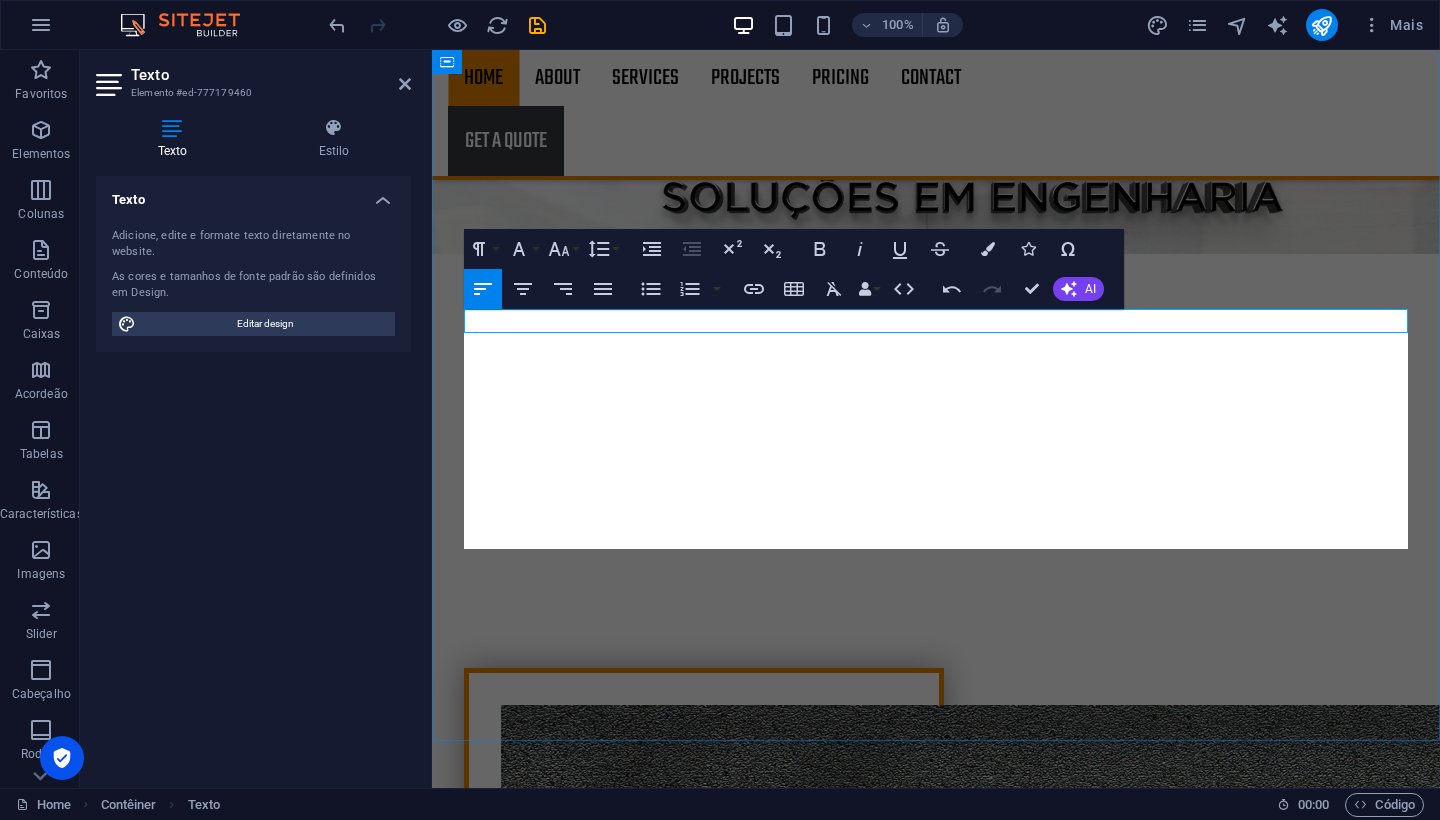 scroll, scrollTop: 21174, scrollLeft: 3, axis: both 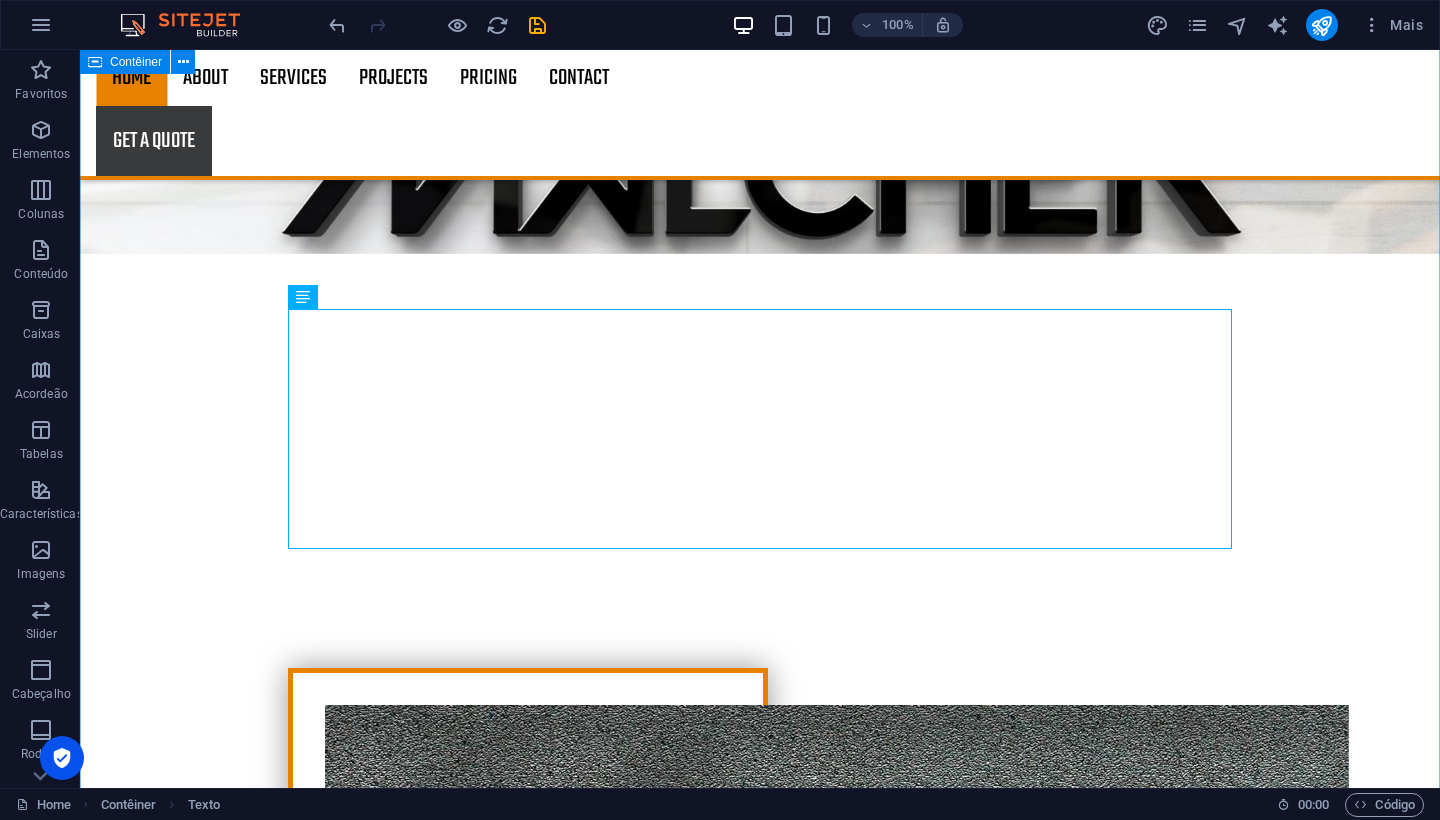 click on "Porquê escolher os Serviços de Remodelação da malcher A Malcher remodelações foca na satisfação do cliente com uma equipa de arquitetos e engenheiros que cria estudos arquitetónicos, inclusive para pequenas remodelações. Confie na nossa experiência e compromisso com a excelência. Estamos prontos para transformar seu espaço. EQUIPA ESPECIALIZADA Lorem ipsum dolor sit amet, consectetur adipisicing elit. Veritatis, dolorem! Certification Lorem ipsum dolor sit amet, consectetur adipisicing elit. Veritatis, dolorem! Slate roofs Lorem ipsum dolor sit amet, consectetur adipisicing elit. Veritatis, dolorem! Fair Prices Lorem ipsum dolor sit amet, consectetur adipisicing elit. Veritatis, dolorem!" at bounding box center (760, 3415) 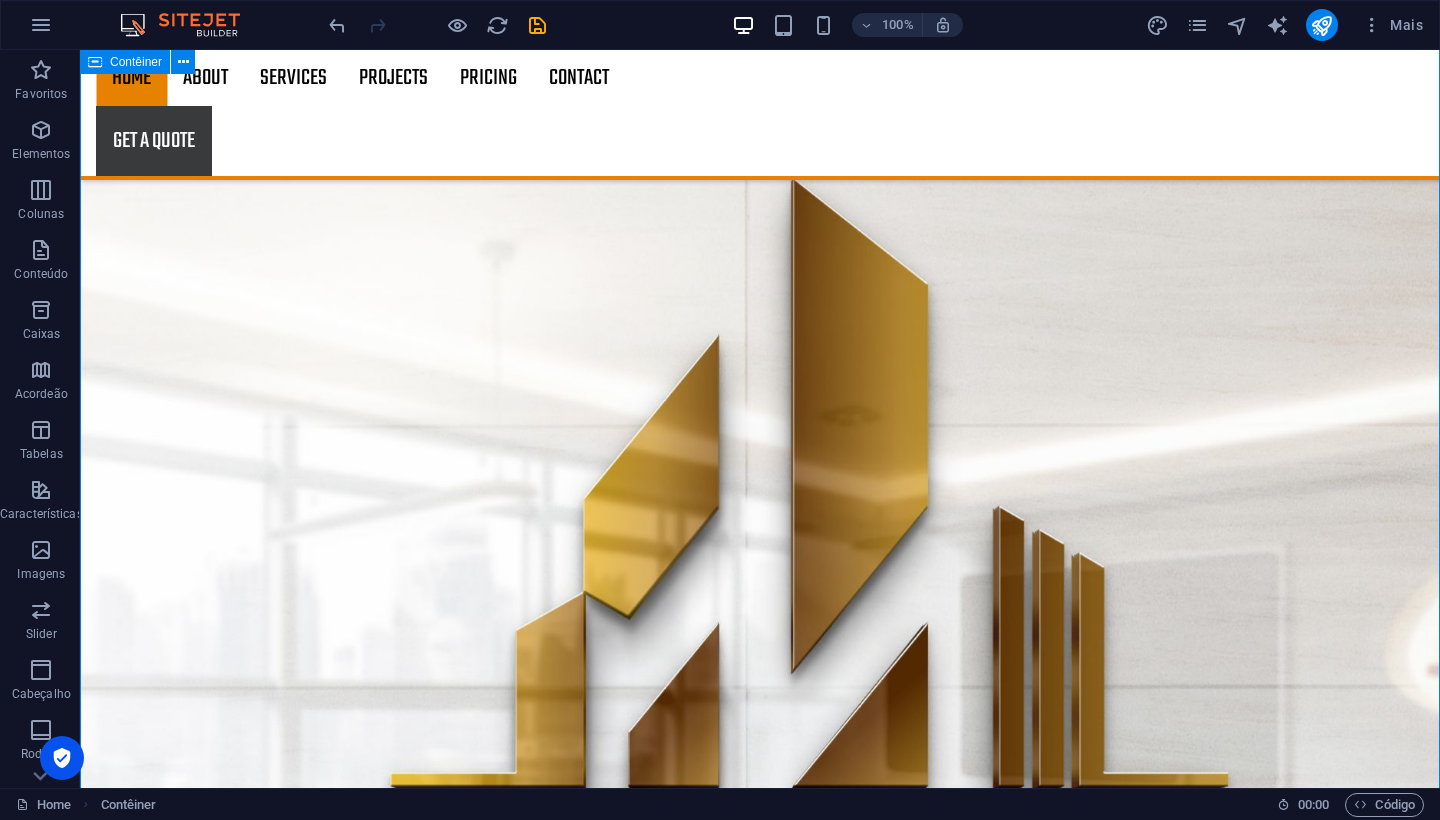 scroll, scrollTop: 1561, scrollLeft: 0, axis: vertical 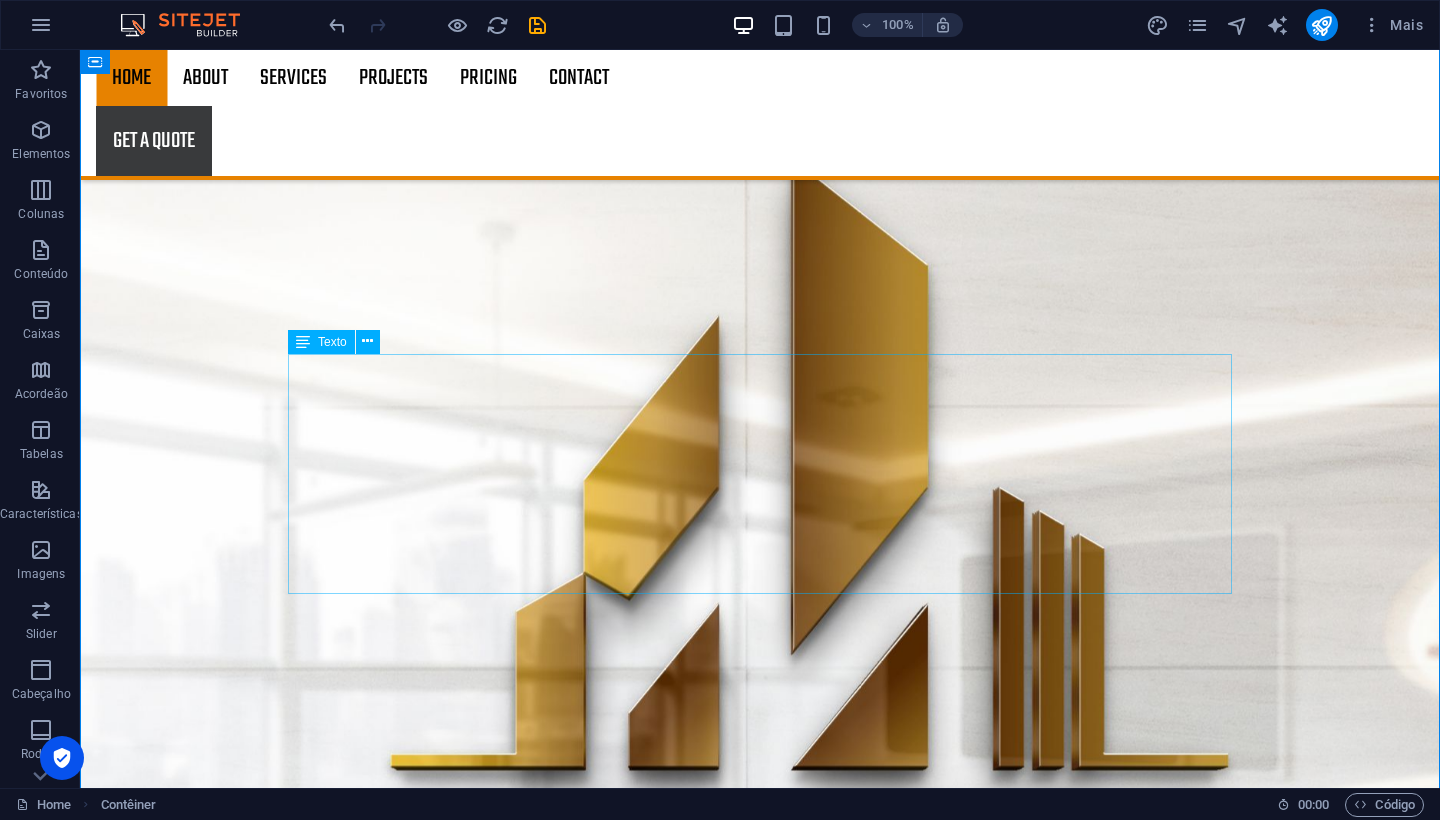 click at bounding box center [760, 3221] 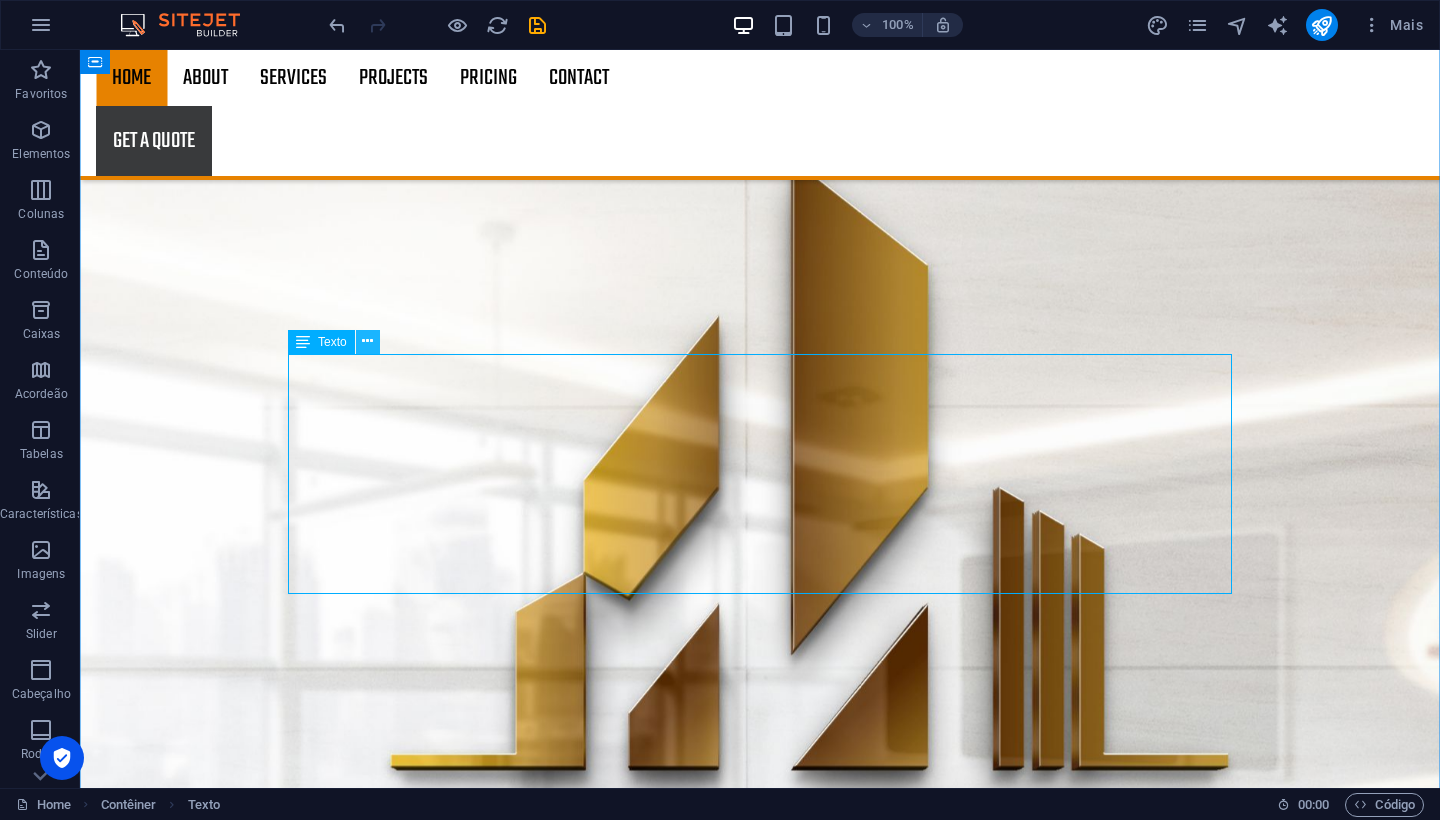 click at bounding box center [367, 341] 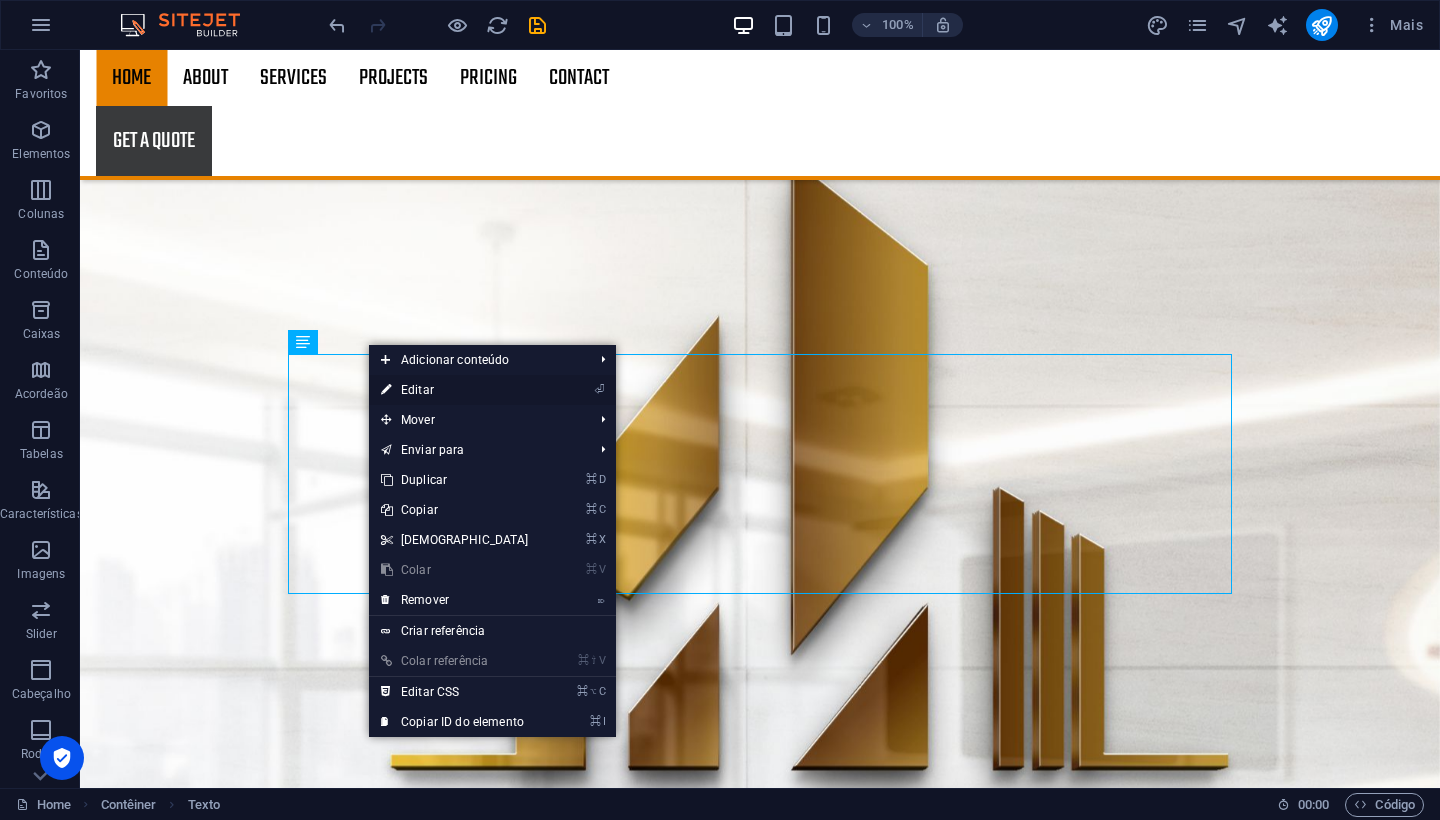 click on "⏎  Editar" at bounding box center [455, 390] 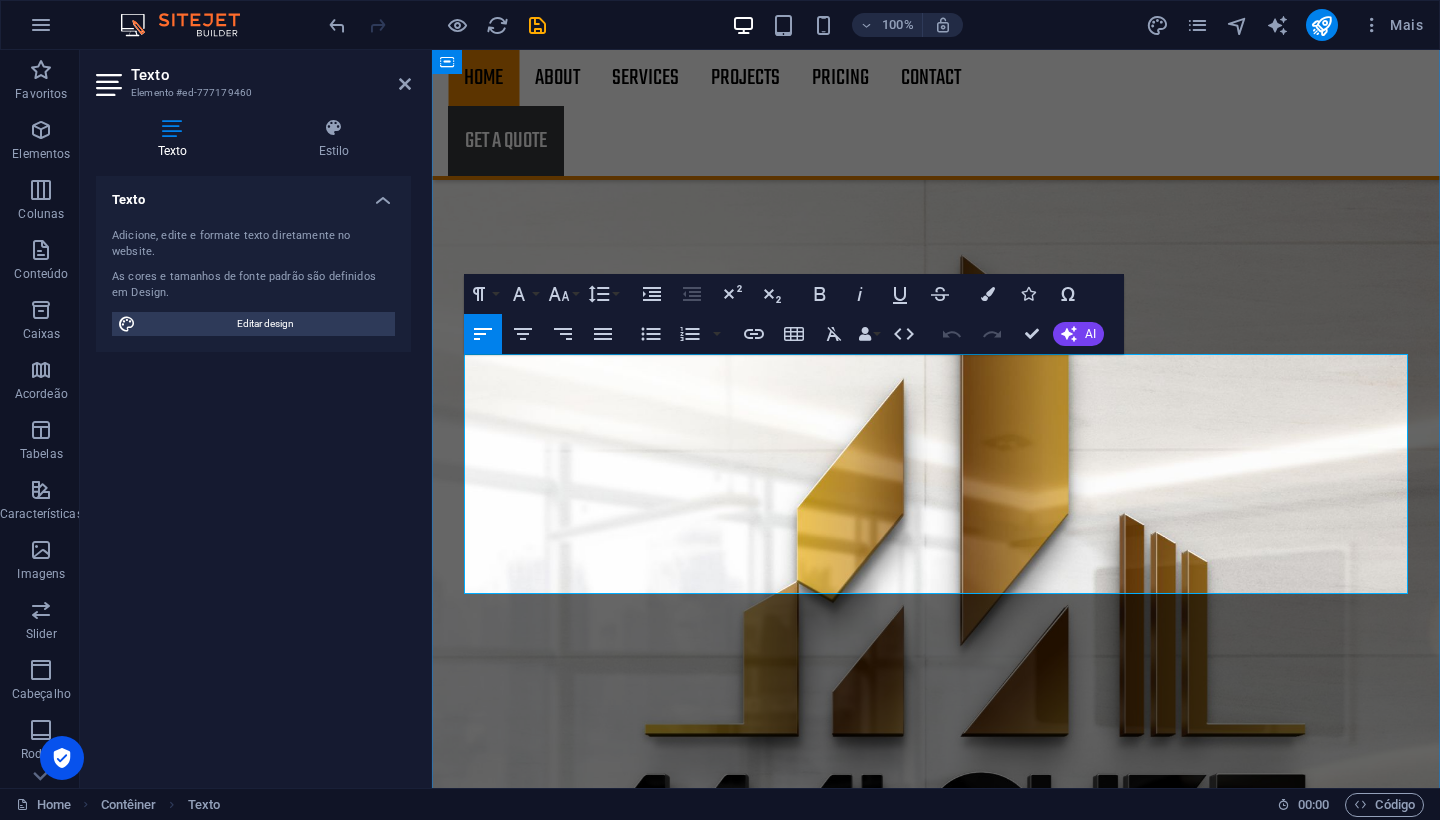 click at bounding box center [936, 3221] 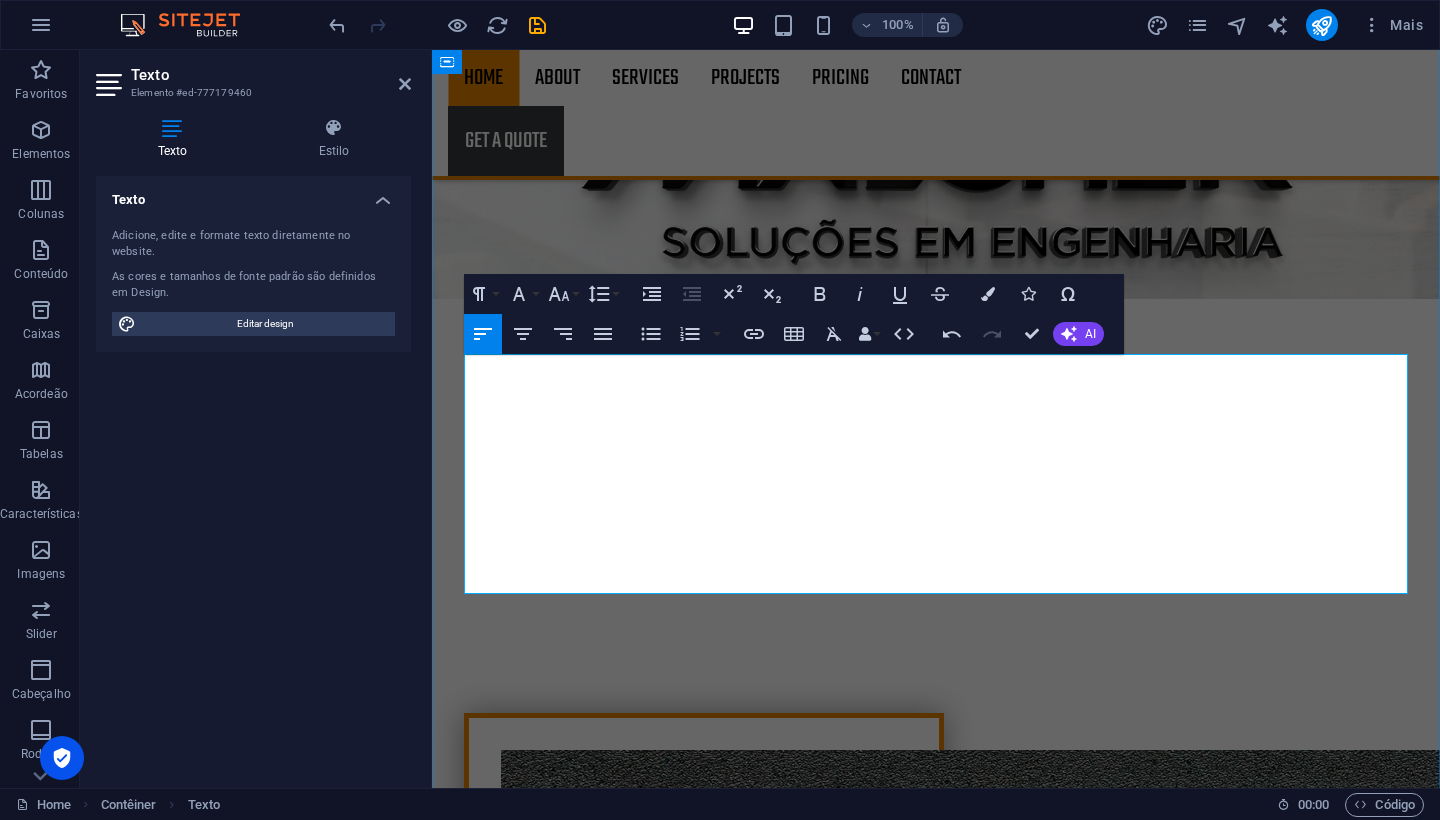 type 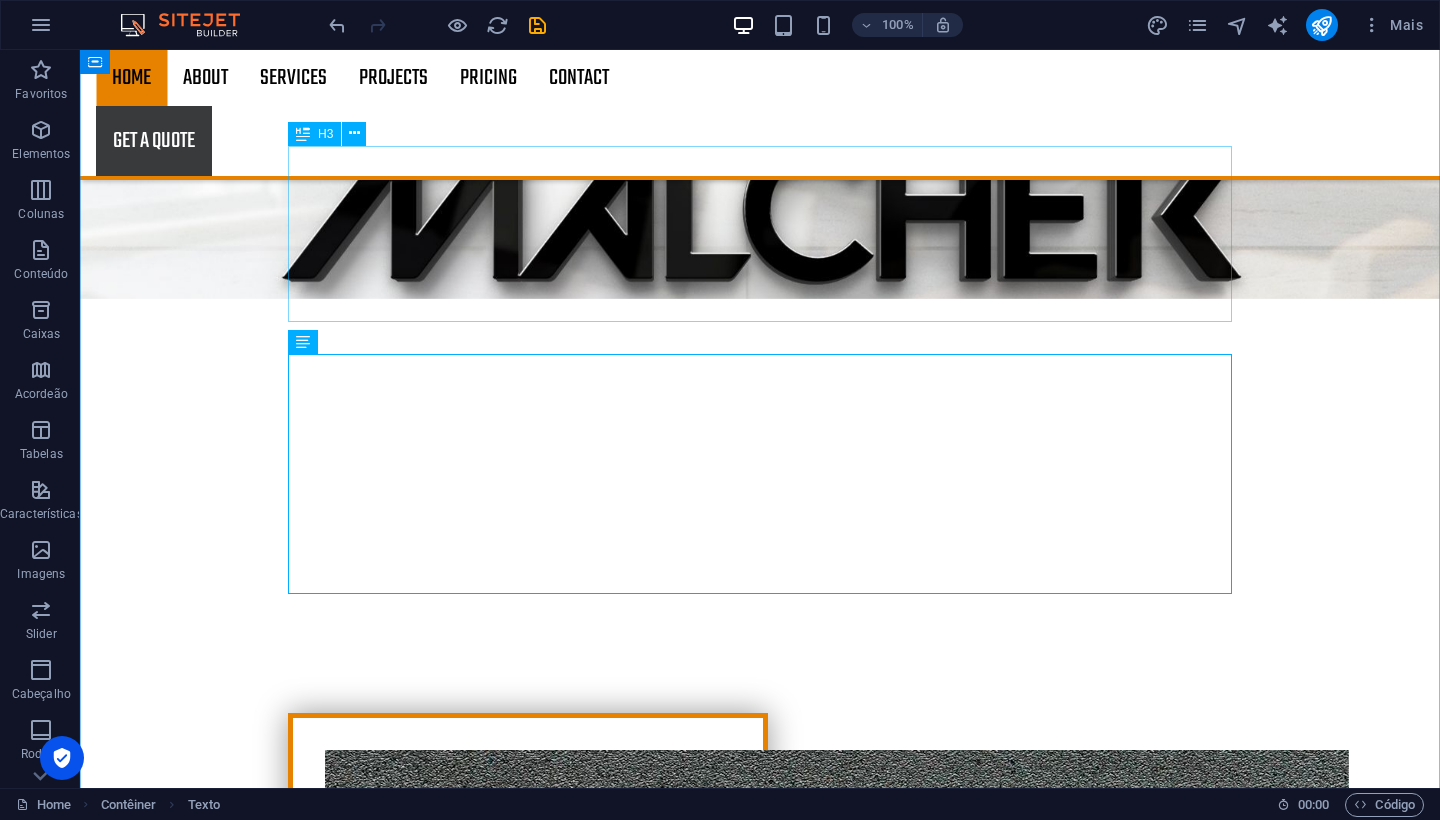 click on "A Malcher remodelações foca na satisfação do cliente com uma equipa de arquitetos e engenheiros que cria estudos arquitetónicos, inclusive para pequenas remodelações. Confie na nossa experiência e compromisso com a excelência. Estamos prontos para transformar seu espaço." at bounding box center [760, 2981] 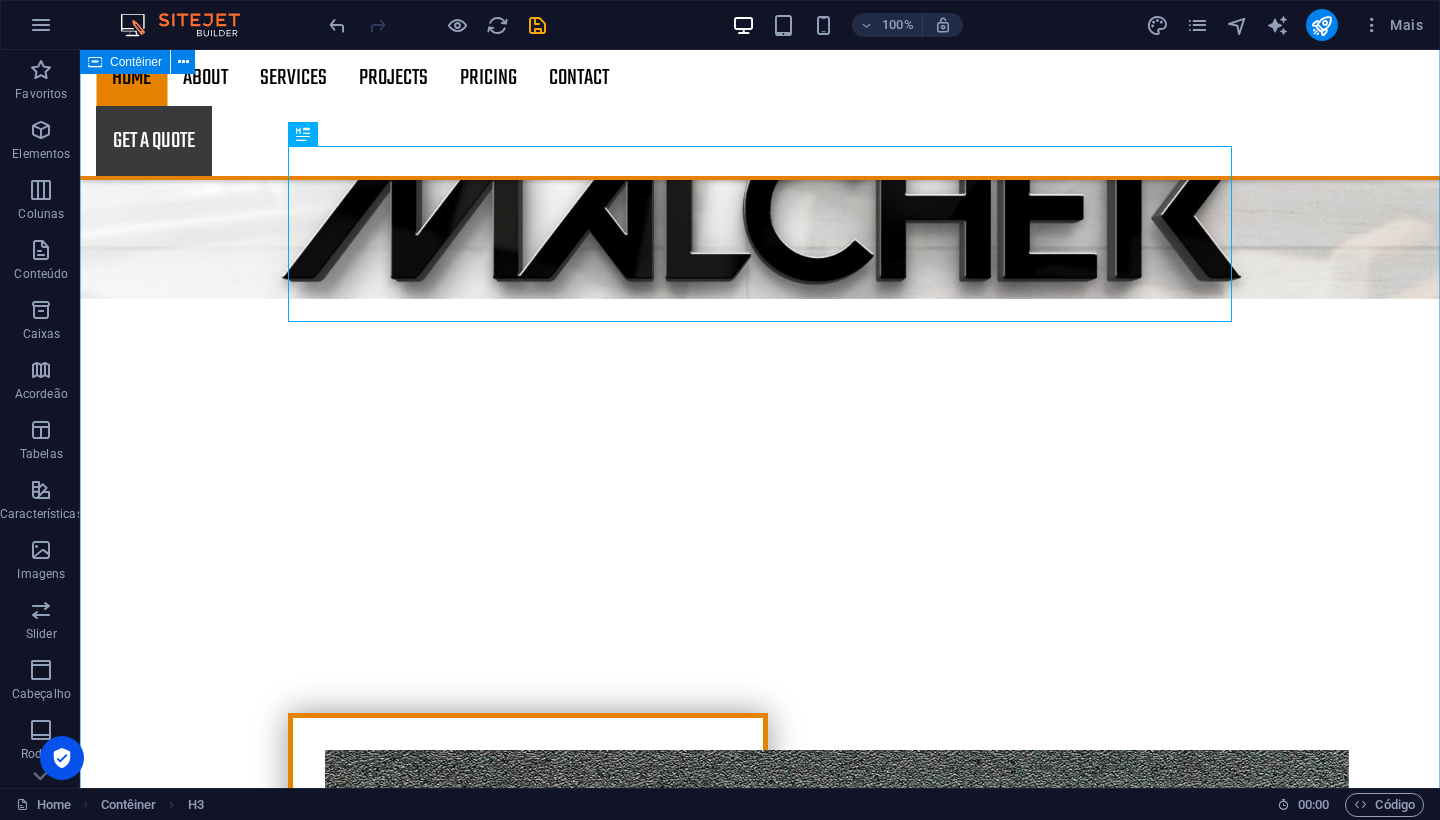 click on "Porquê escolher os Serviços de Remodelação da malcher A Malcher remodelações foca na satisfação do cliente com uma equipa de arquitetos e engenheiros que cria estudos arquitetónicos, inclusive para pequenas remodelações. Confie na nossa experiência e compromisso com a excelência. Estamos prontos para transformar seu espaço. EQUIPA ESPECIALIZADA Lorem ipsum dolor sit amet, consectetur adipisicing elit. Veritatis, dolorem! Certification Lorem ipsum dolor sit amet, consectetur adipisicing elit. Veritatis, dolorem! Slate roofs Lorem ipsum dolor sit amet, consectetur adipisicing elit. Veritatis, dolorem! Fair Prices Lorem ipsum dolor sit amet, consectetur adipisicing elit. Veritatis, dolorem!" at bounding box center (760, 3448) 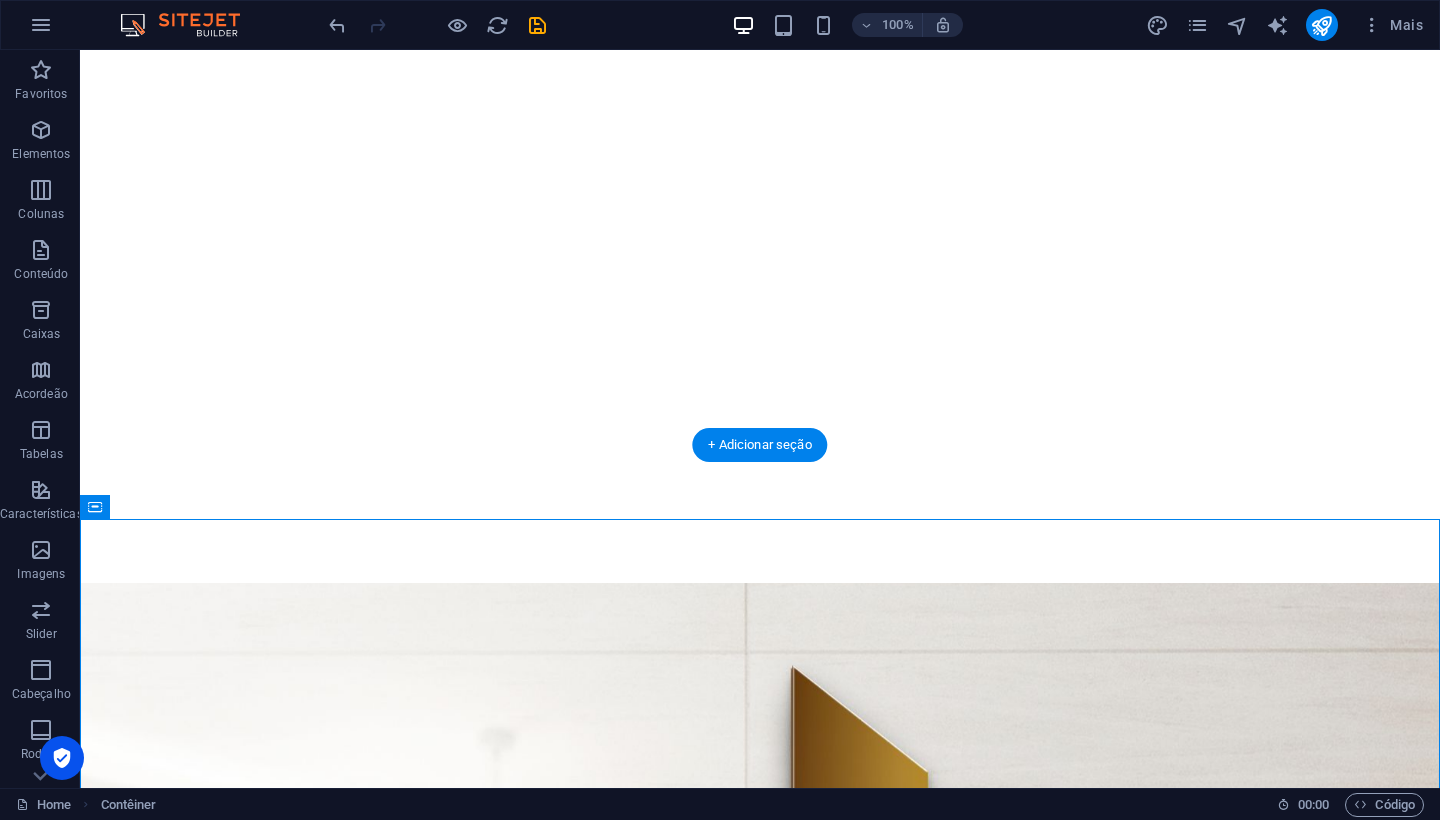scroll, scrollTop: 844, scrollLeft: 0, axis: vertical 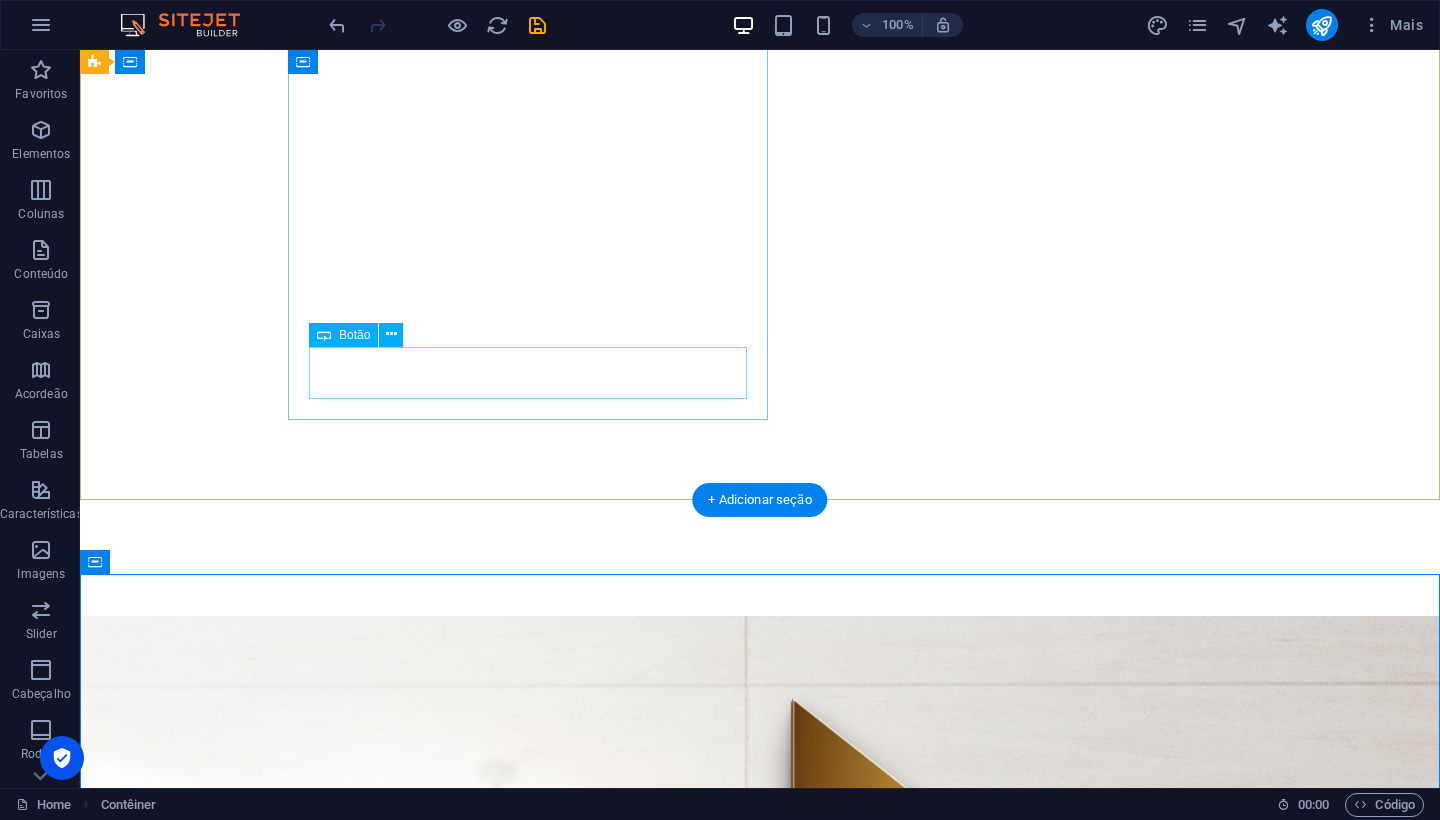 click on "Learn more" at bounding box center [528, 3114] 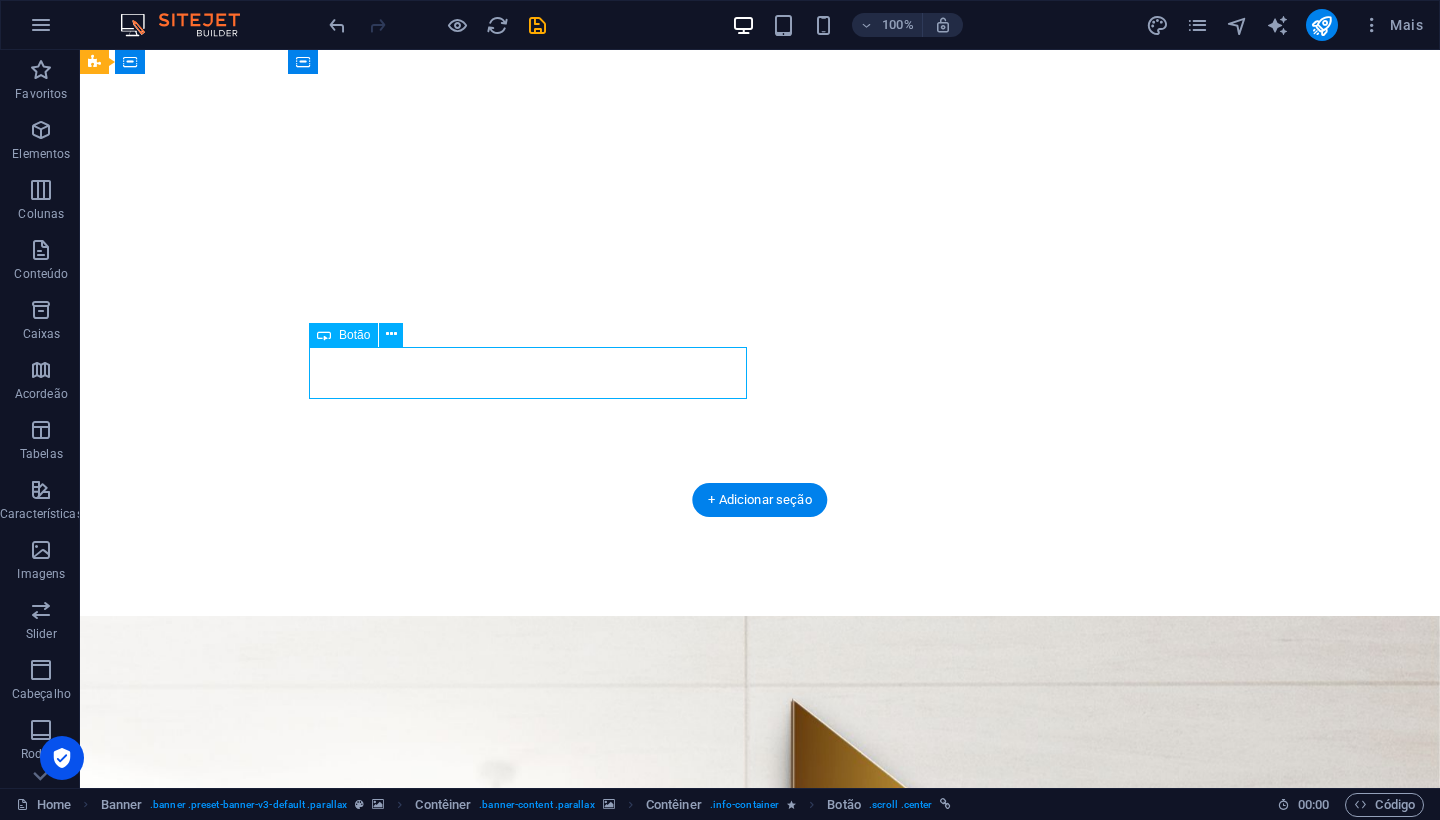 click on "Learn more" at bounding box center [528, 3114] 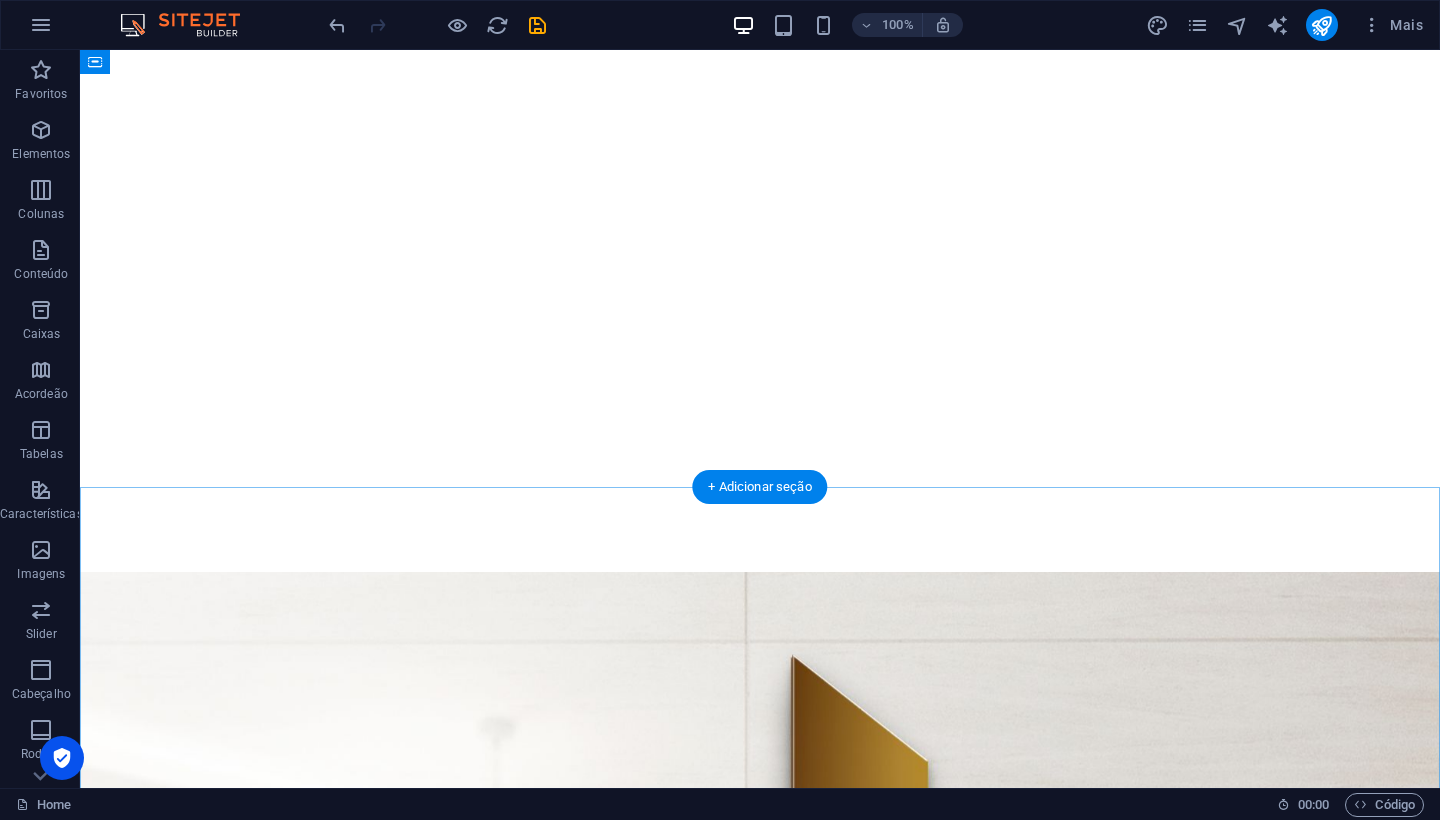 scroll, scrollTop: 823, scrollLeft: 0, axis: vertical 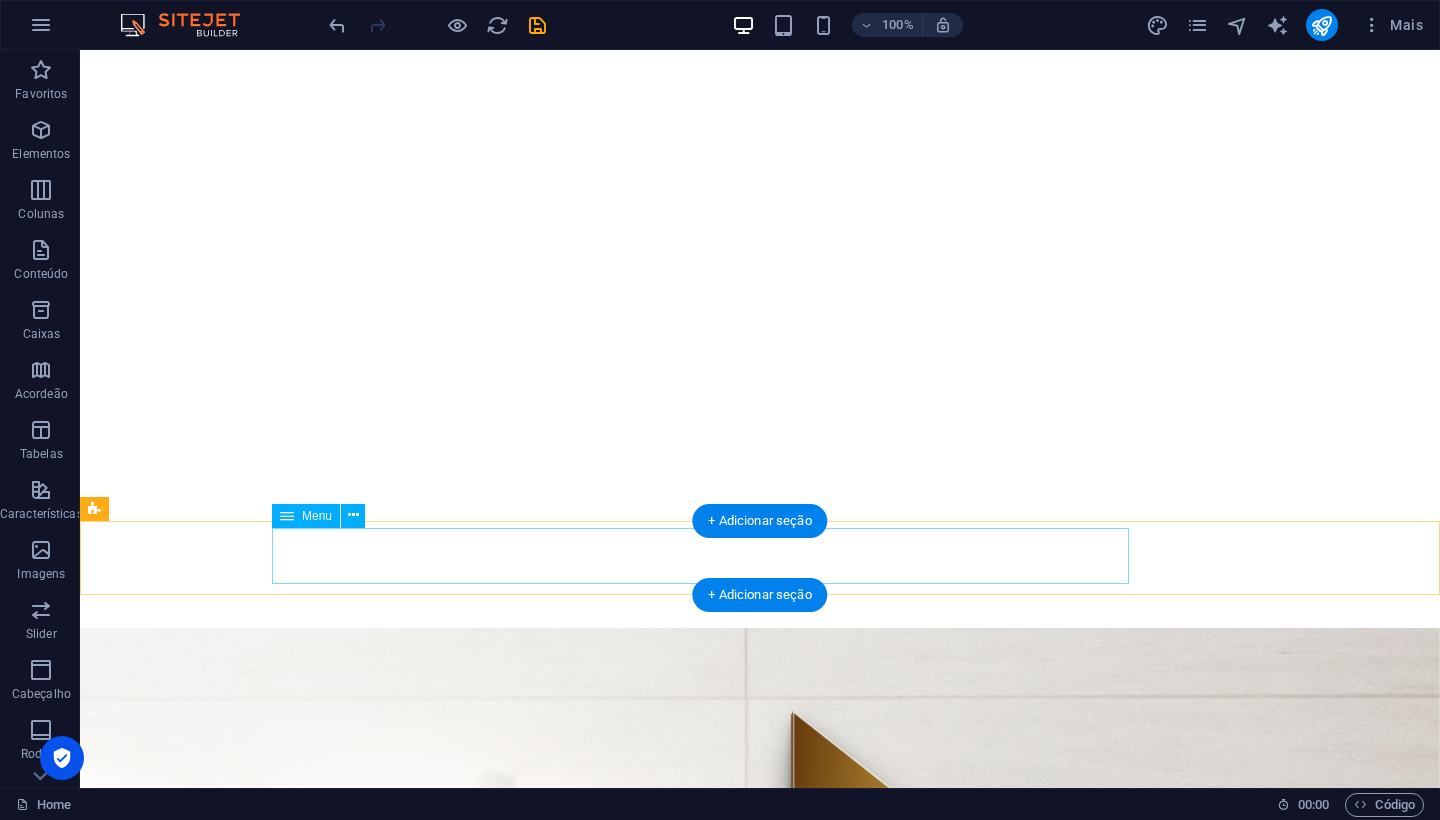 click on "Home About Services Projects Project-detail Pricing Contact" at bounding box center [760, 3290] 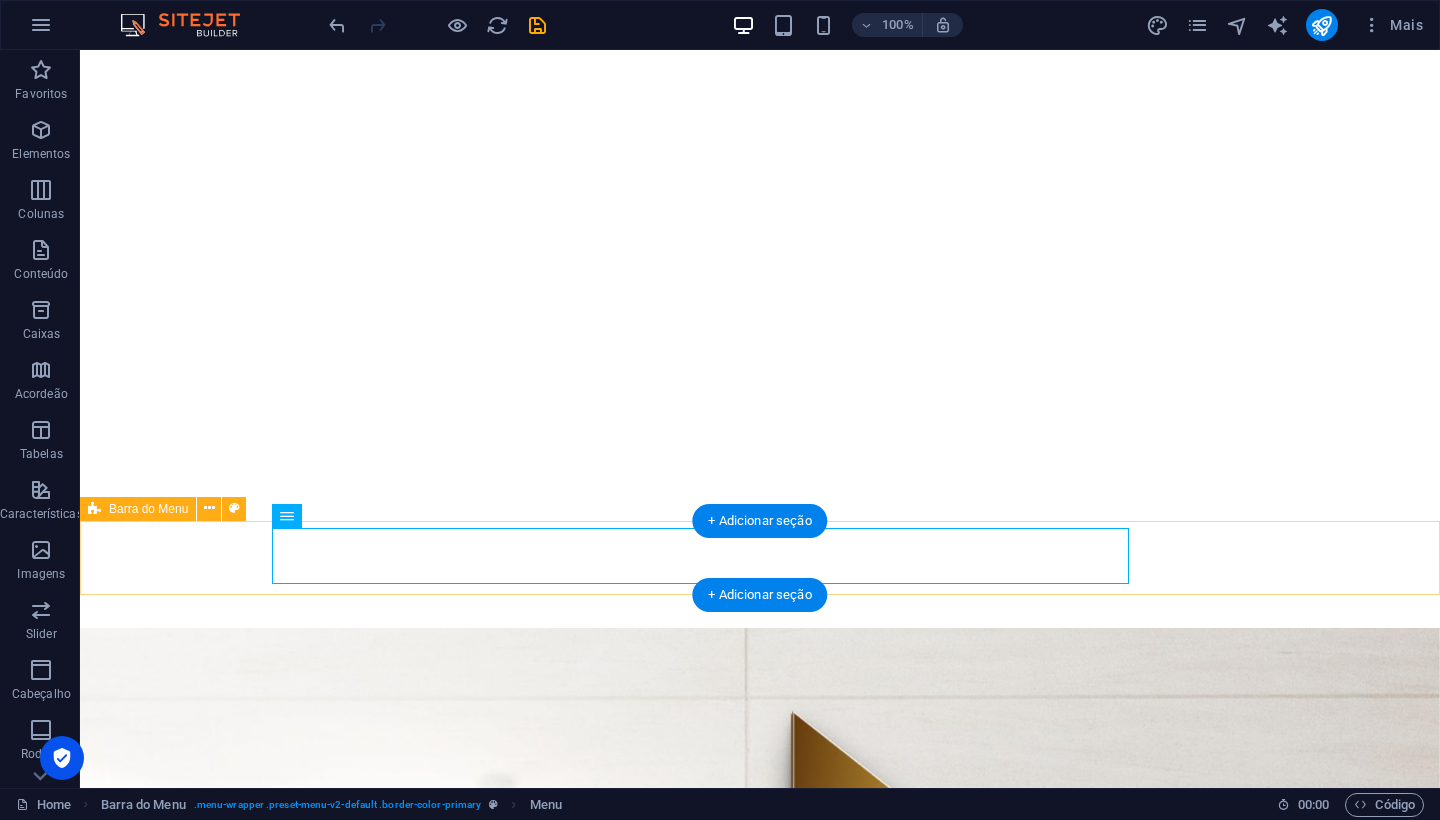 click on "Home About Services Projects Project-detail Pricing Contact Get a quote" at bounding box center (760, 3327) 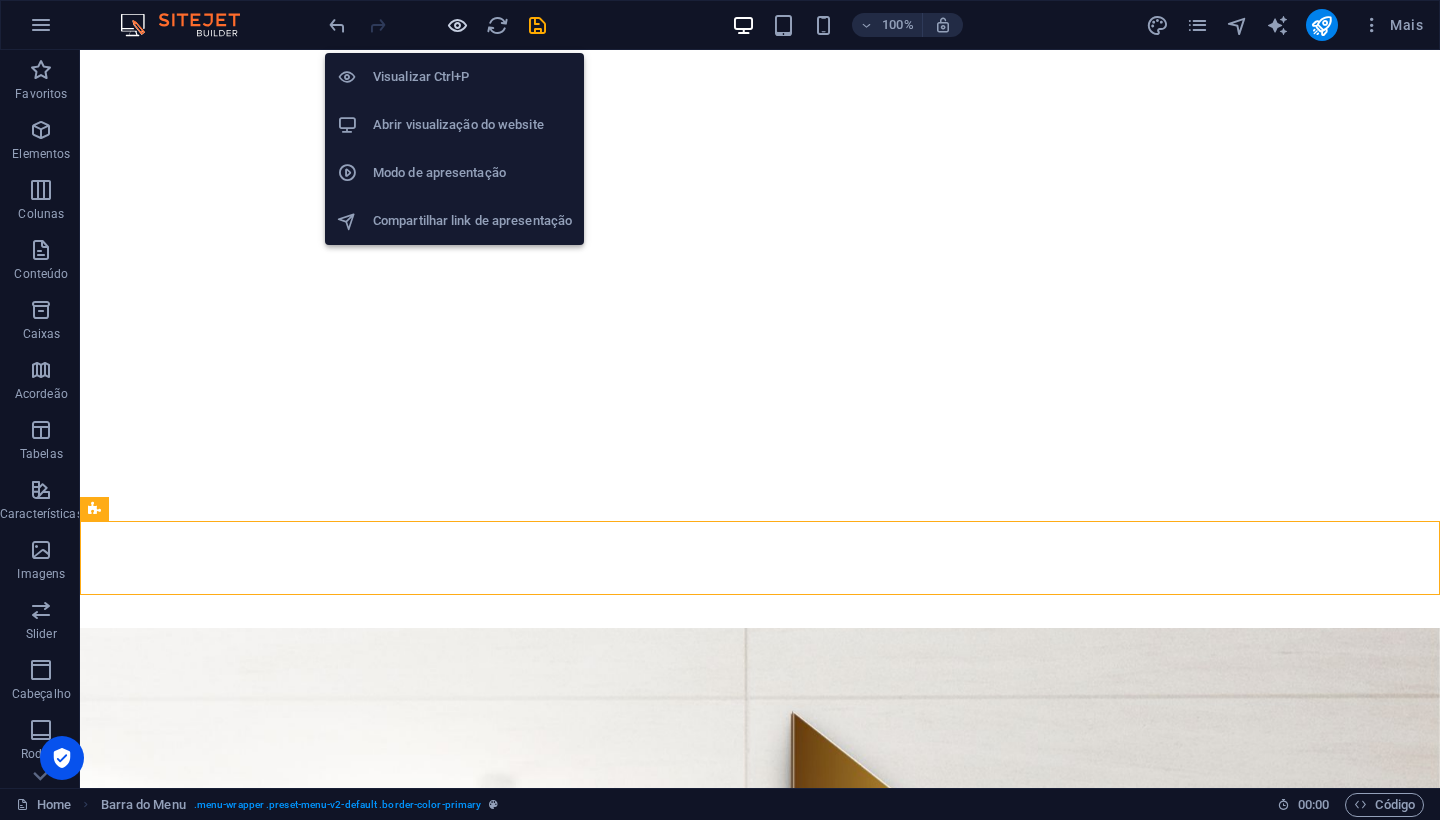 click at bounding box center [457, 25] 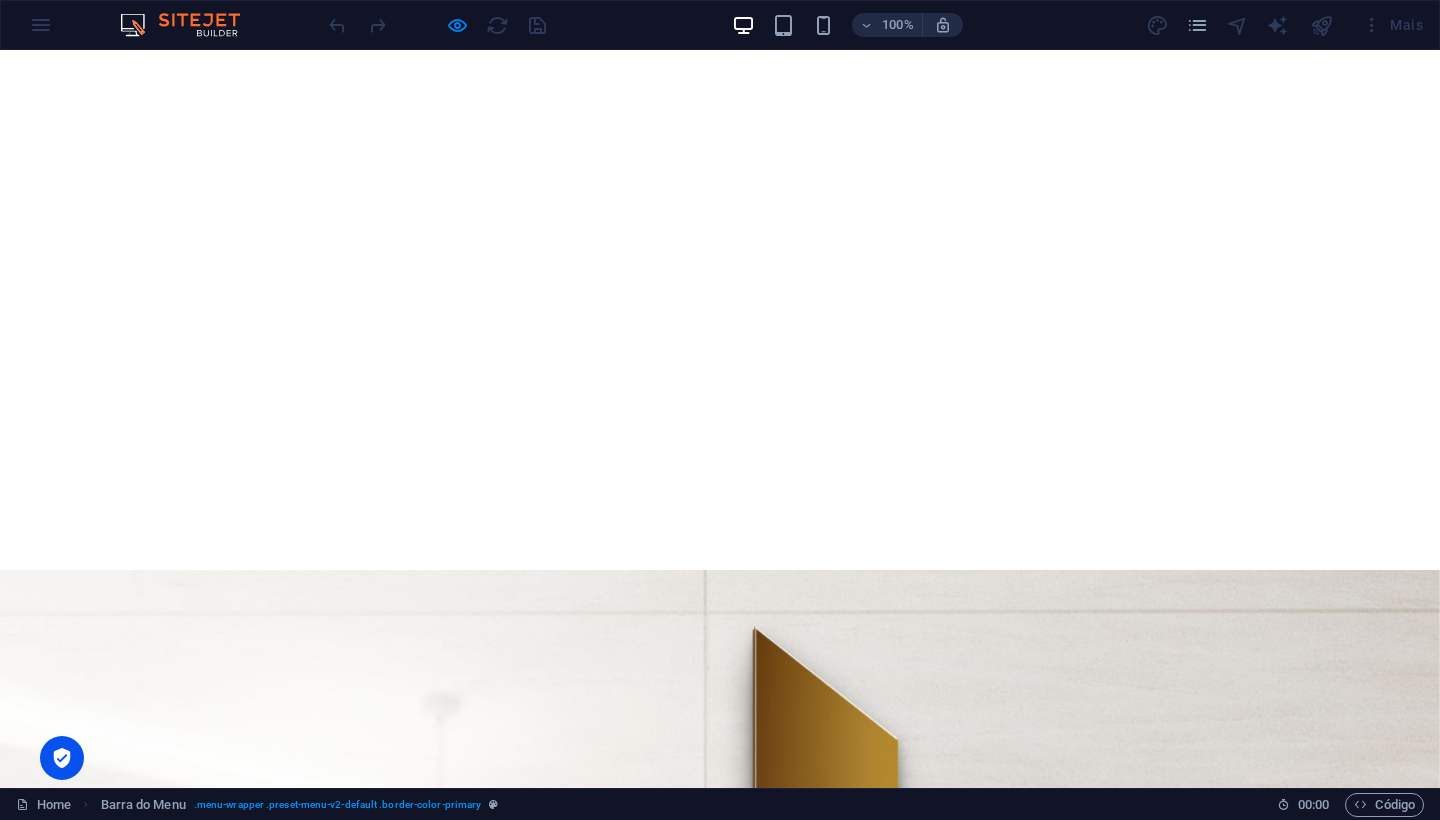 scroll, scrollTop: 937, scrollLeft: 0, axis: vertical 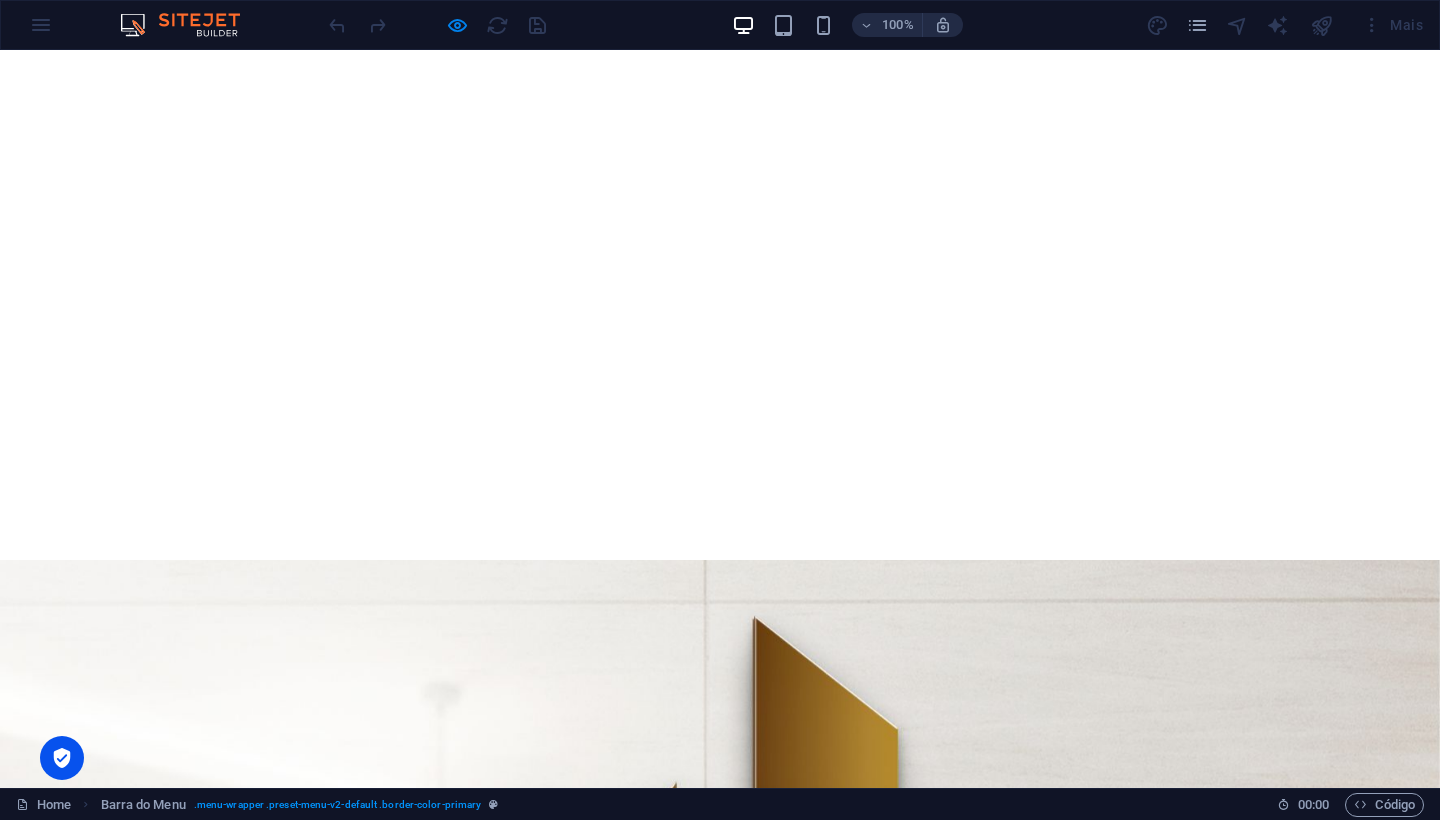 click on "About" at bounding box center (341, 3176) 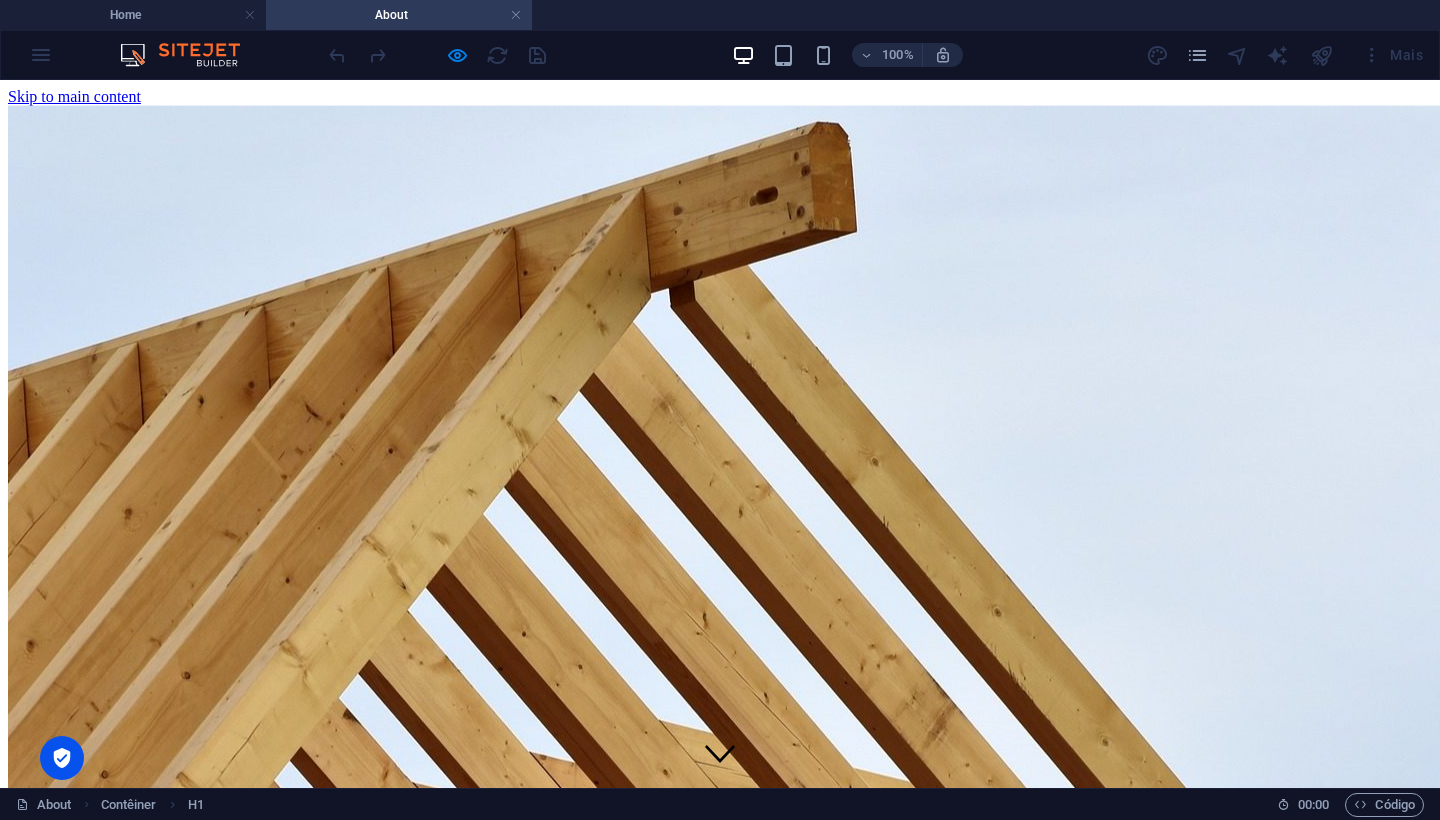 scroll, scrollTop: 0, scrollLeft: 0, axis: both 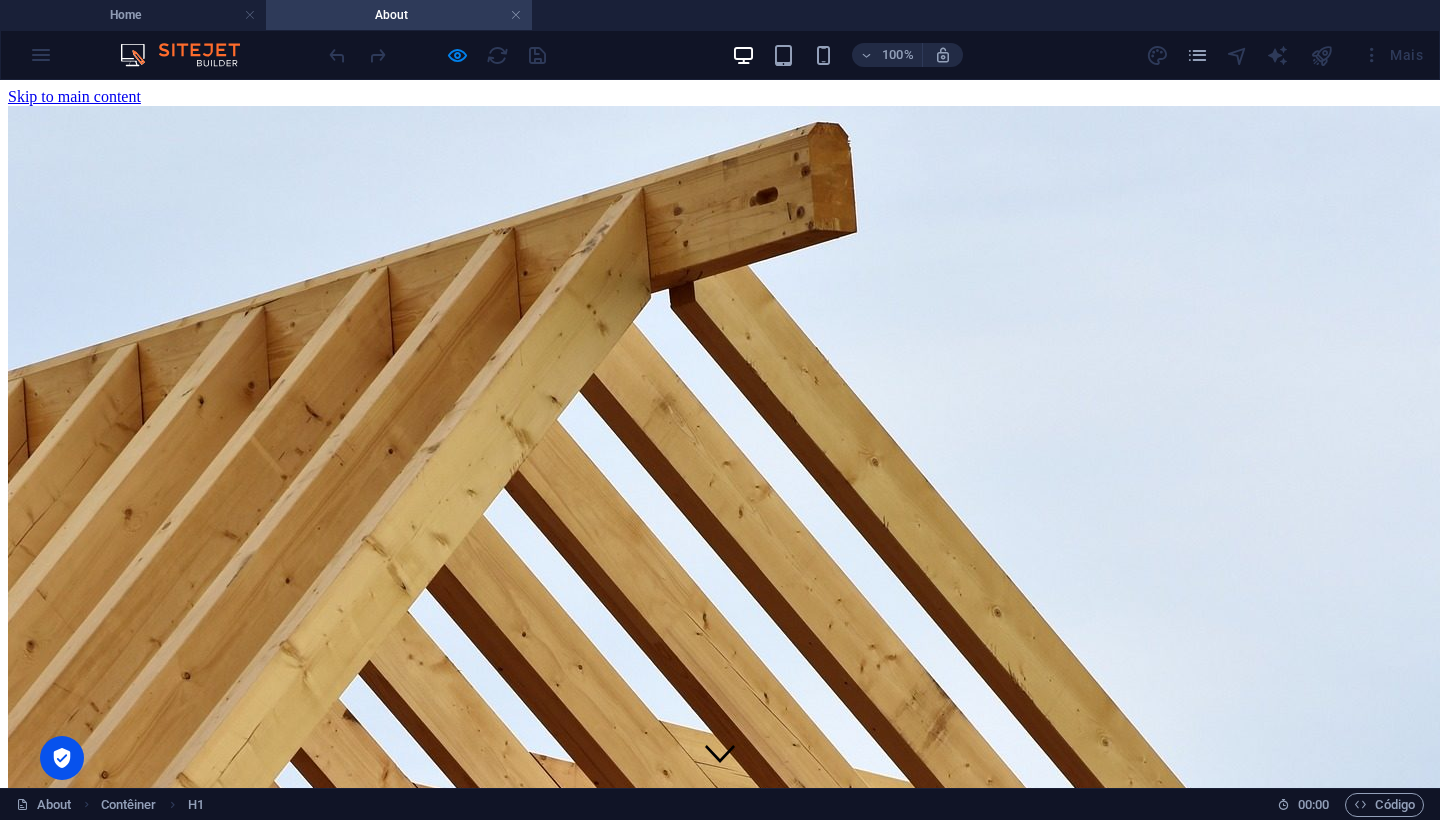click on "Home About Services Projects Project-detail Pricing Contact" at bounding box center [720, 875] 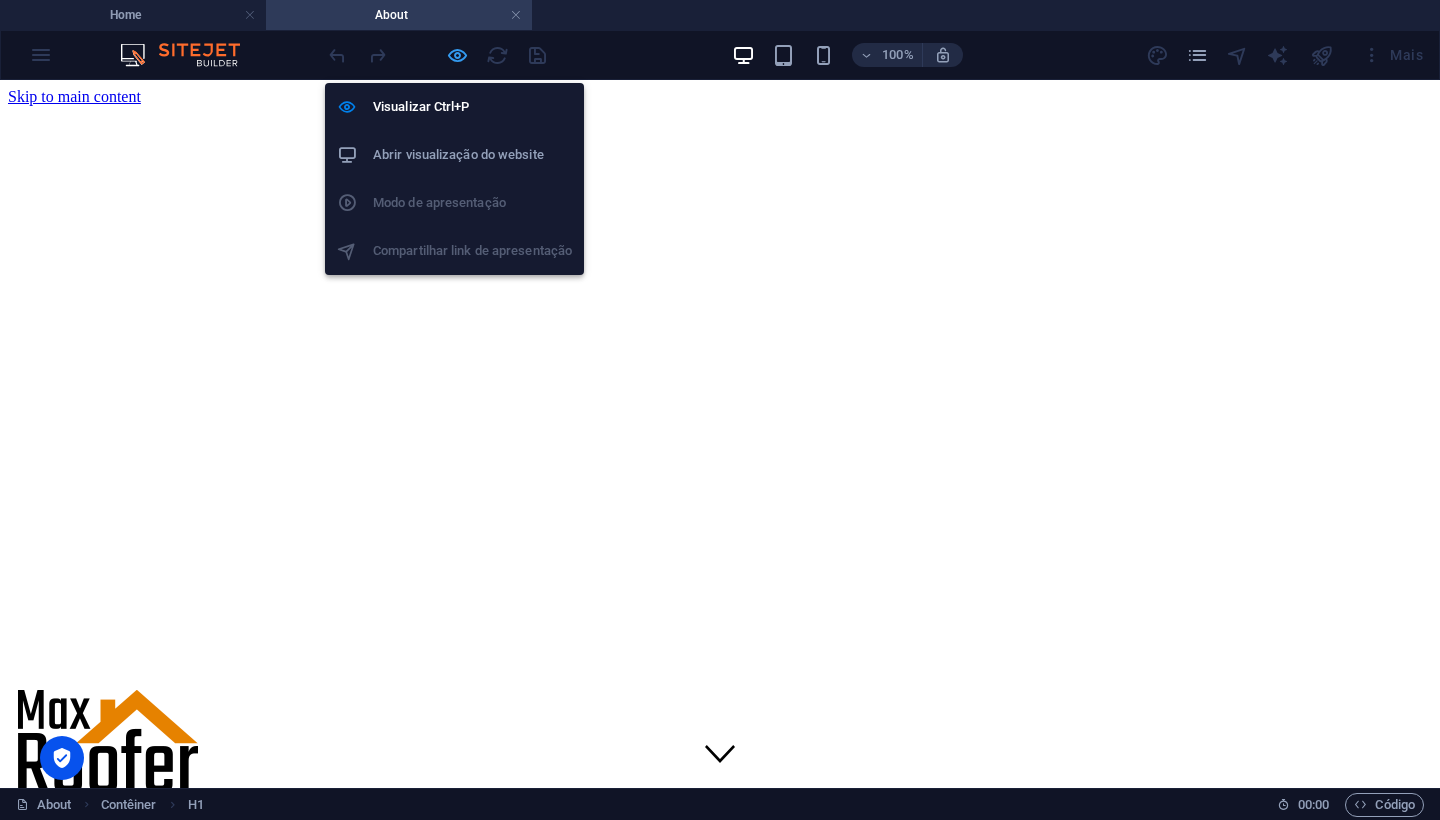 click at bounding box center [457, 55] 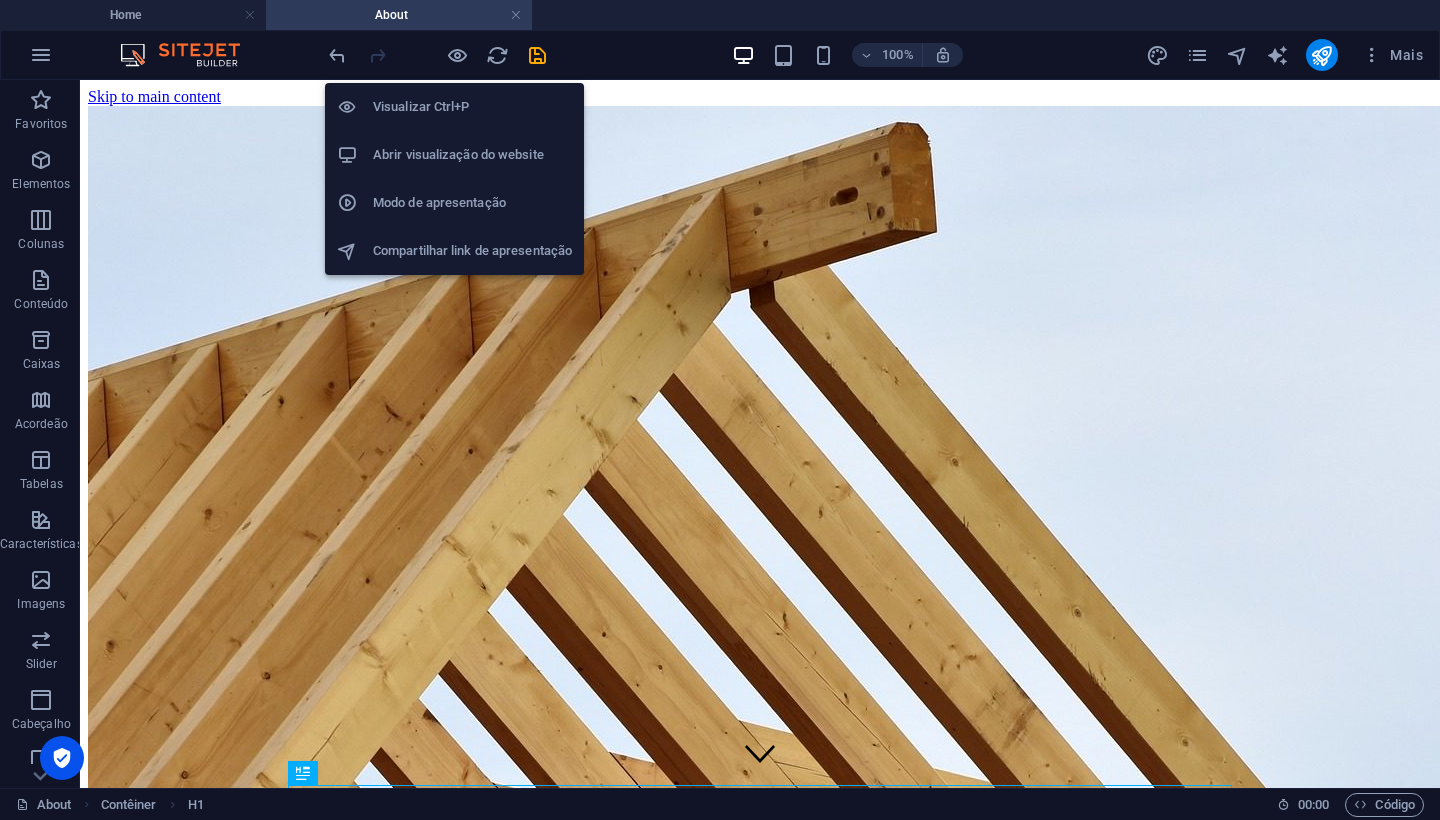 click on "Abrir visualização do website" at bounding box center (472, 155) 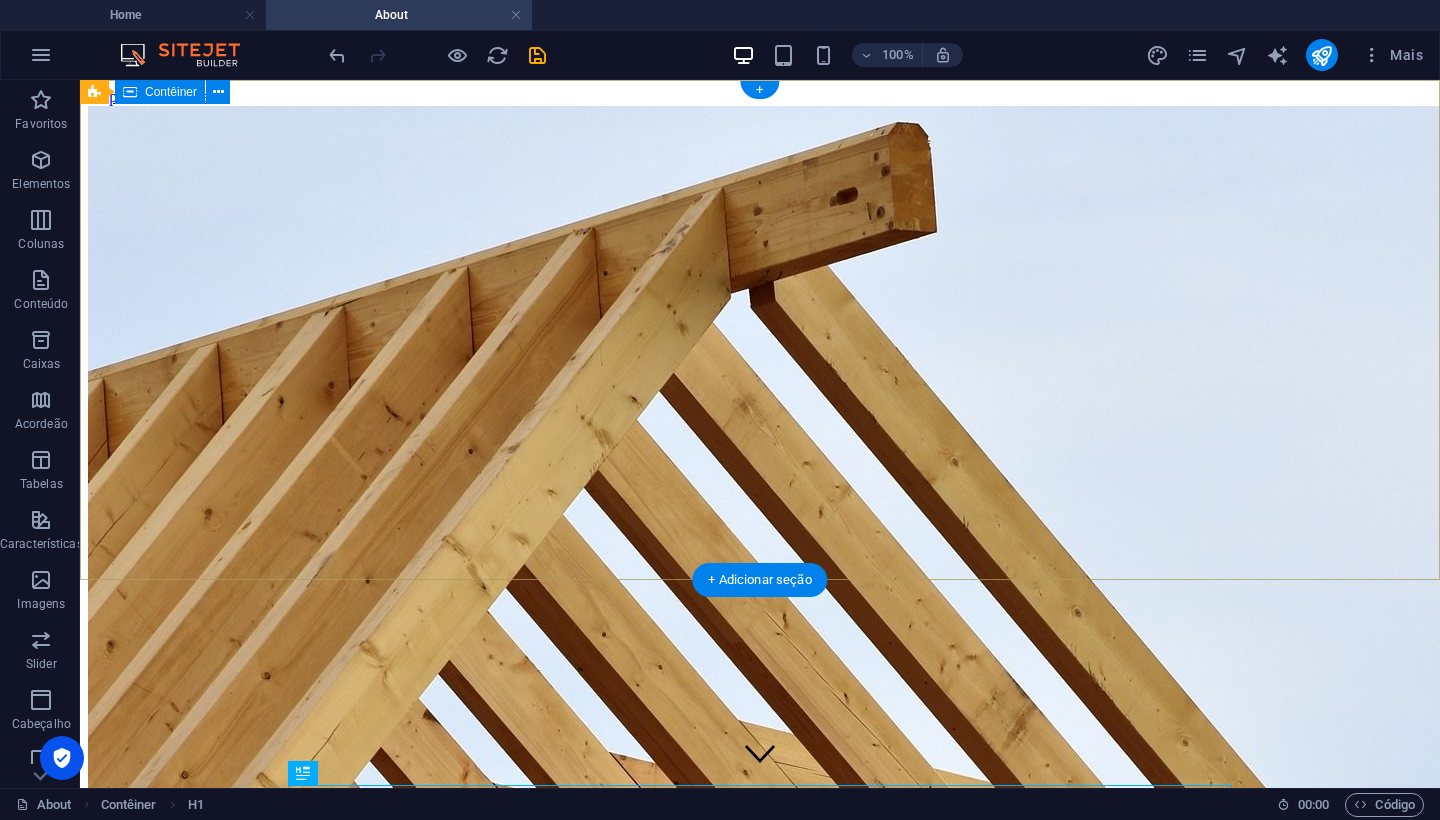 scroll, scrollTop: 13, scrollLeft: 0, axis: vertical 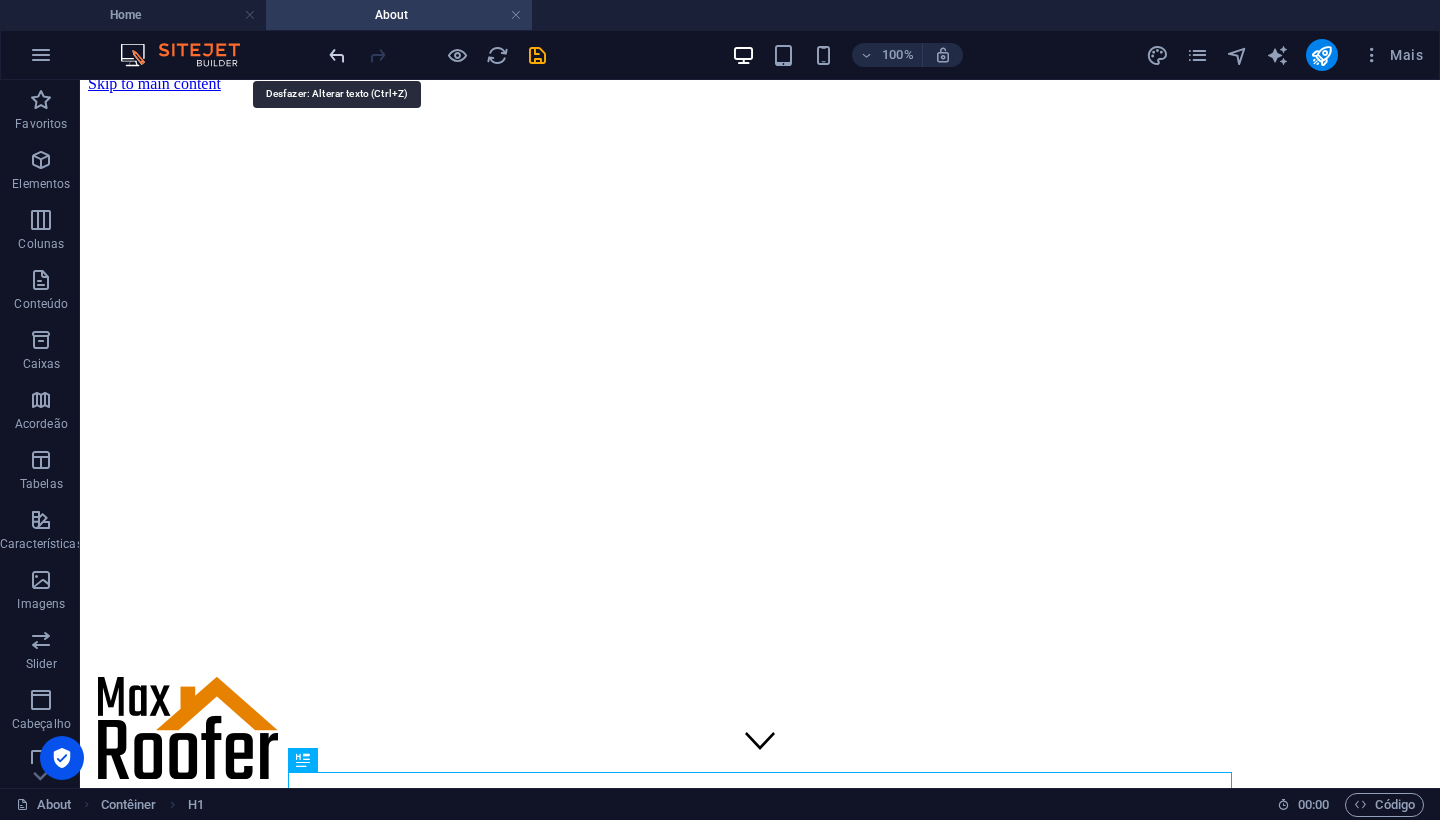click at bounding box center [337, 55] 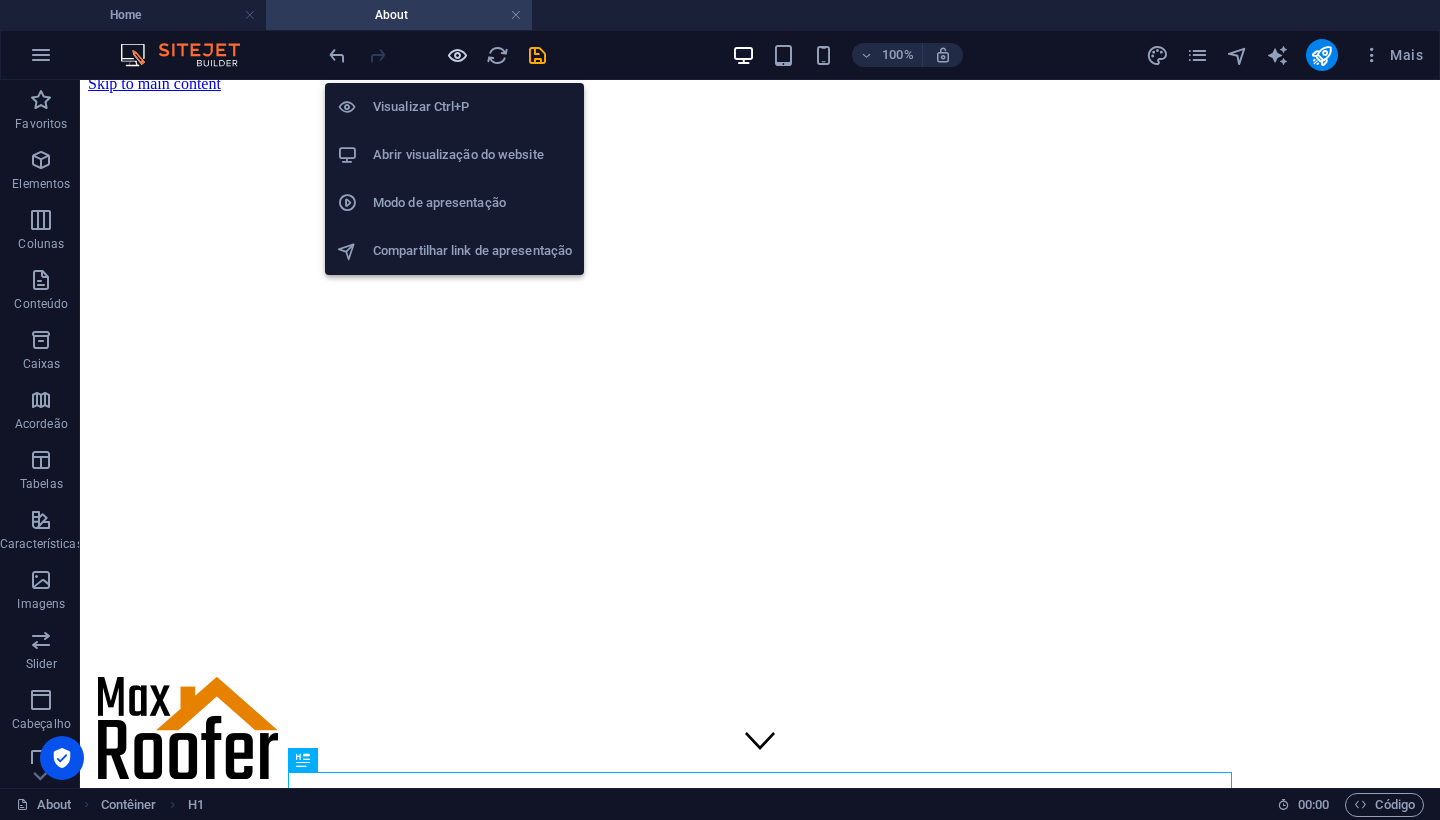 click at bounding box center (457, 55) 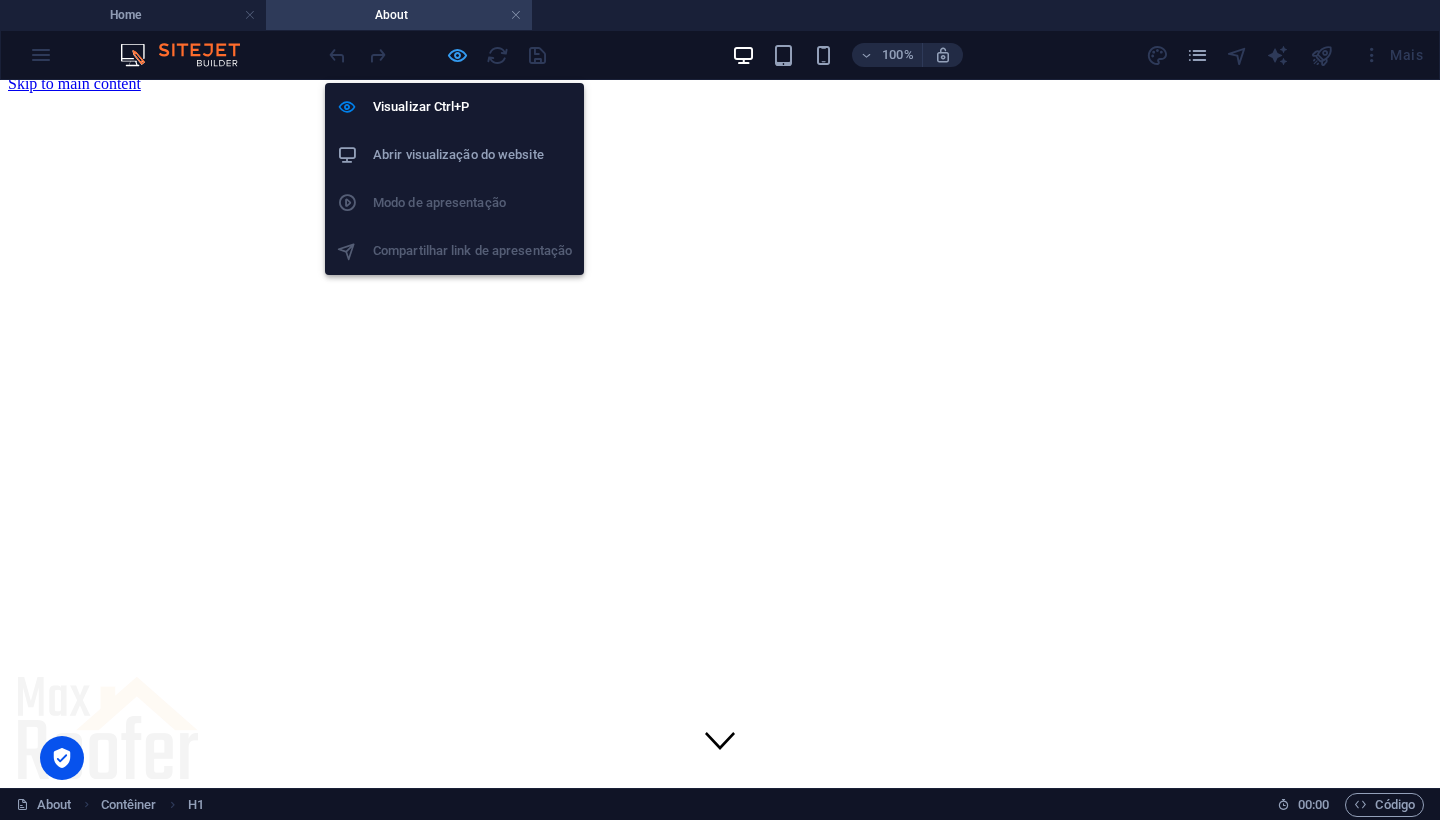click at bounding box center [457, 55] 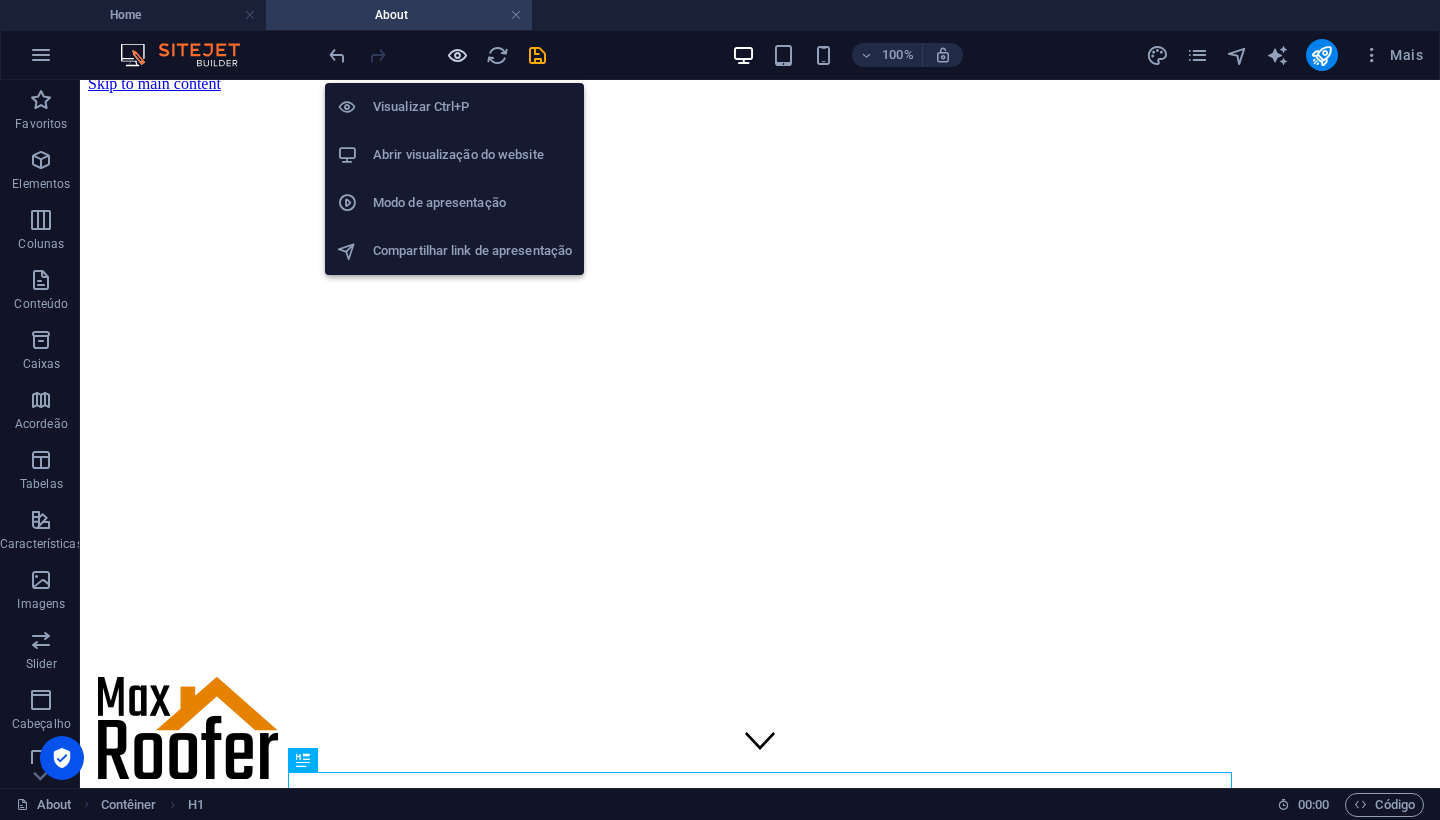 click at bounding box center [457, 55] 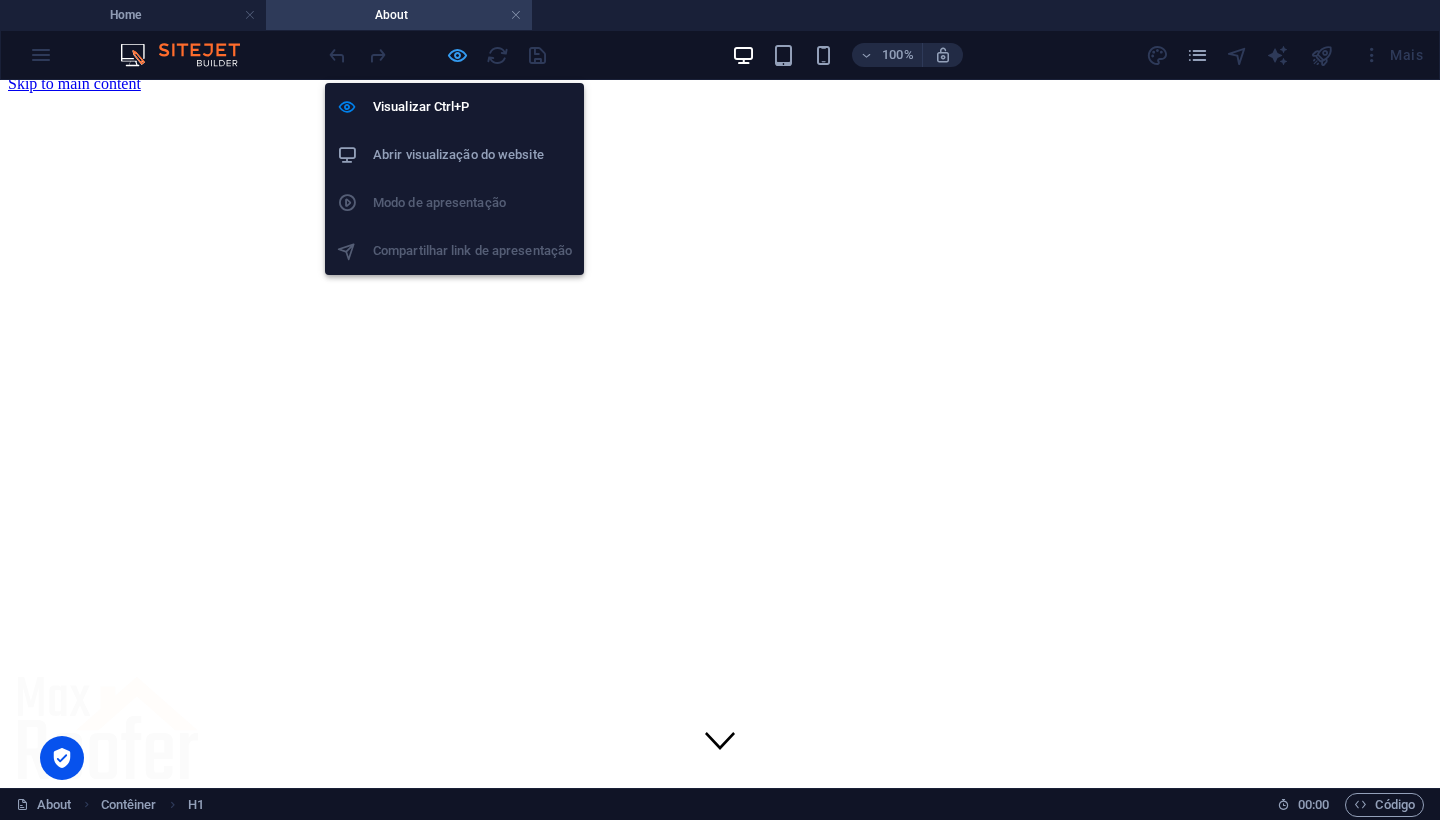 click at bounding box center [457, 55] 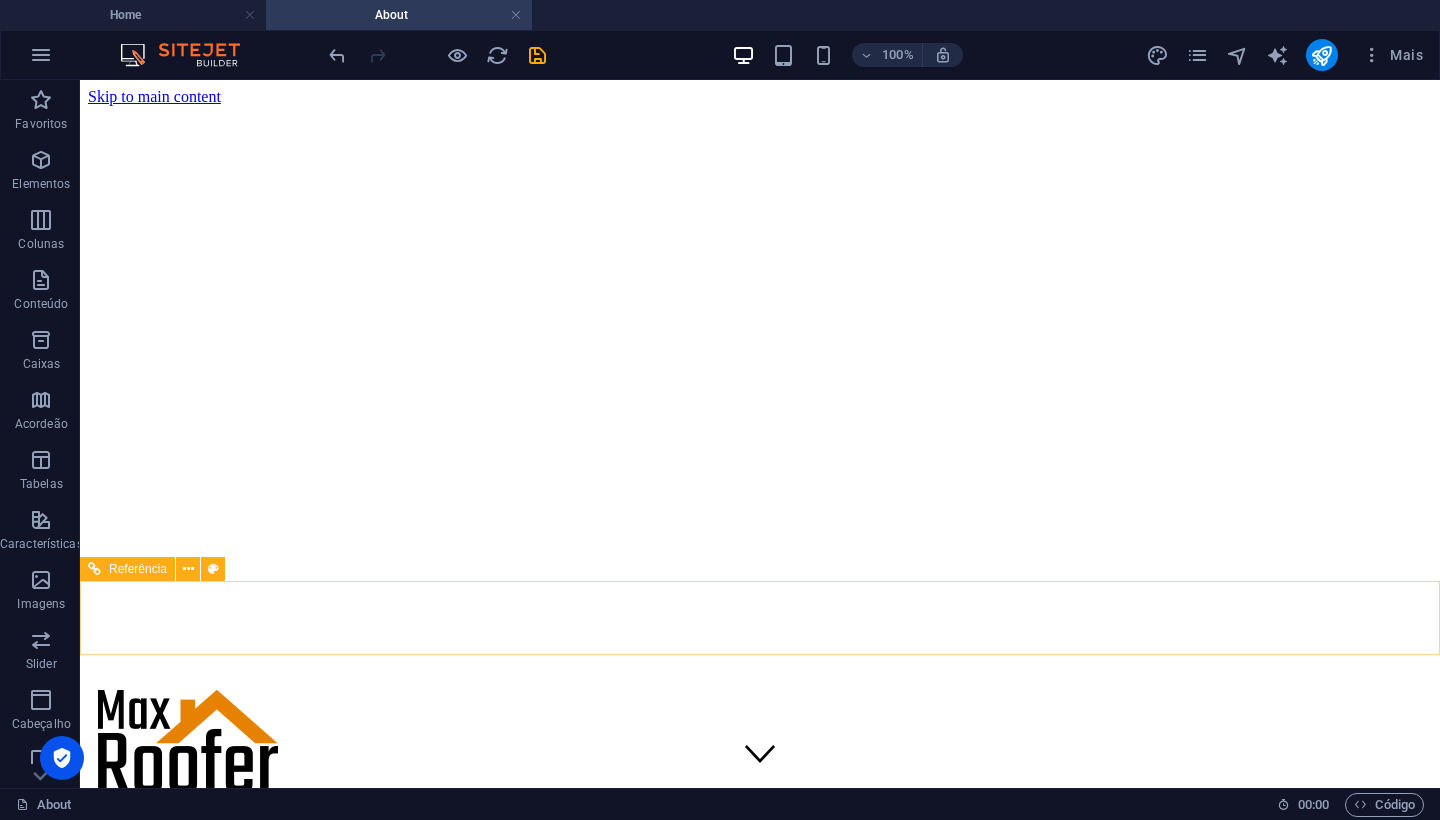 scroll, scrollTop: 0, scrollLeft: 0, axis: both 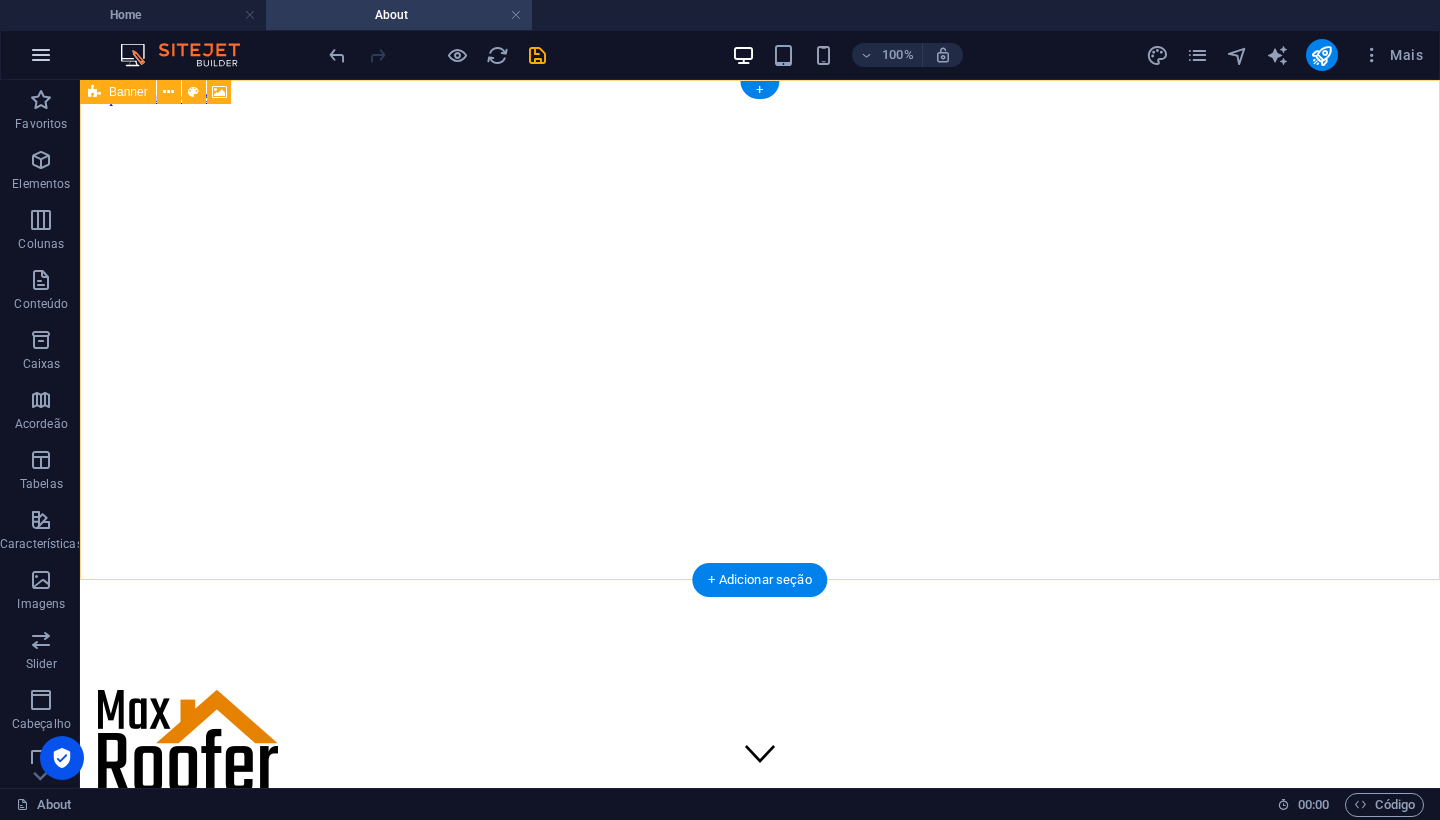 click at bounding box center [41, 55] 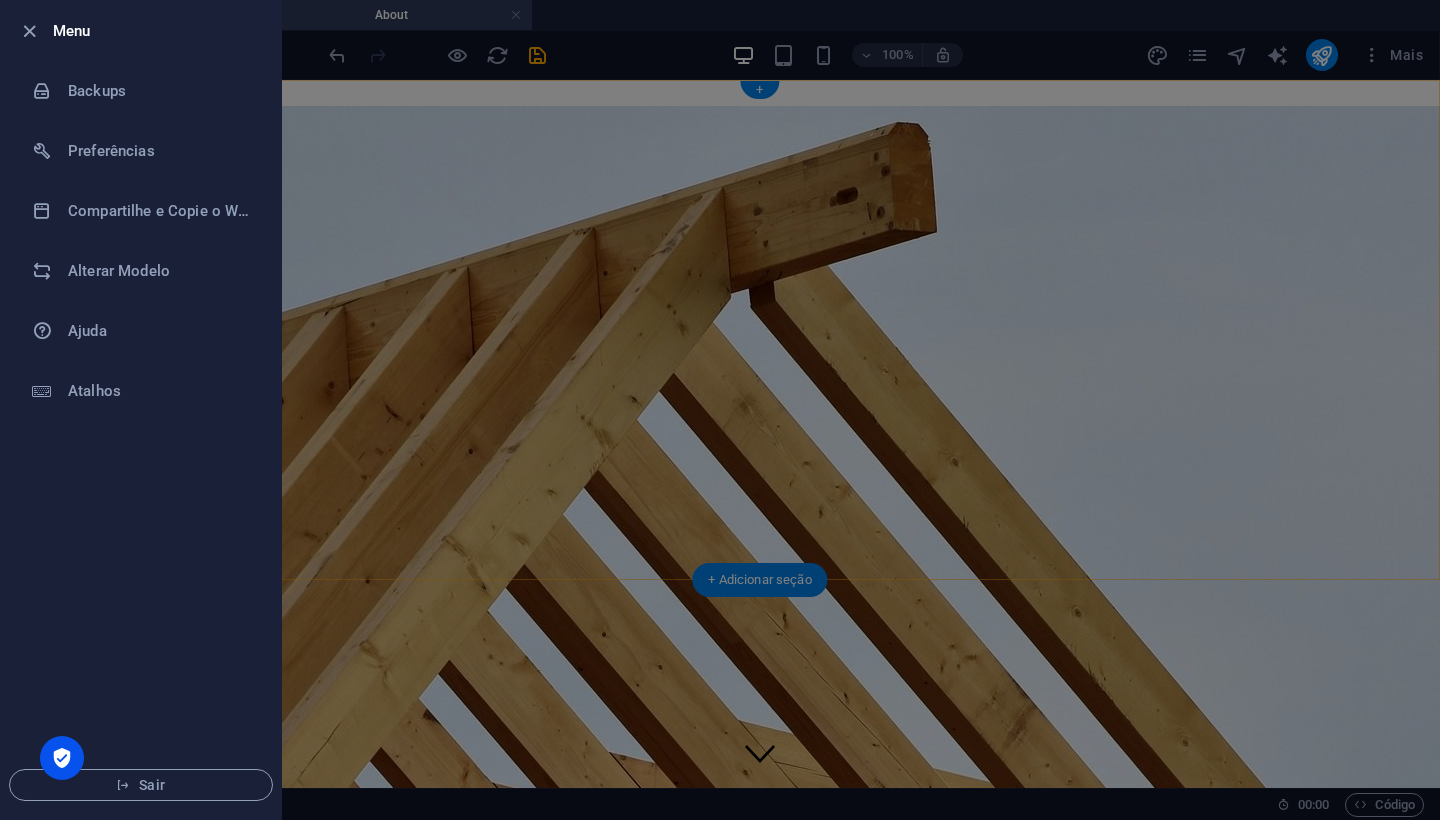 click at bounding box center (720, 410) 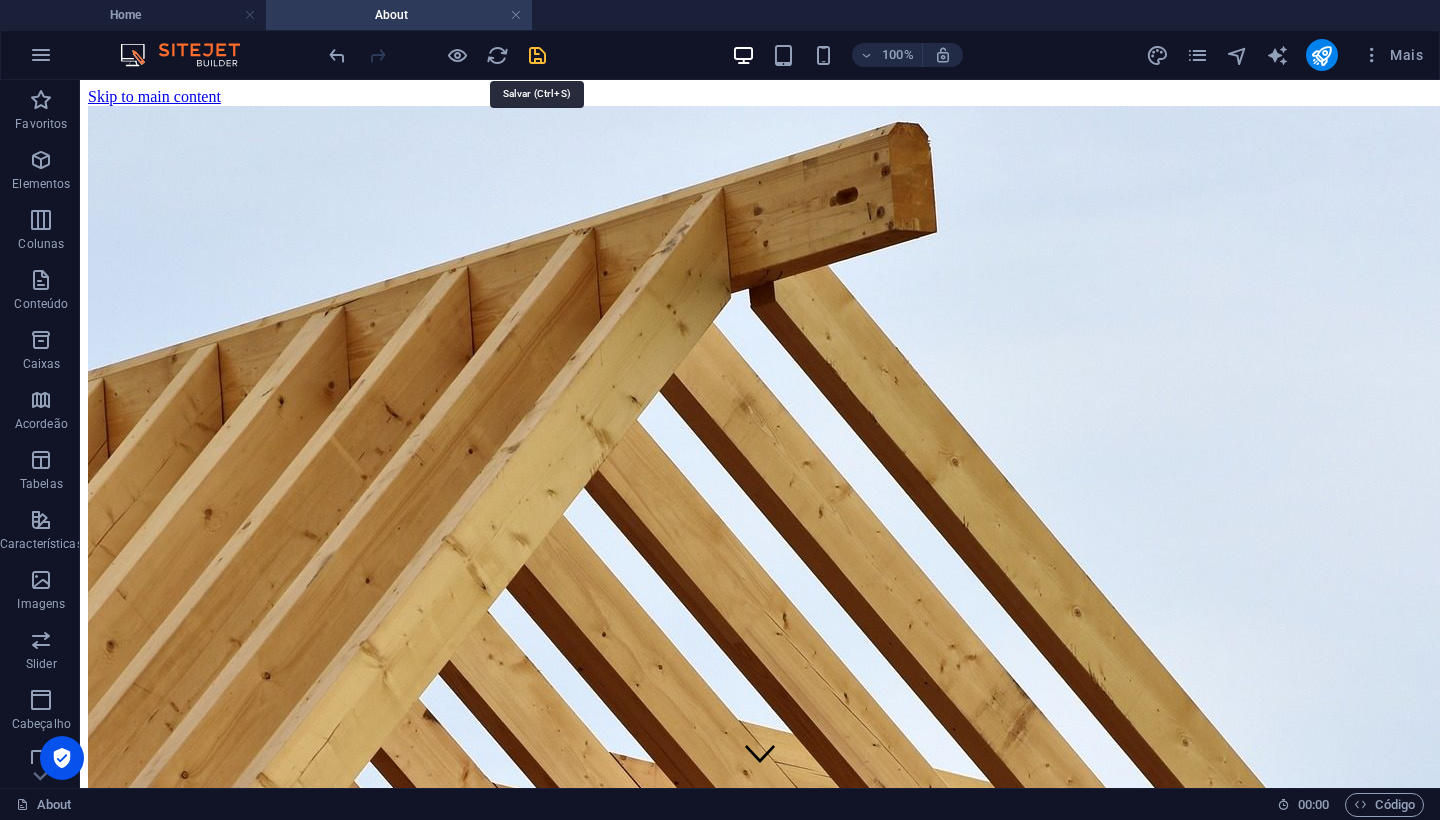 click at bounding box center [537, 55] 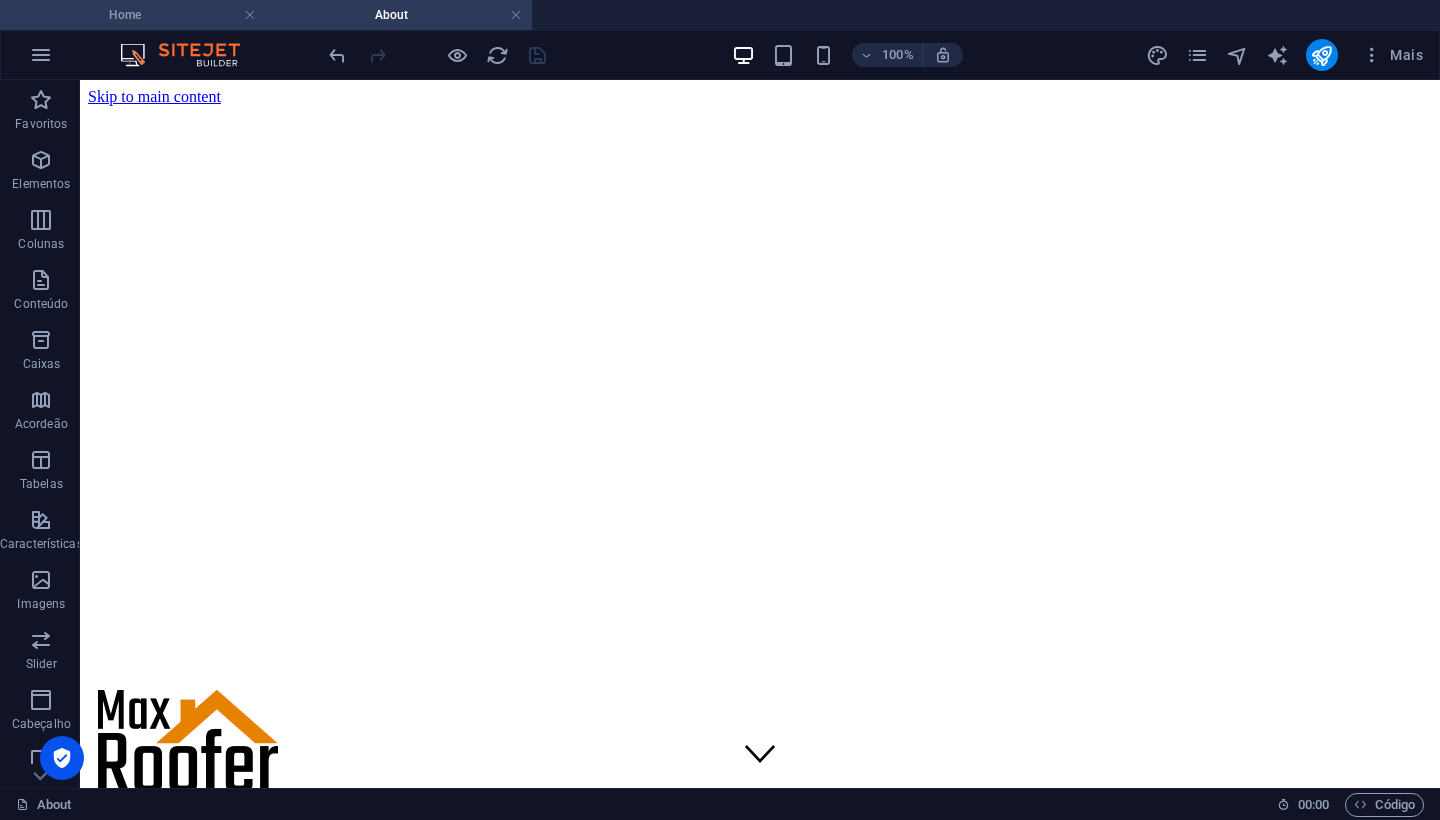 click on "Home" at bounding box center (133, 15) 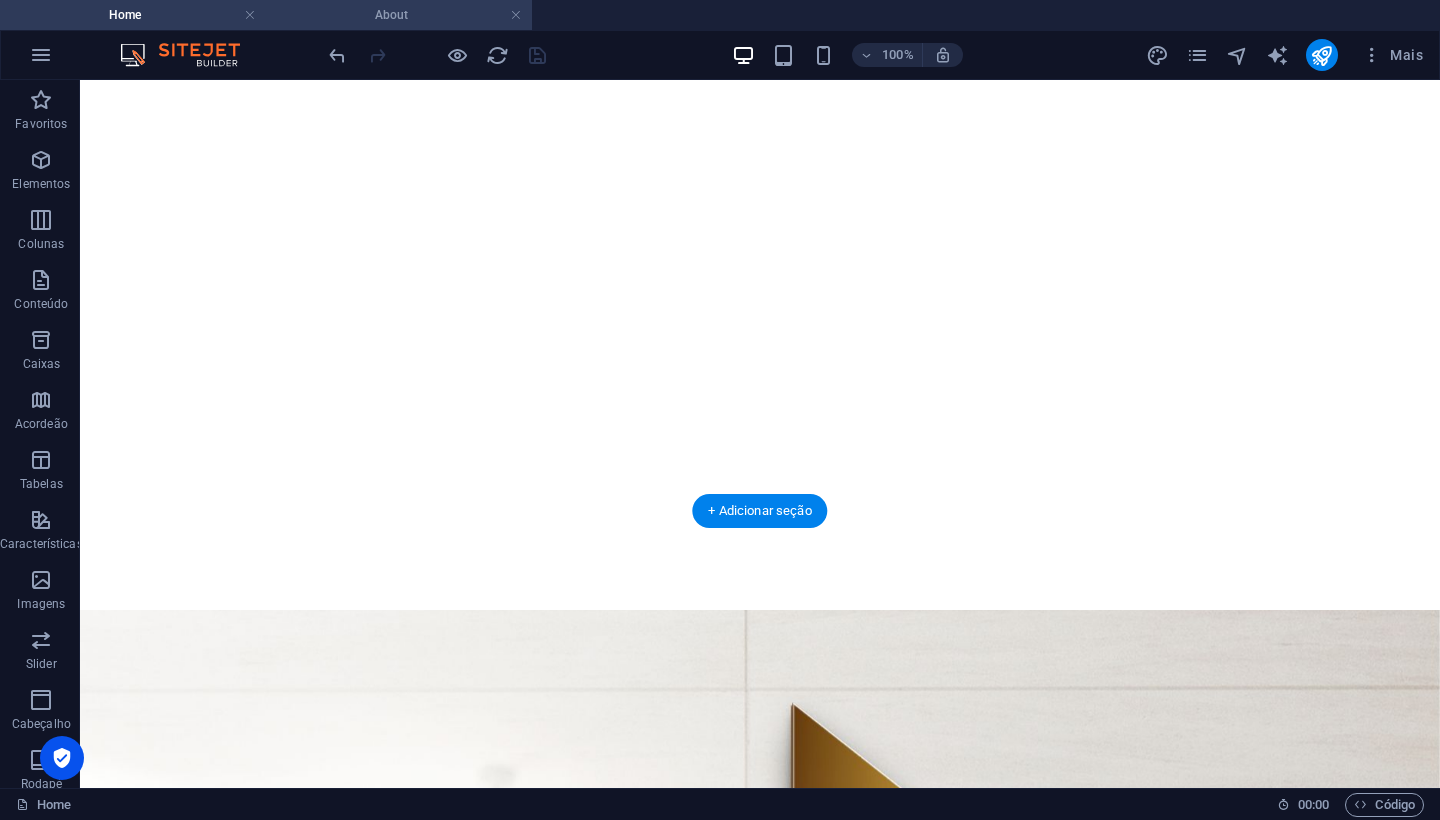 click on "About" at bounding box center (399, 15) 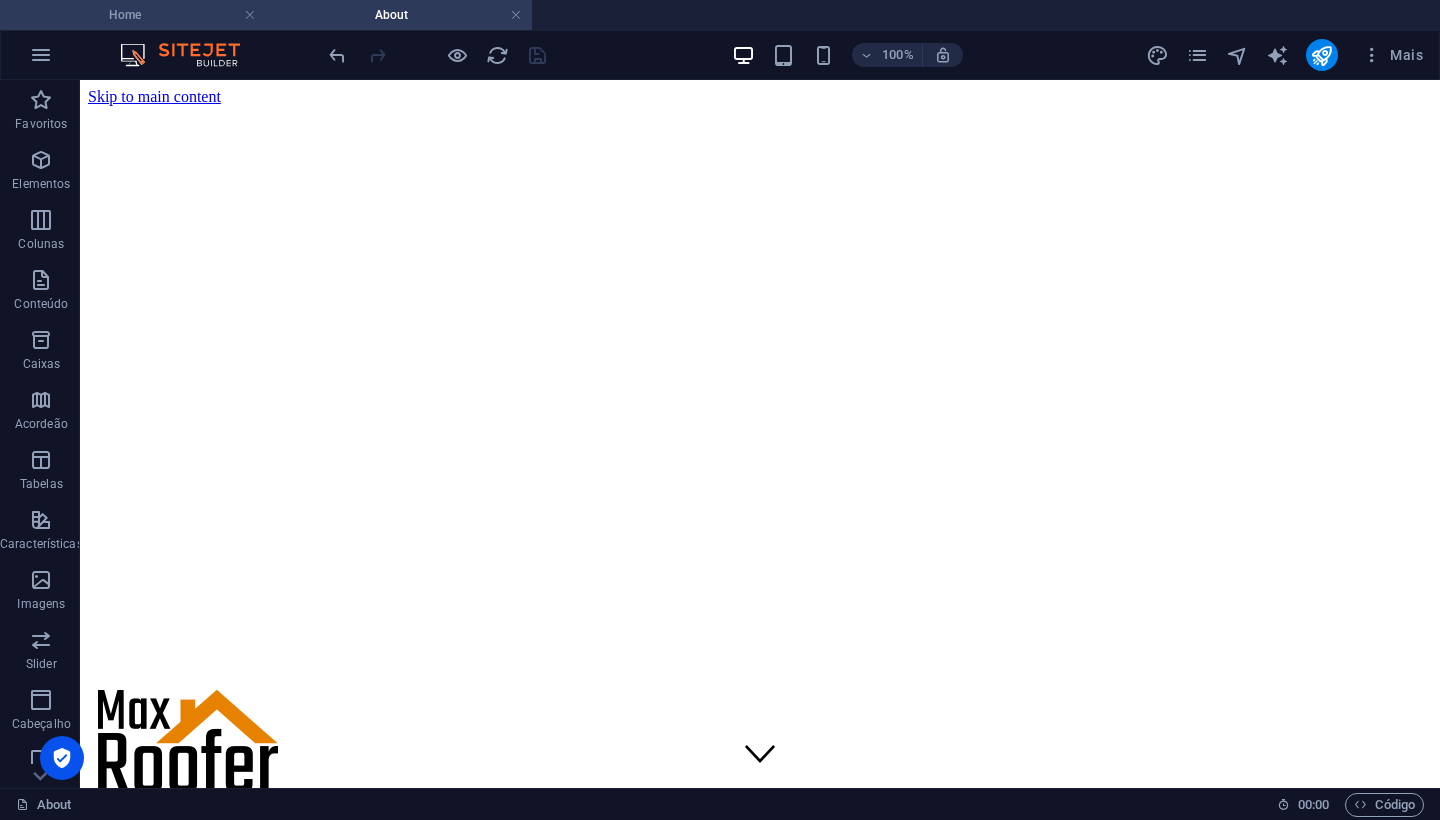 click on "Home" at bounding box center [133, 15] 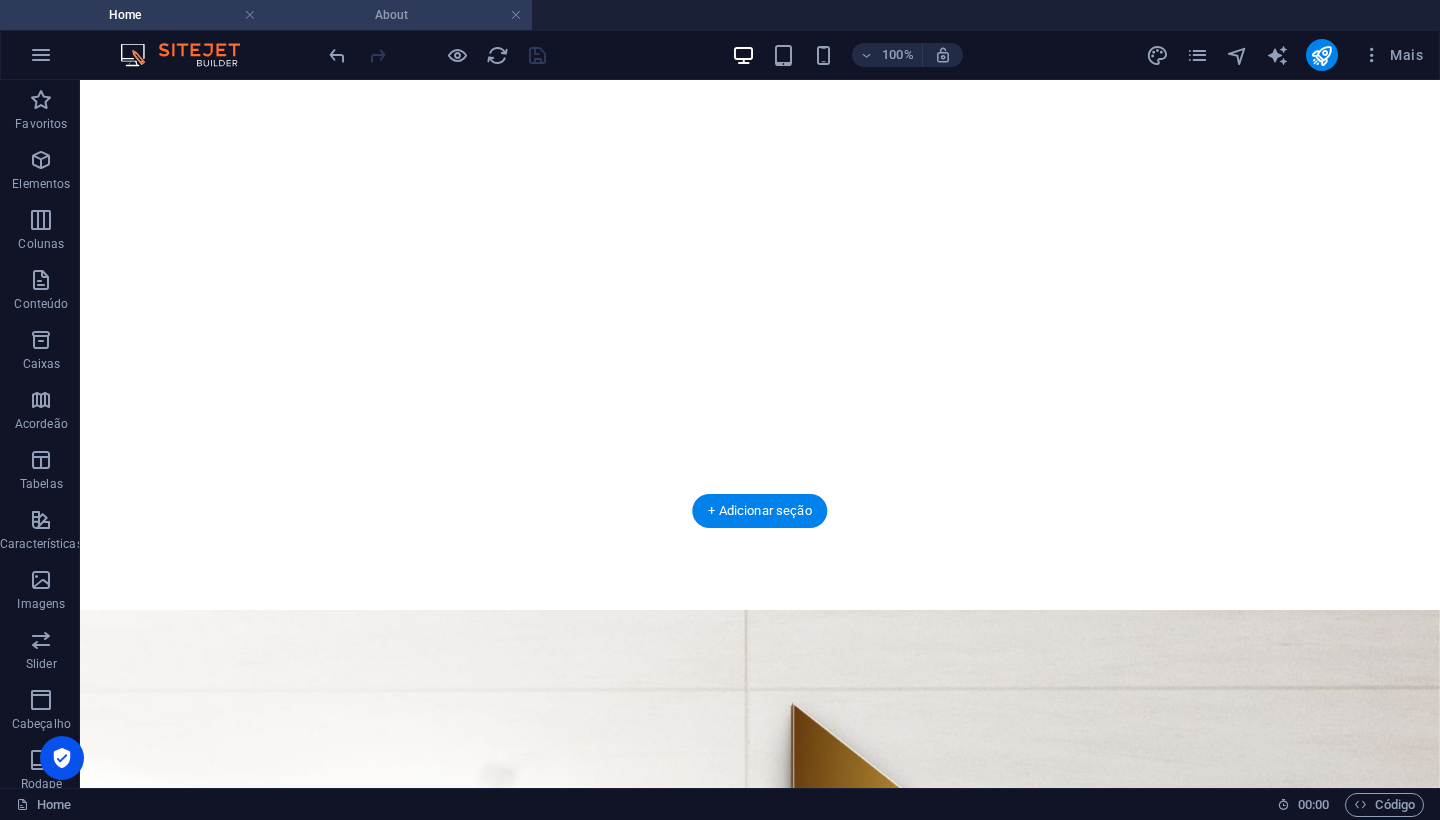 click on "About" at bounding box center (399, 15) 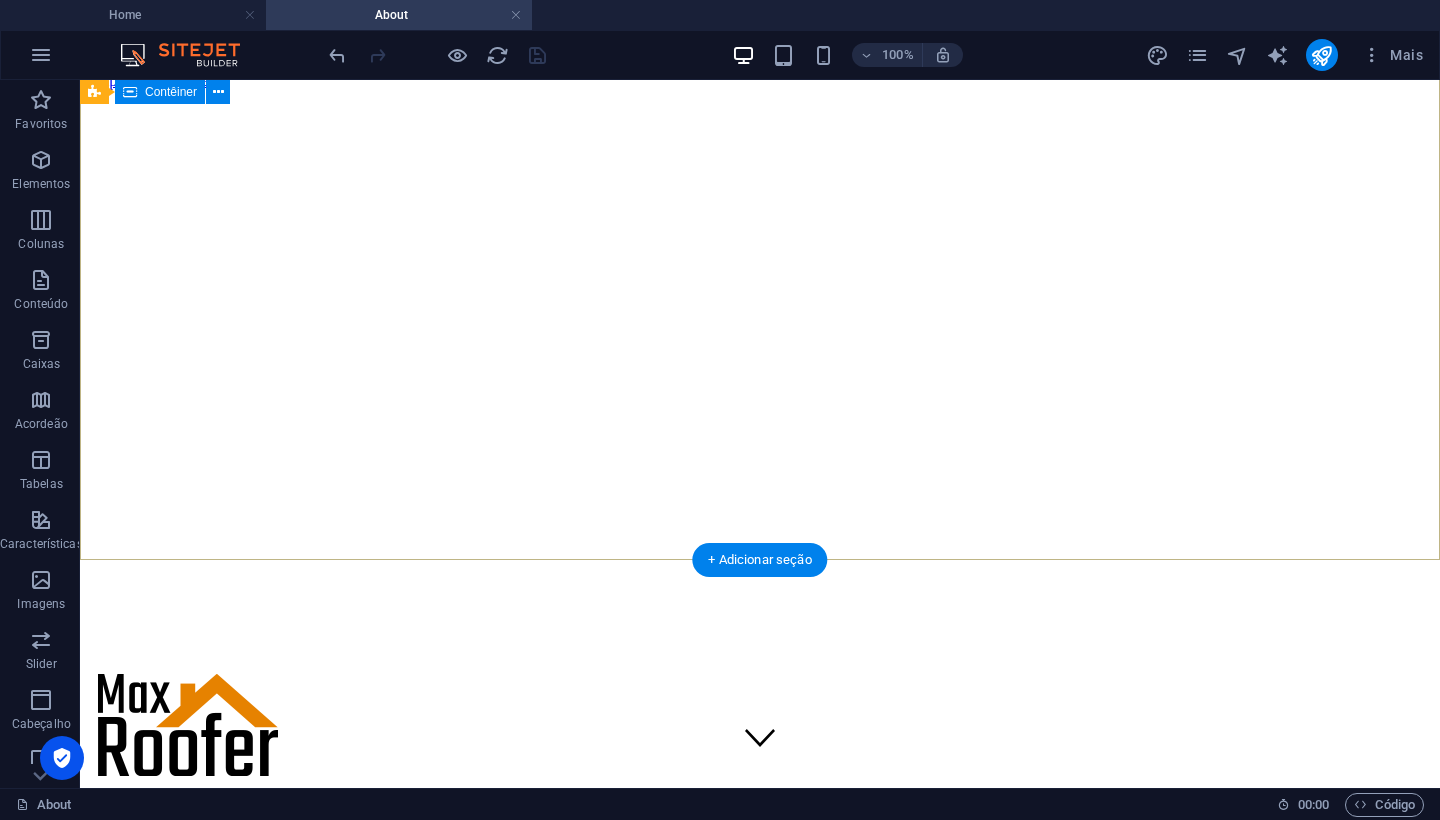 scroll, scrollTop: 20, scrollLeft: 0, axis: vertical 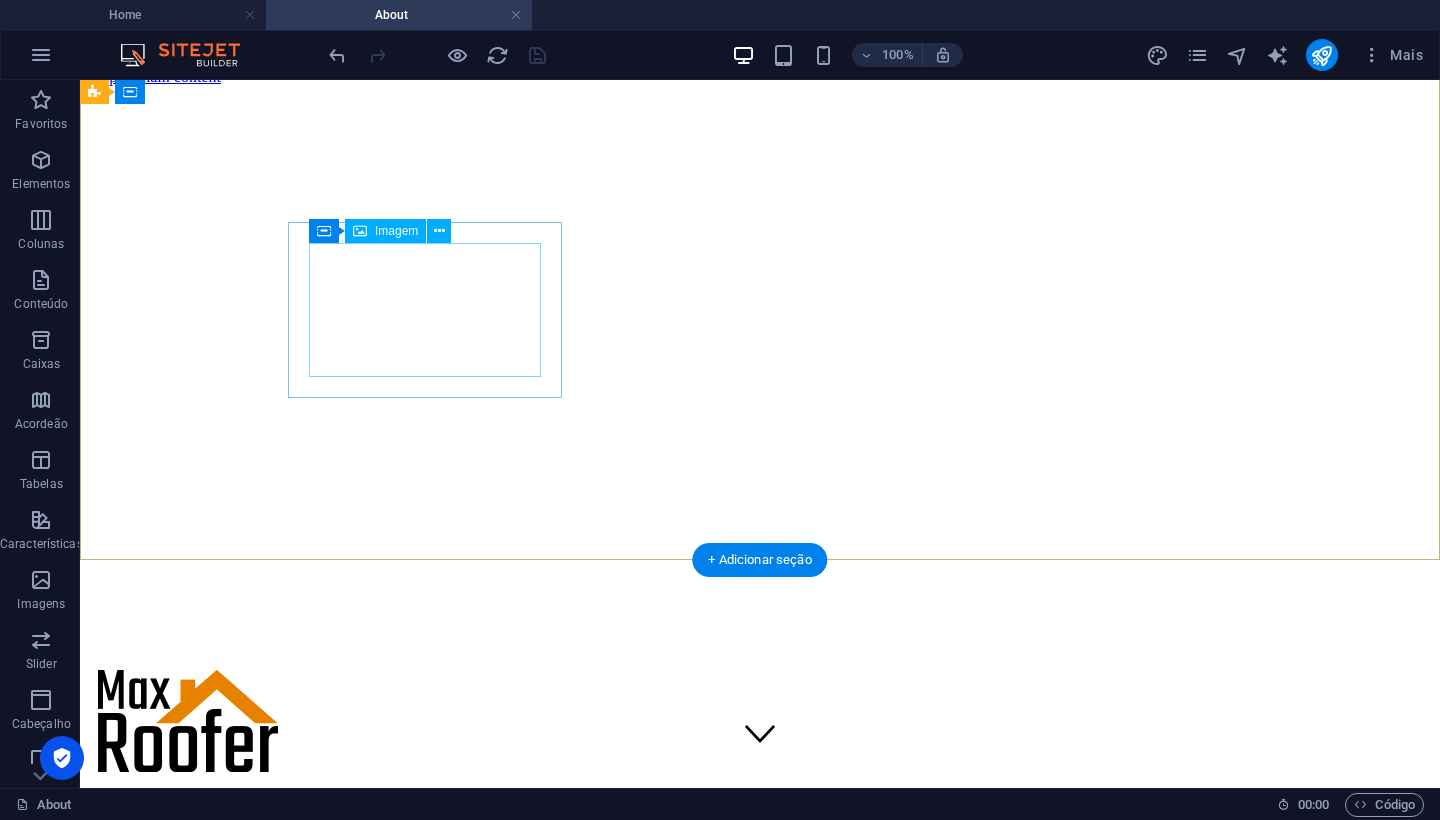 click at bounding box center [760, 723] 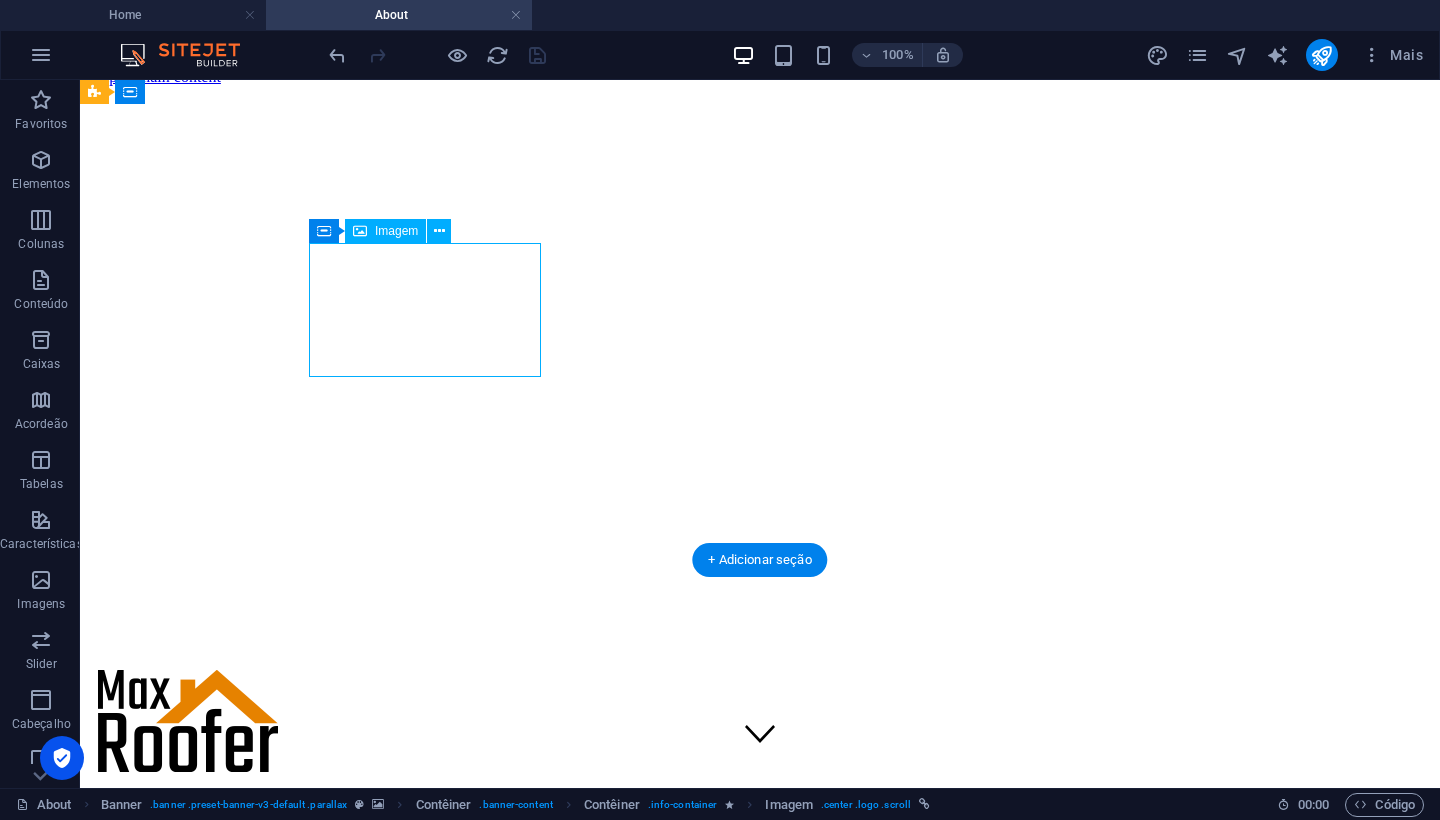 click at bounding box center (760, 723) 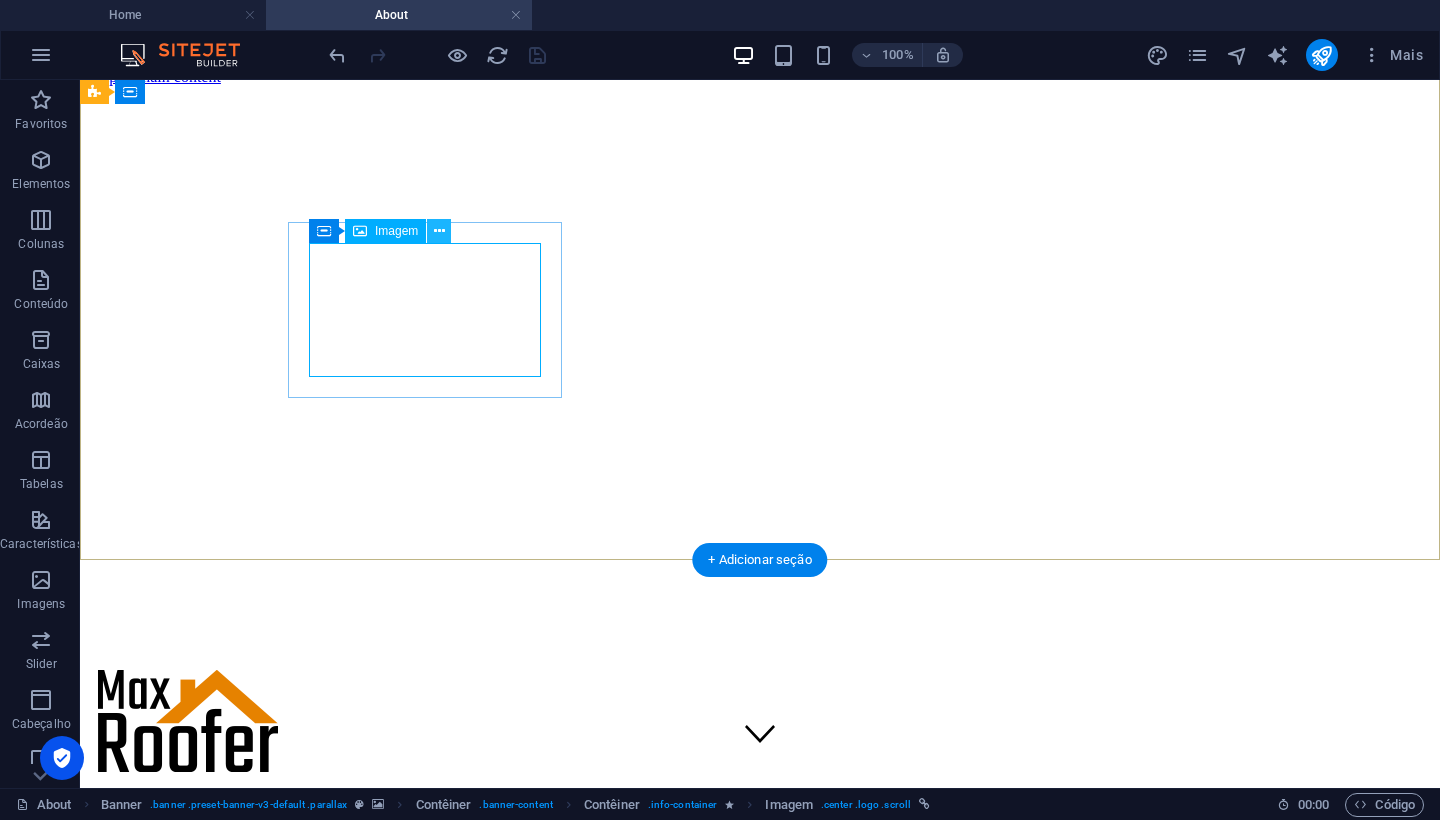 click at bounding box center [439, 231] 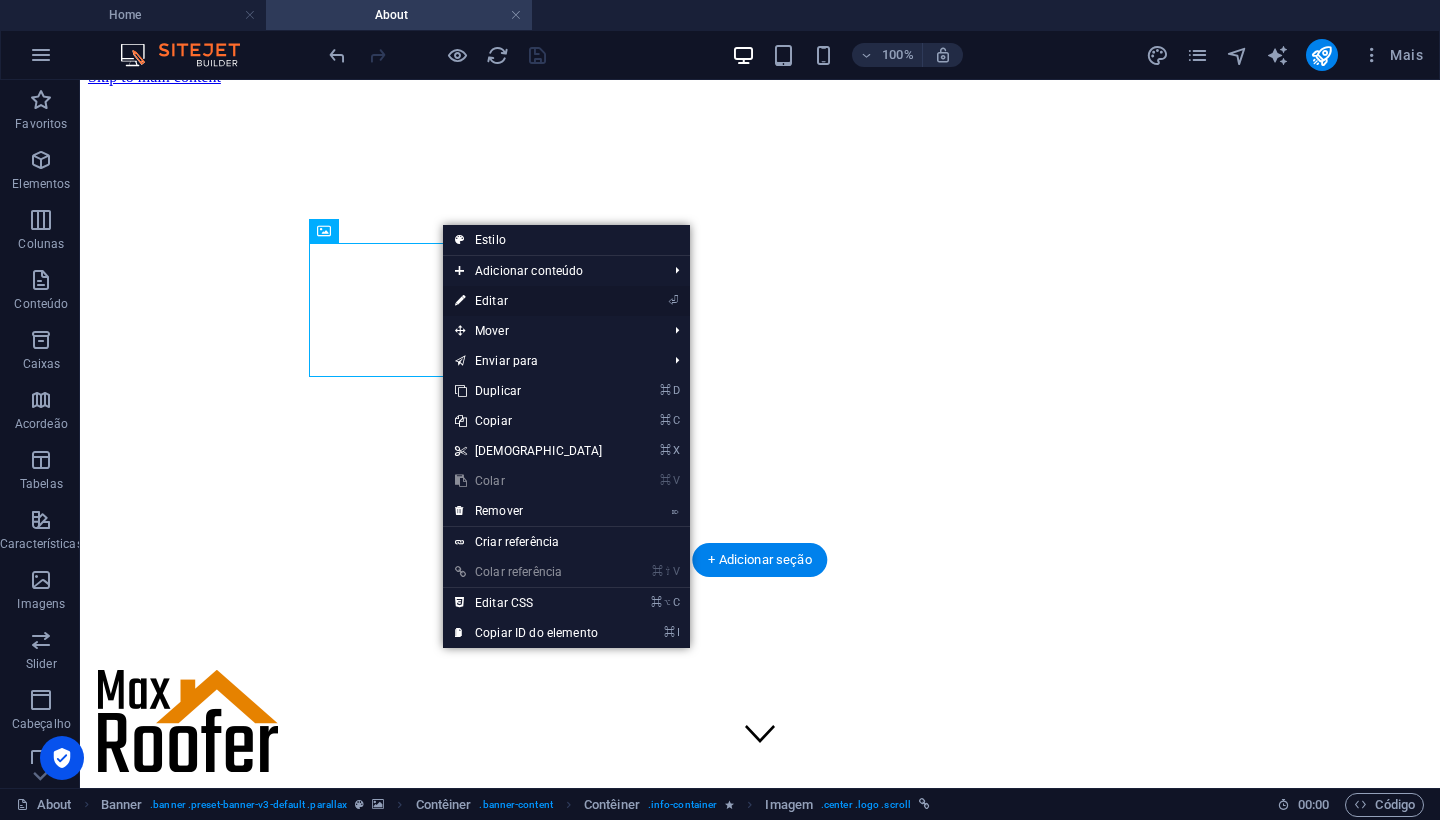 click on "⏎  Editar" at bounding box center (529, 301) 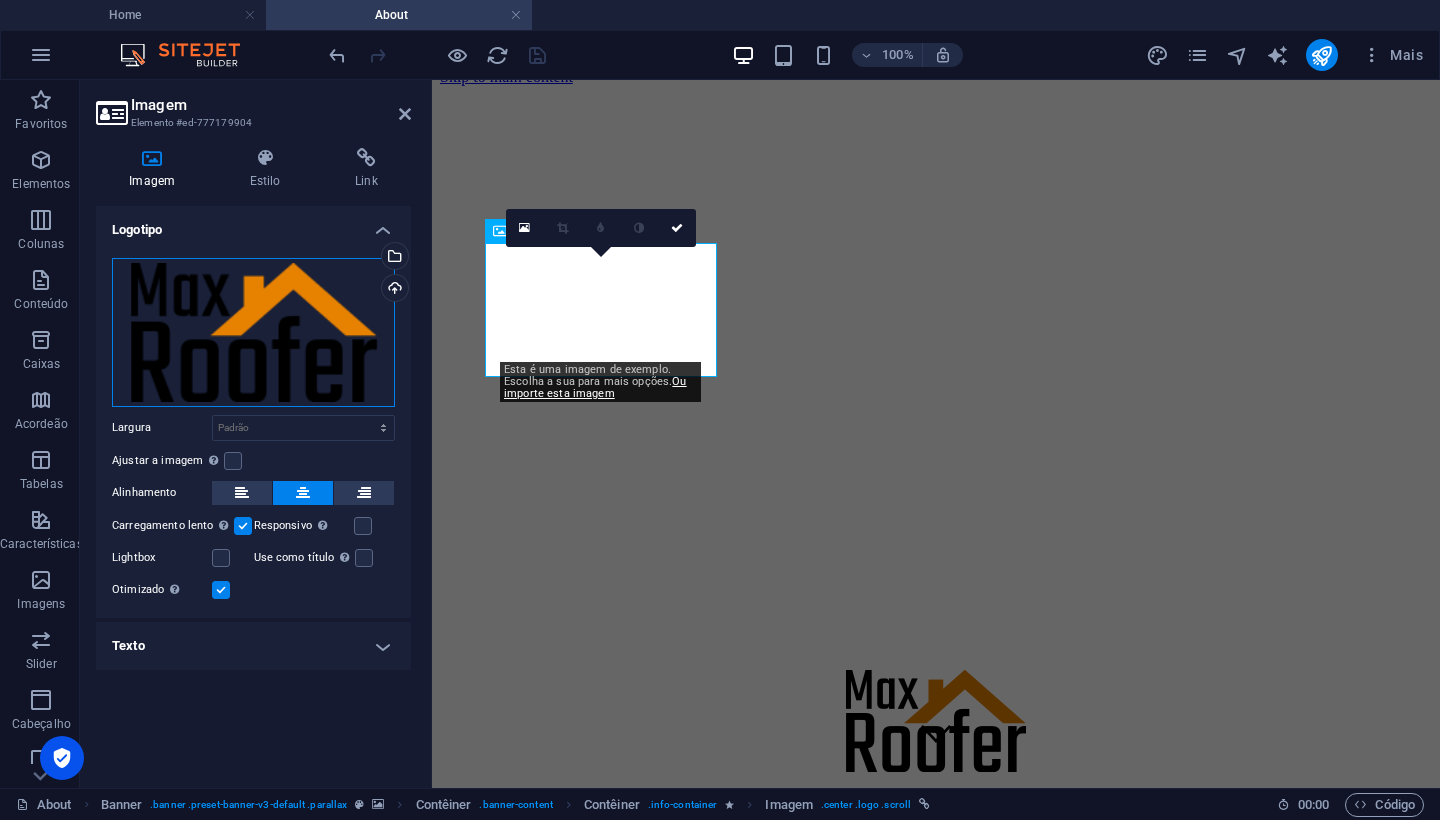 click on "Arraste os arquivos aqui, clique para escolher os arquivos ou selecione os arquivos em Arquivos ou em nossa galeria de fotos e vídeos gratuitos" at bounding box center [253, 332] 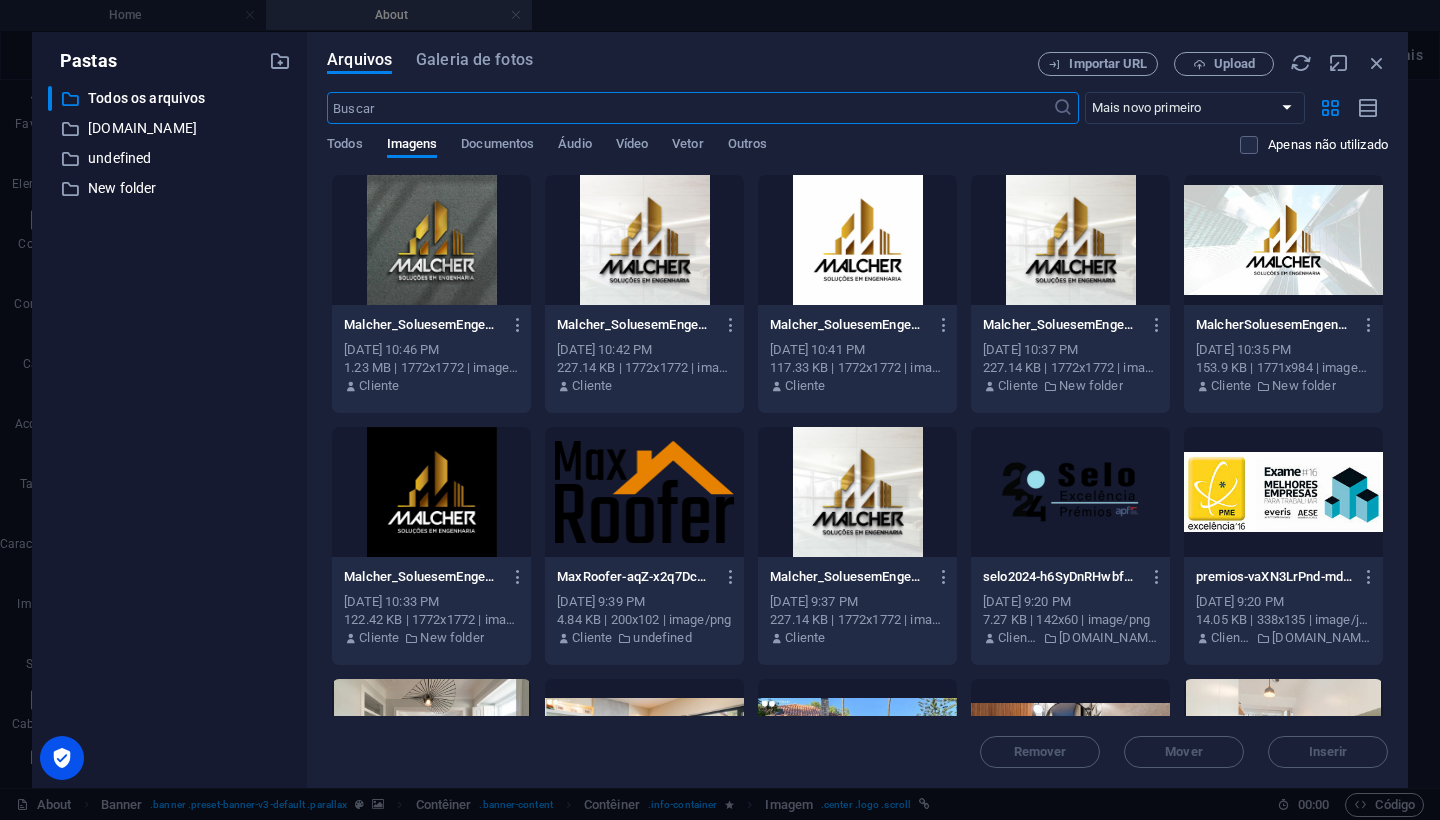 click at bounding box center (857, 240) 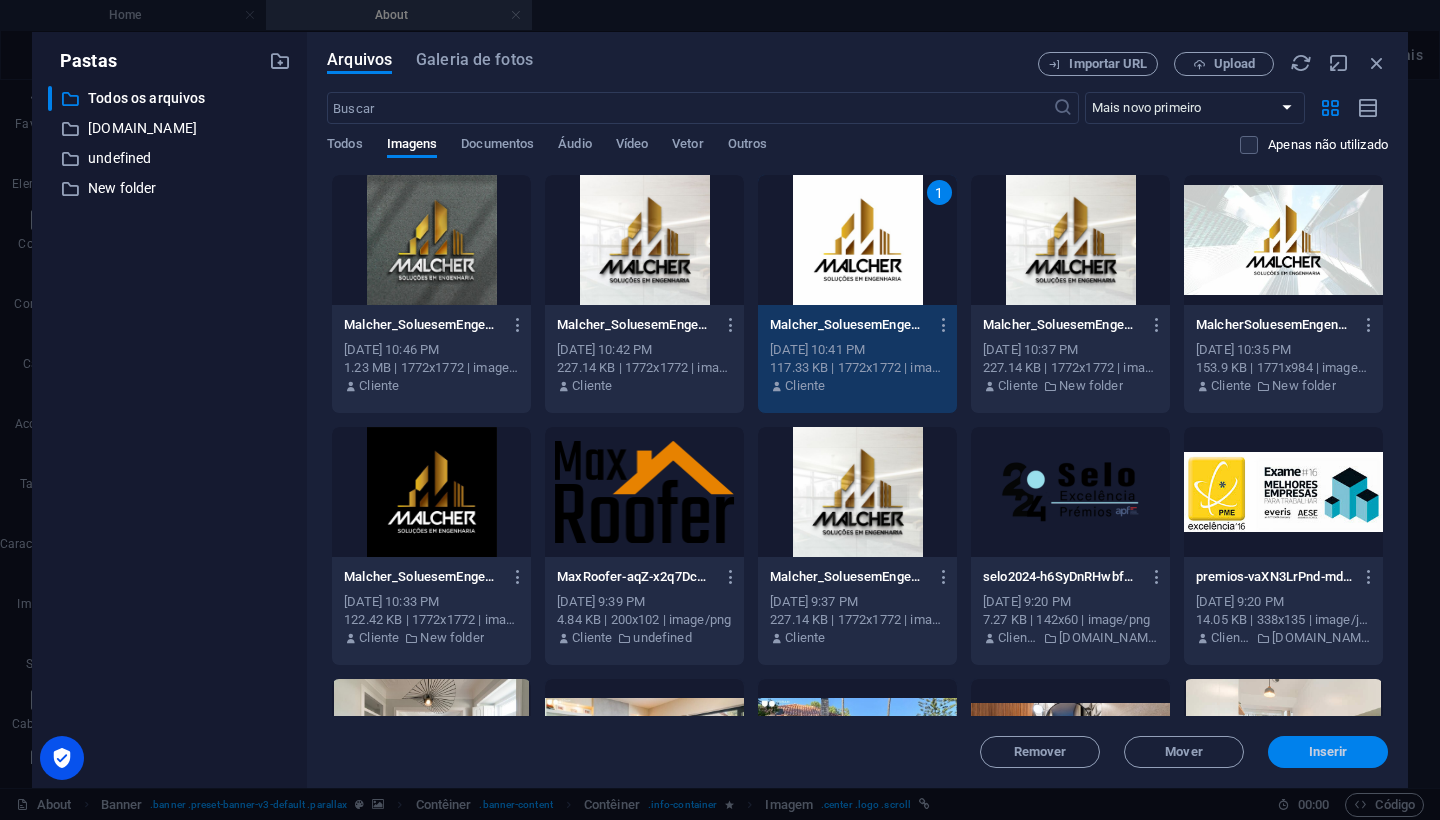 click on "Inserir" at bounding box center [1328, 752] 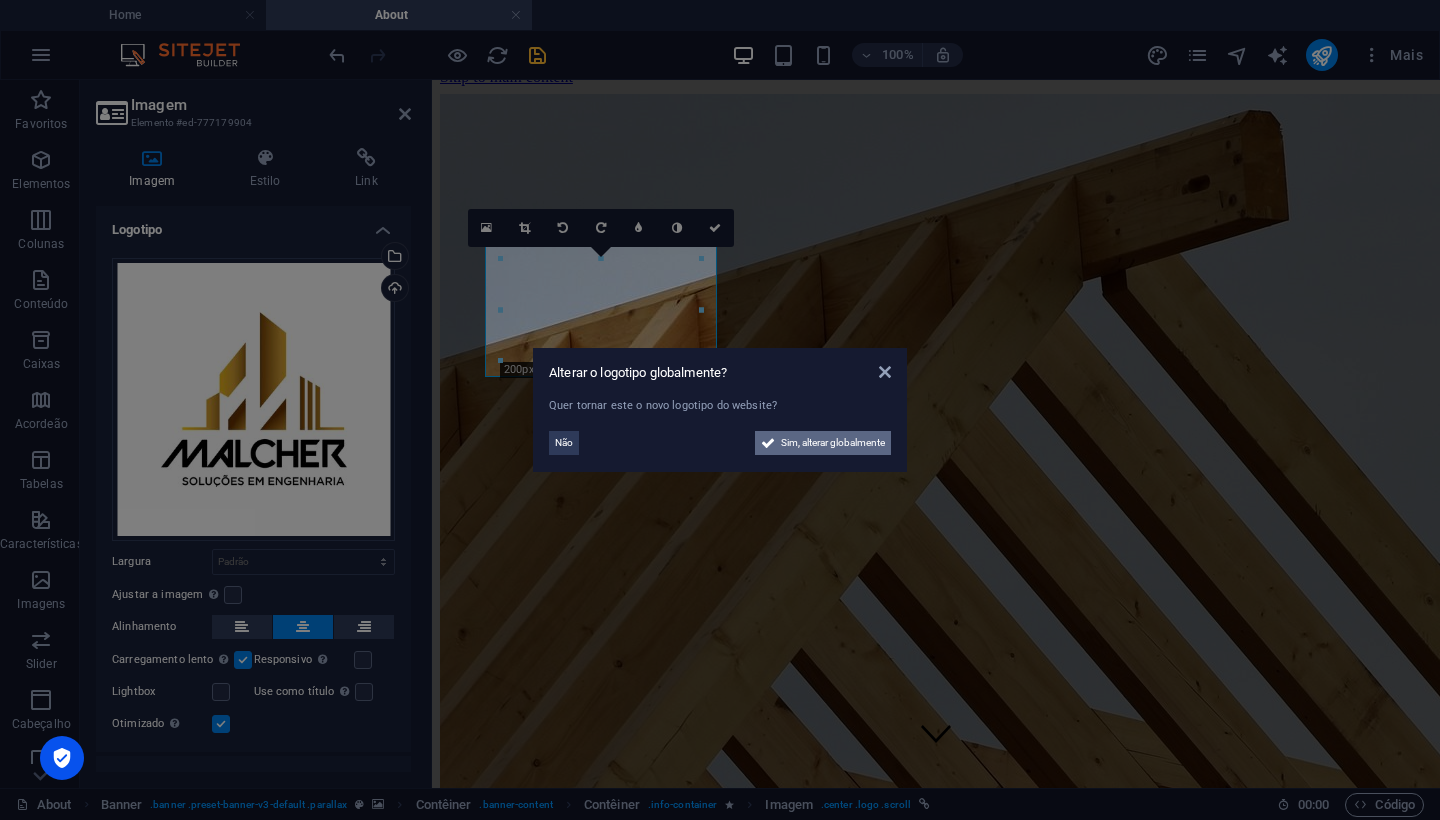 click on "Sim, alterar globalmente" at bounding box center (833, 443) 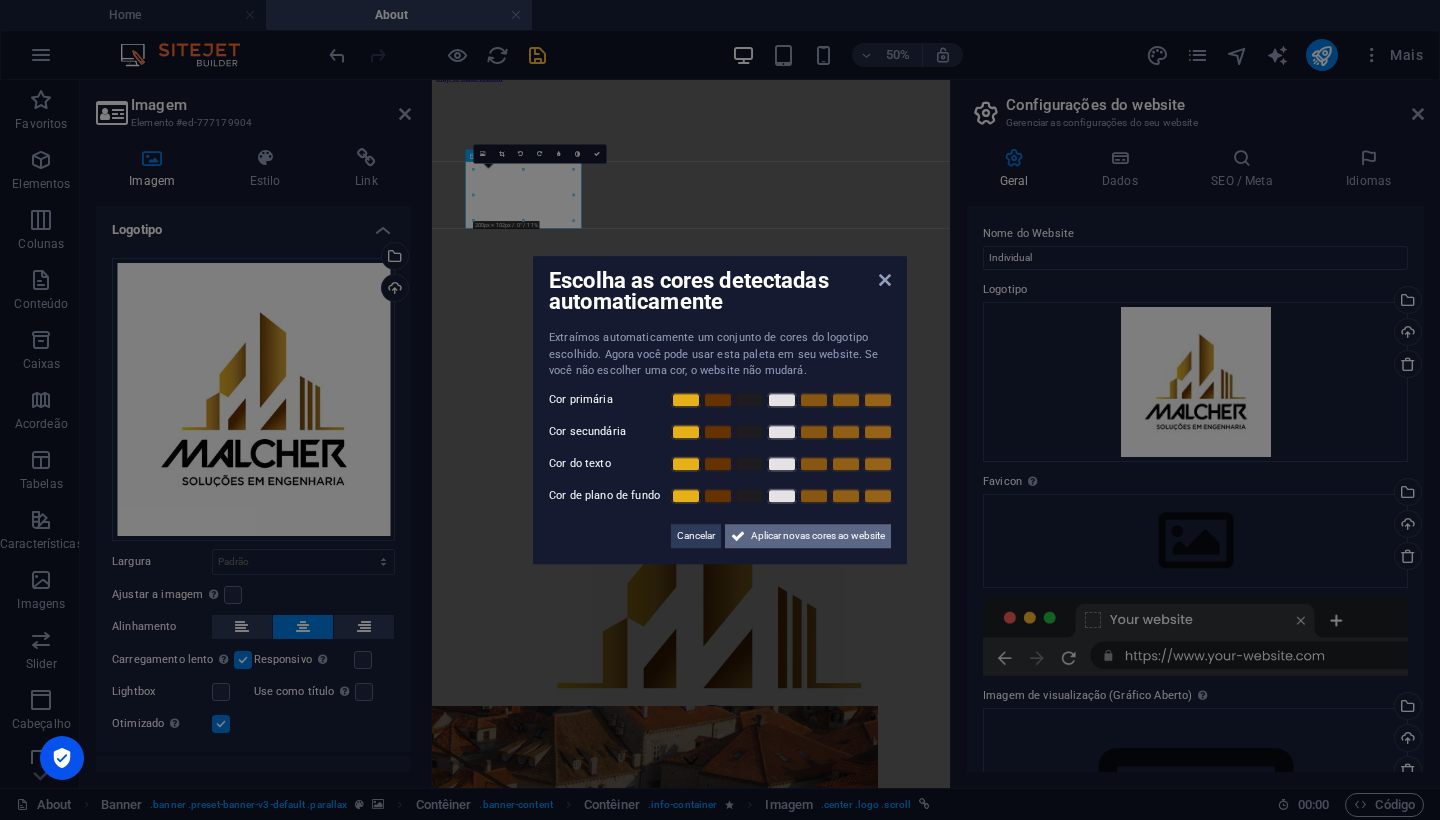 click on "Aplicar novas cores ao website" at bounding box center [818, 536] 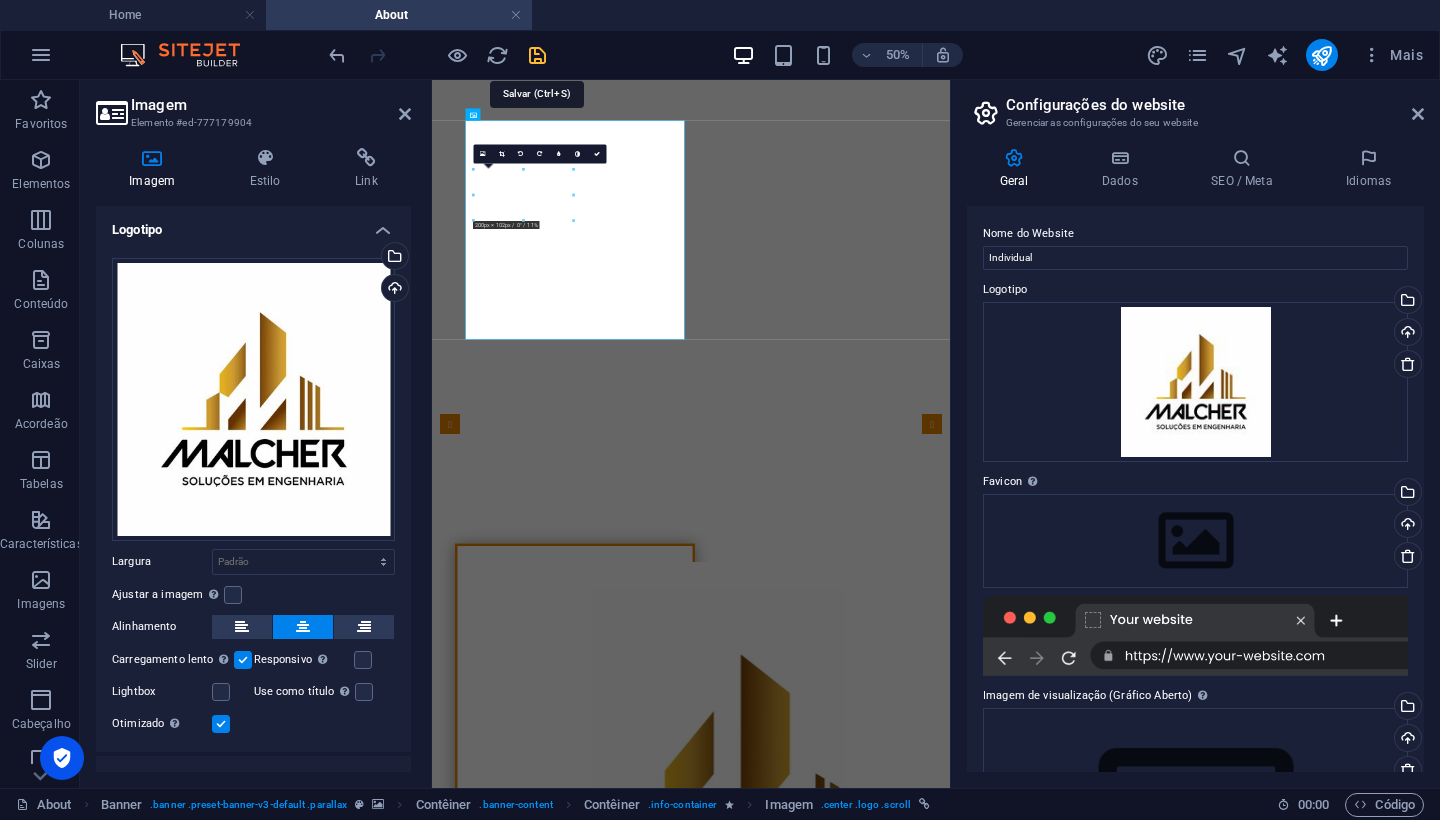 click at bounding box center (537, 55) 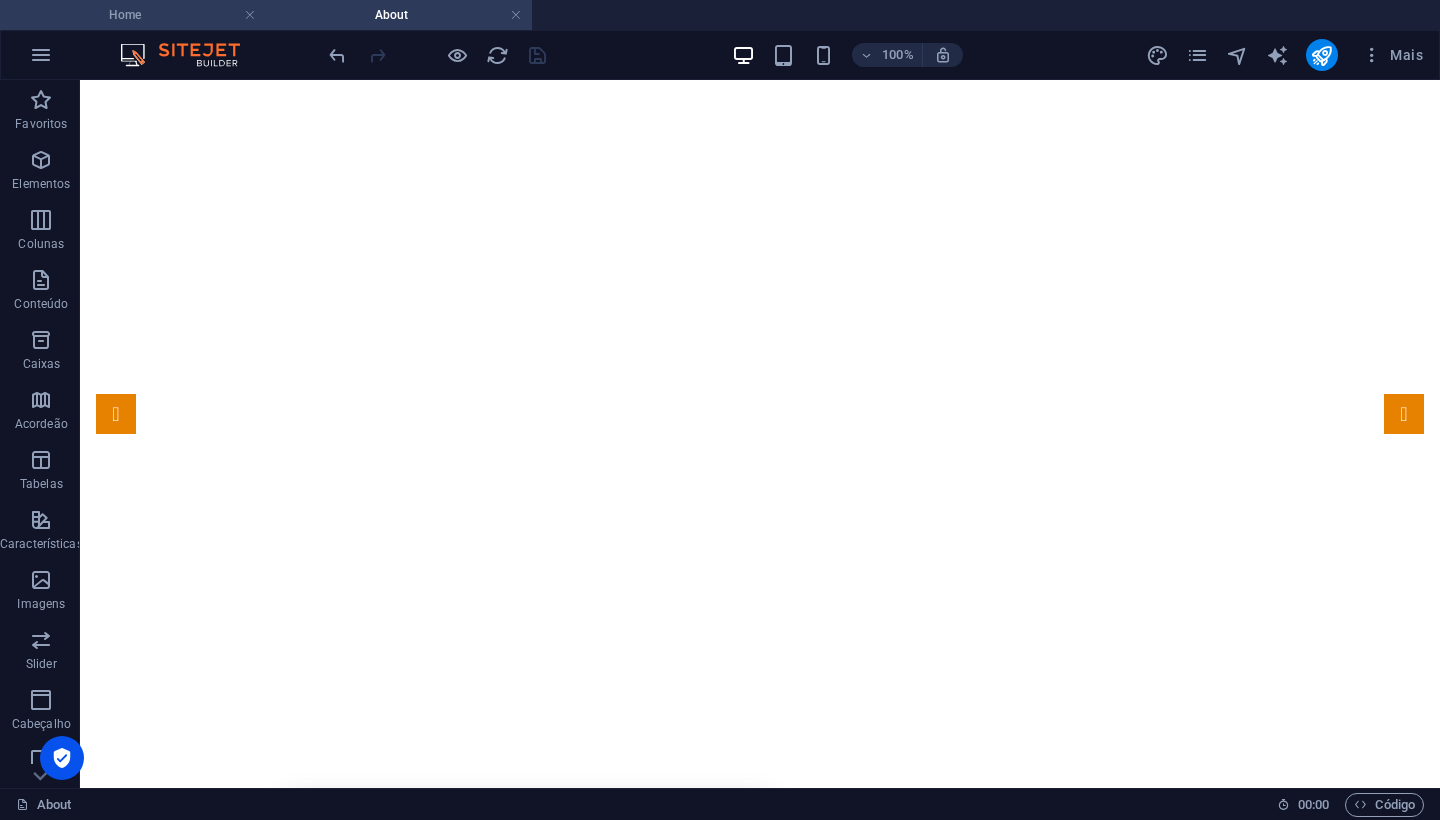 click on "Home" at bounding box center (133, 15) 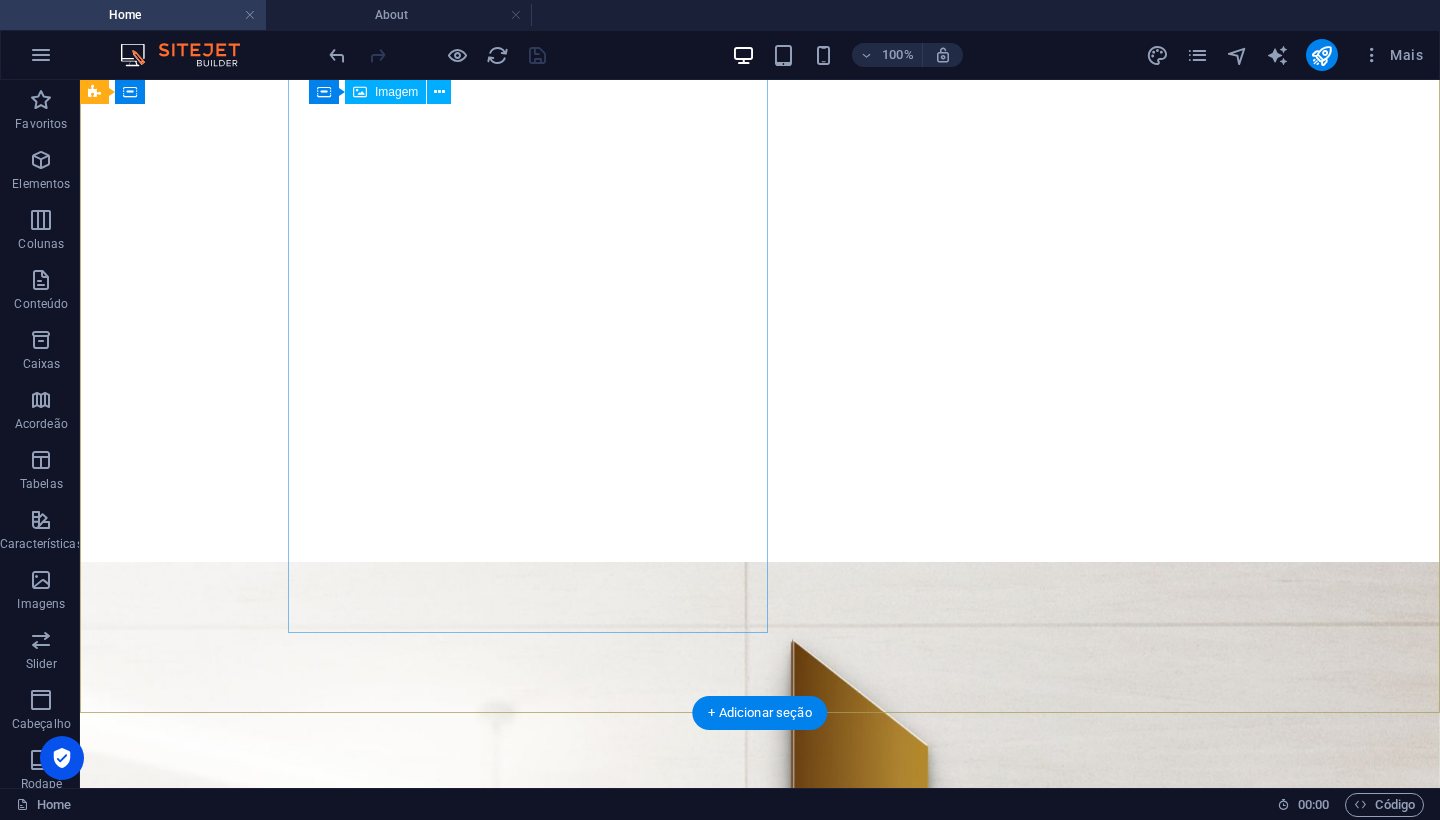 scroll, scrollTop: 601, scrollLeft: 0, axis: vertical 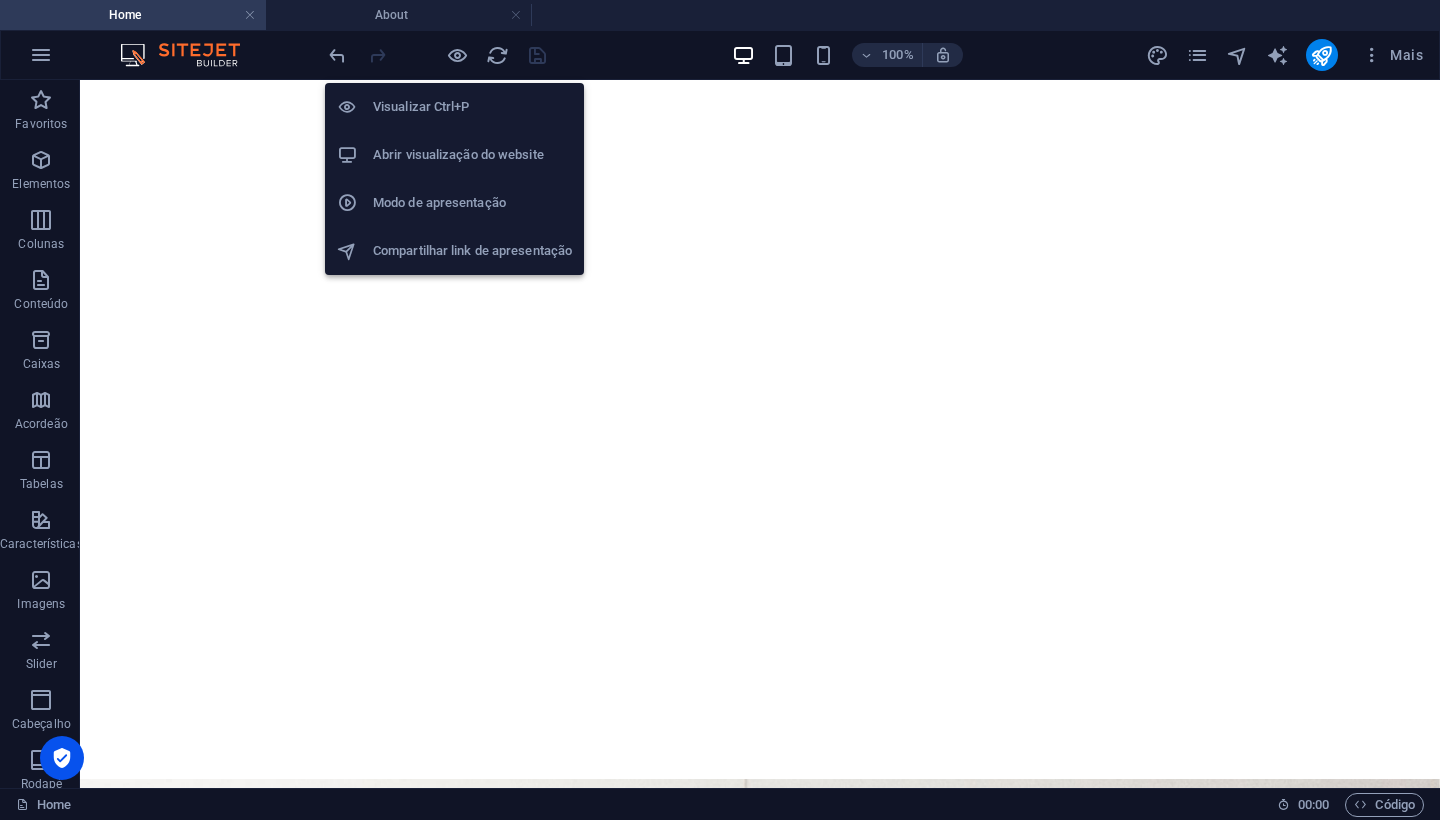 click on "Abrir visualização do website" at bounding box center (472, 155) 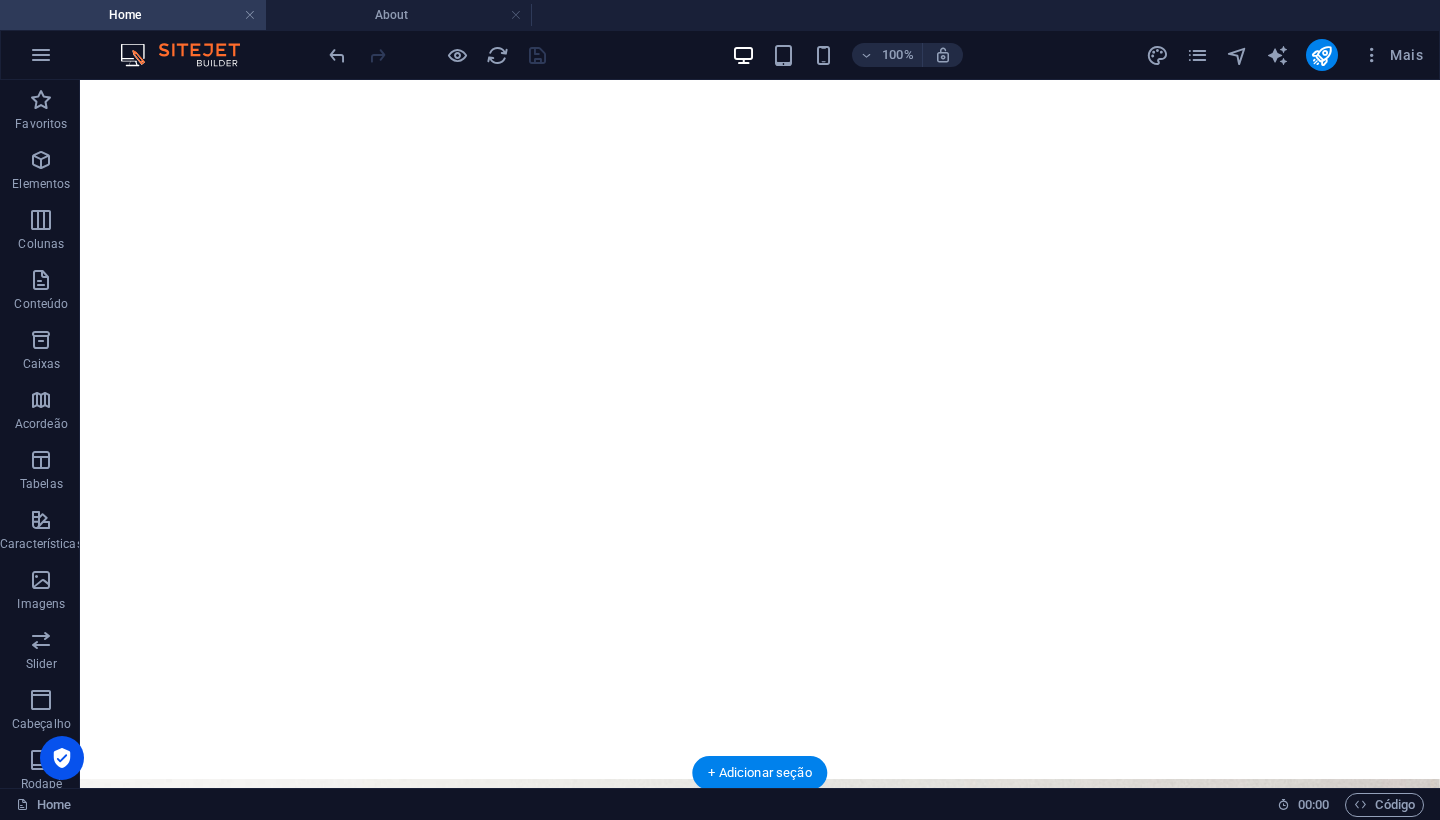 click on "Home" at bounding box center (133, 15) 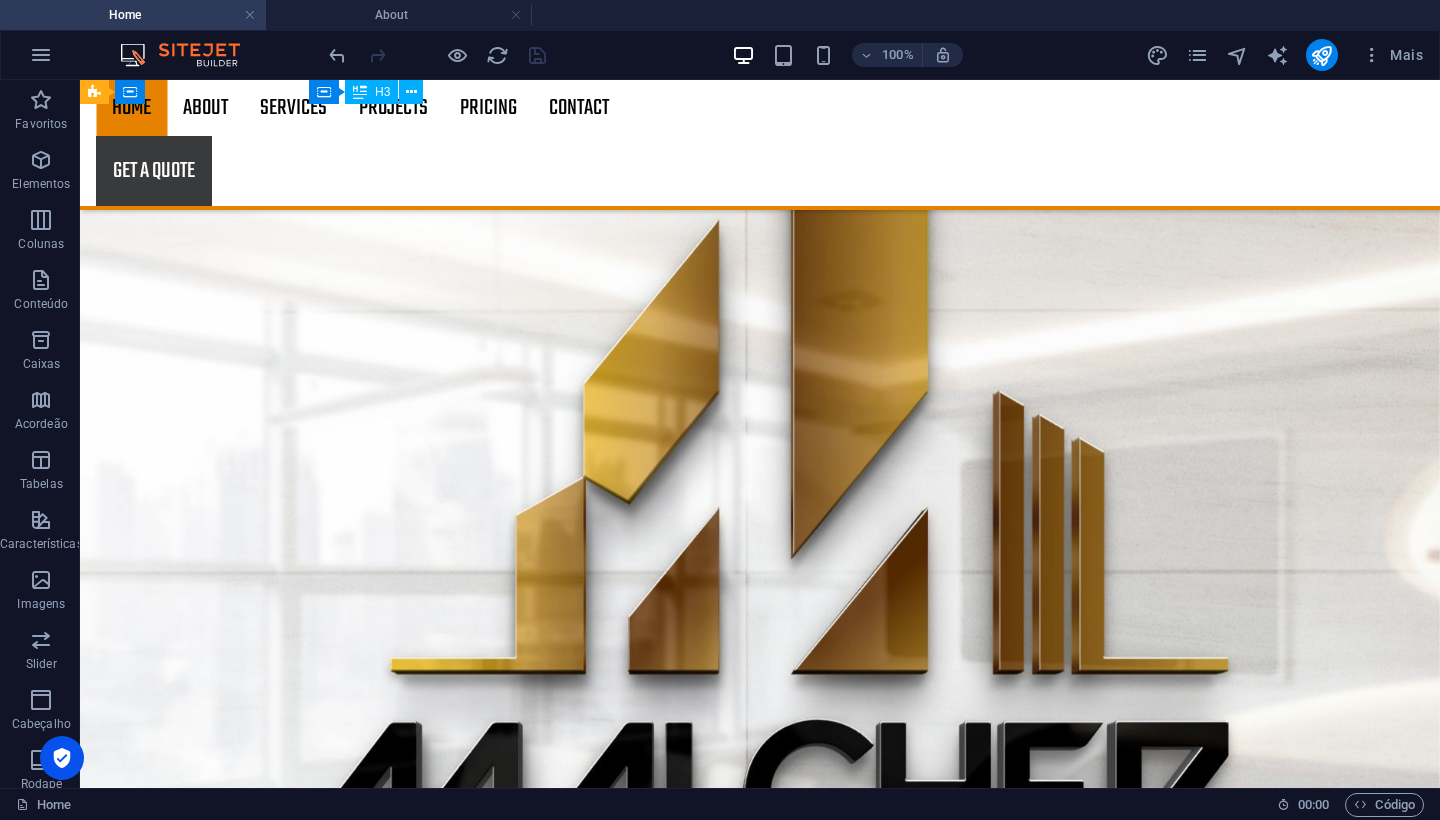 scroll, scrollTop: 1676, scrollLeft: 0, axis: vertical 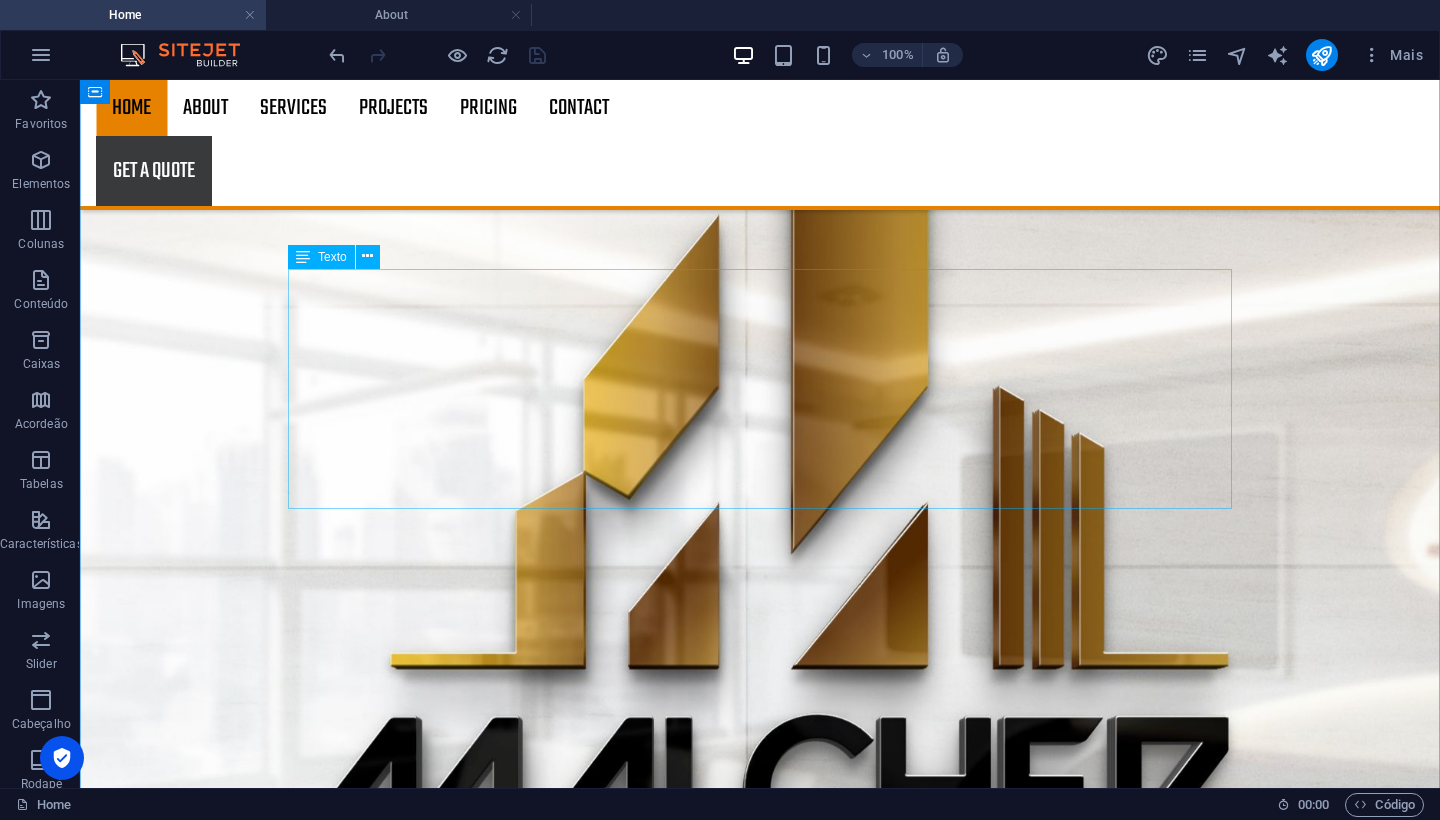 click at bounding box center [760, 3424] 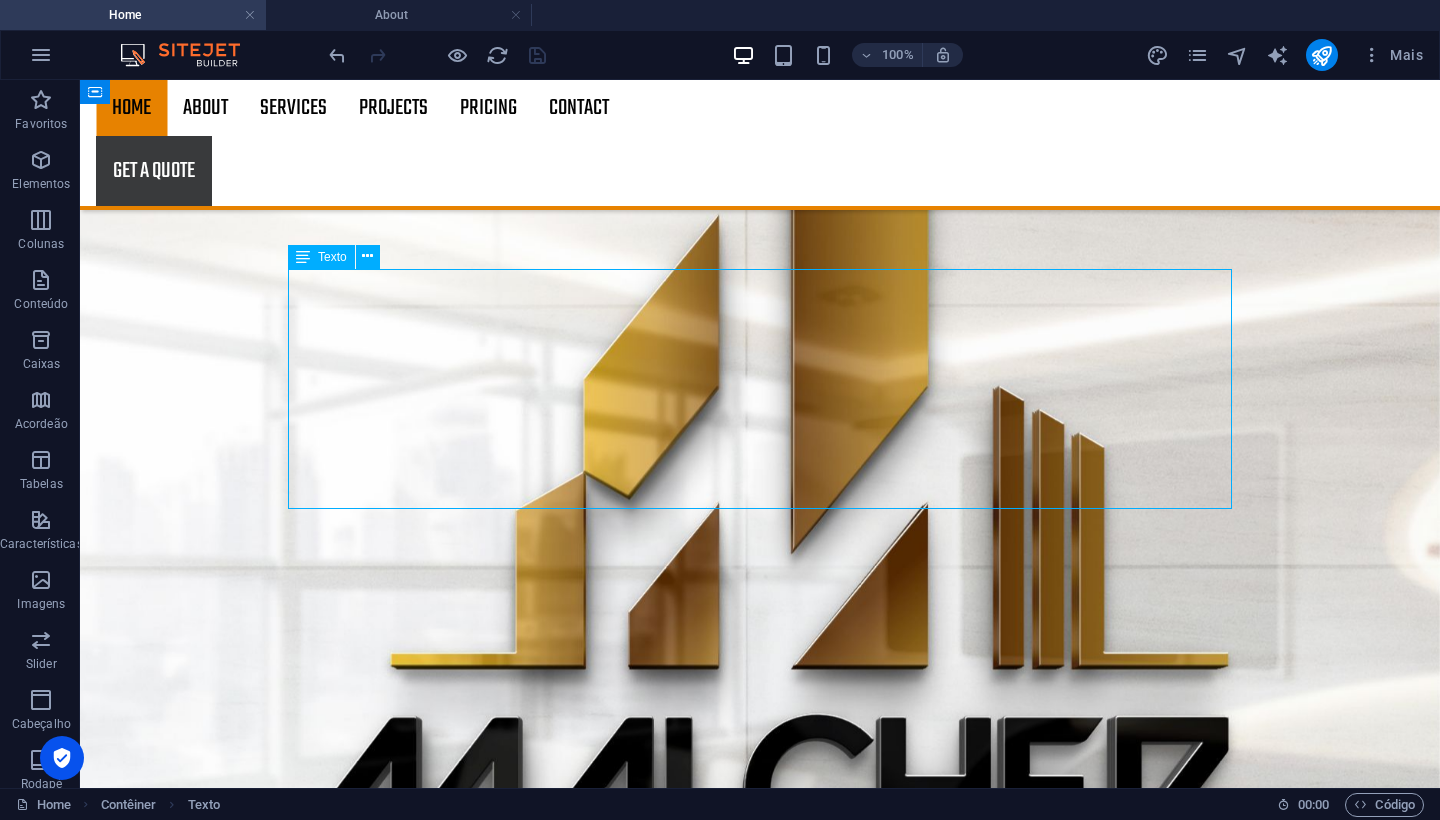 click at bounding box center [760, 3424] 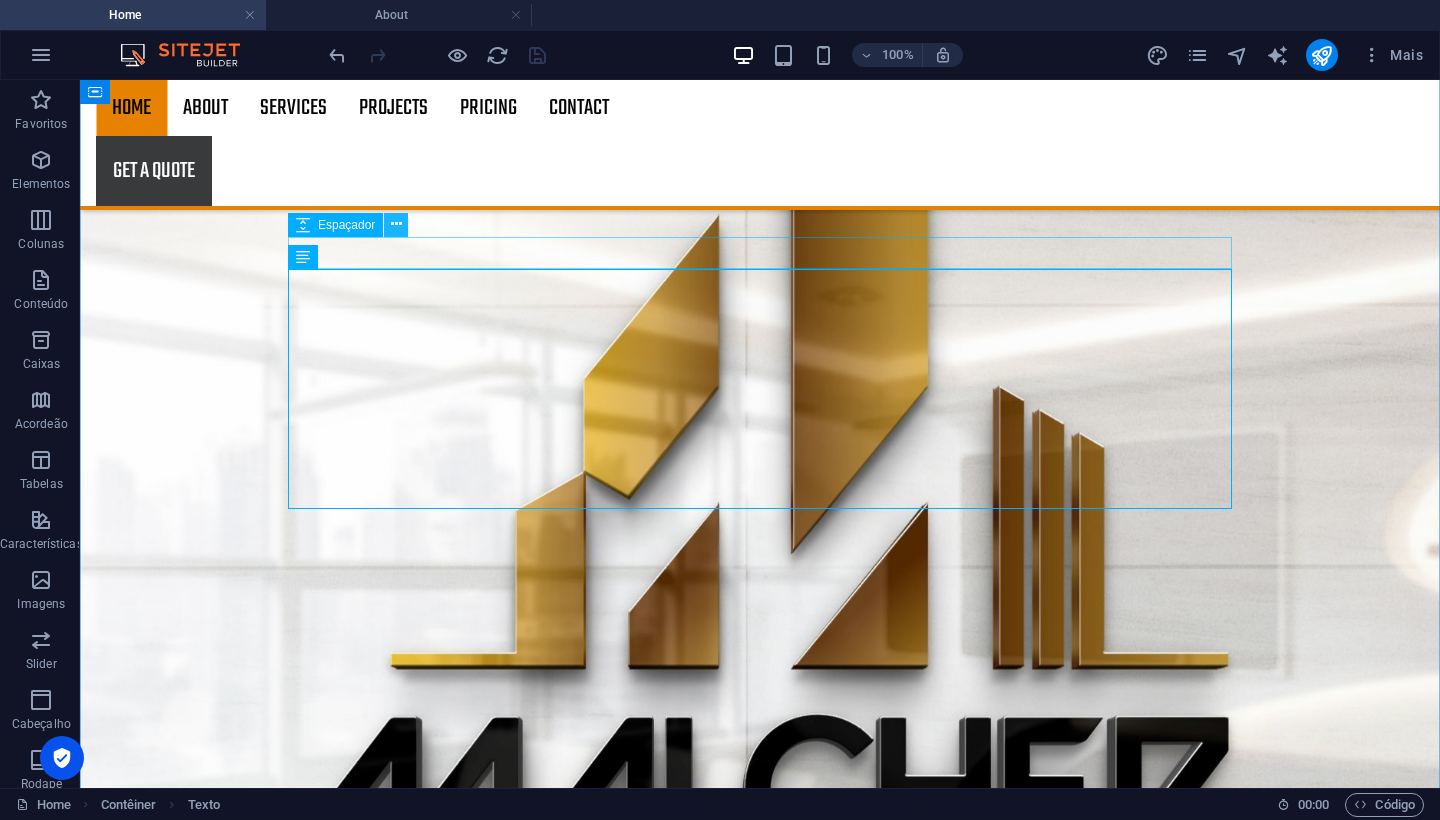 click at bounding box center [396, 224] 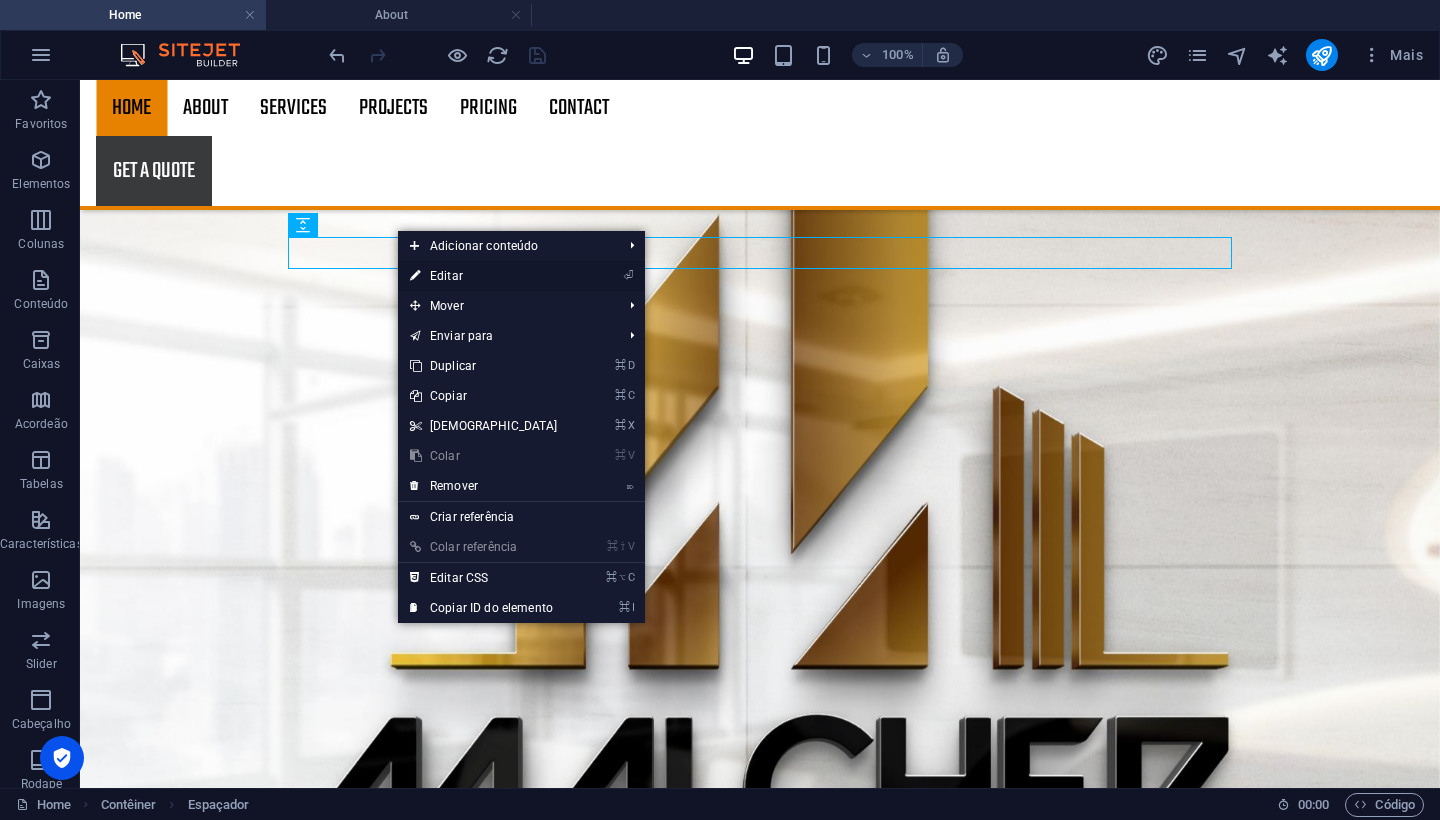 click on "⏎  Editar" at bounding box center [484, 276] 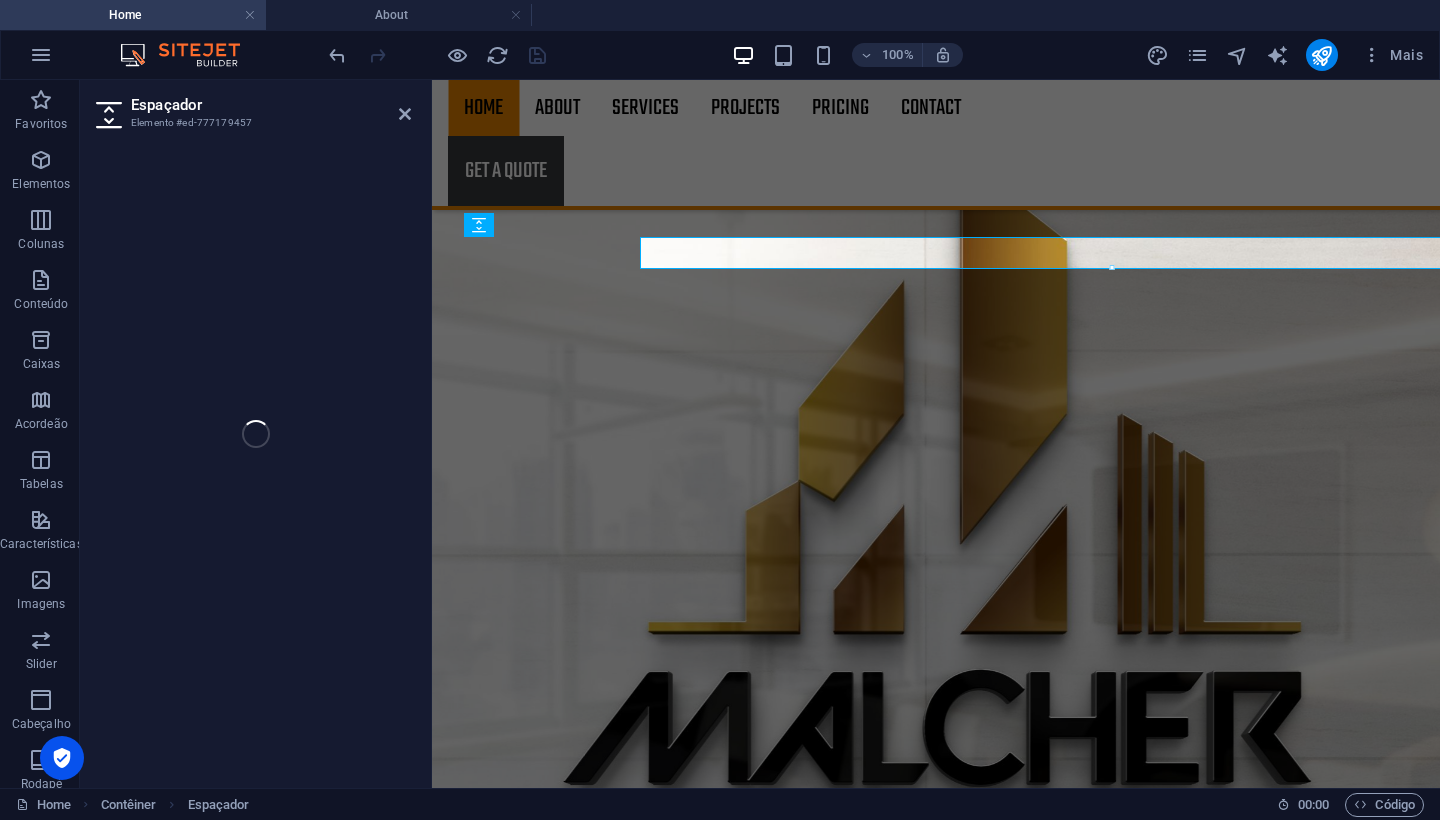 select on "px" 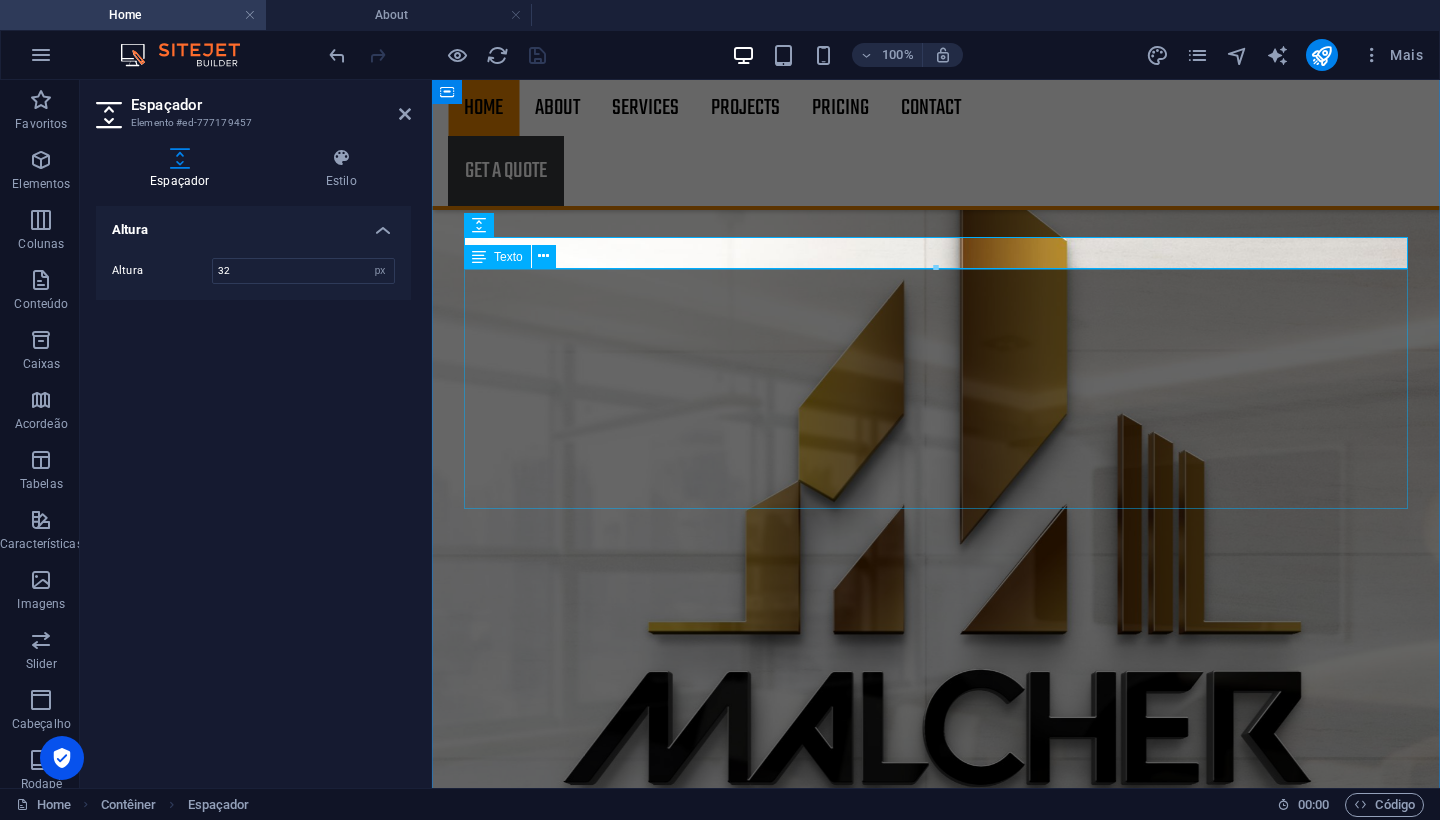click at bounding box center [936, 3085] 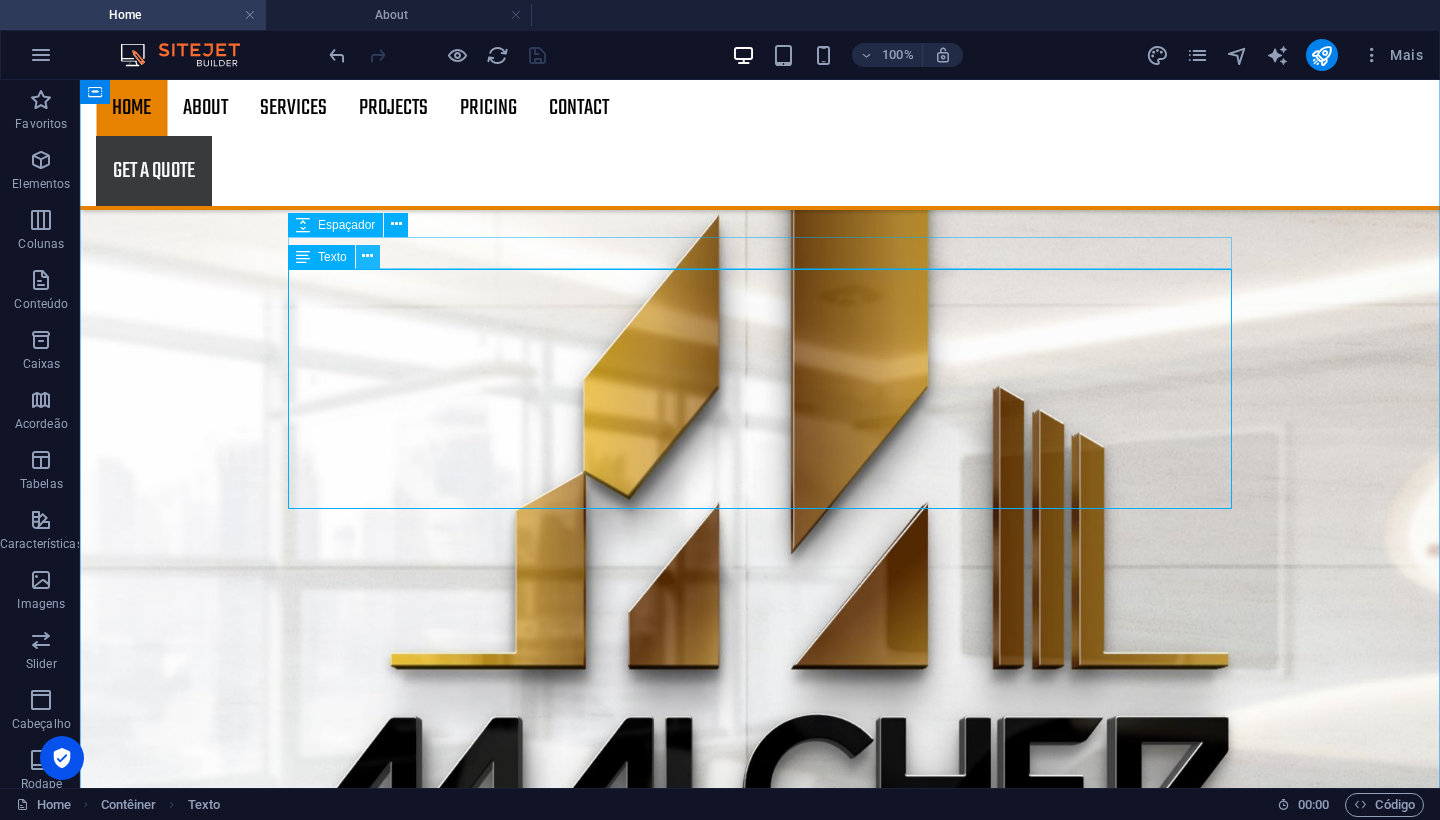 click at bounding box center [368, 257] 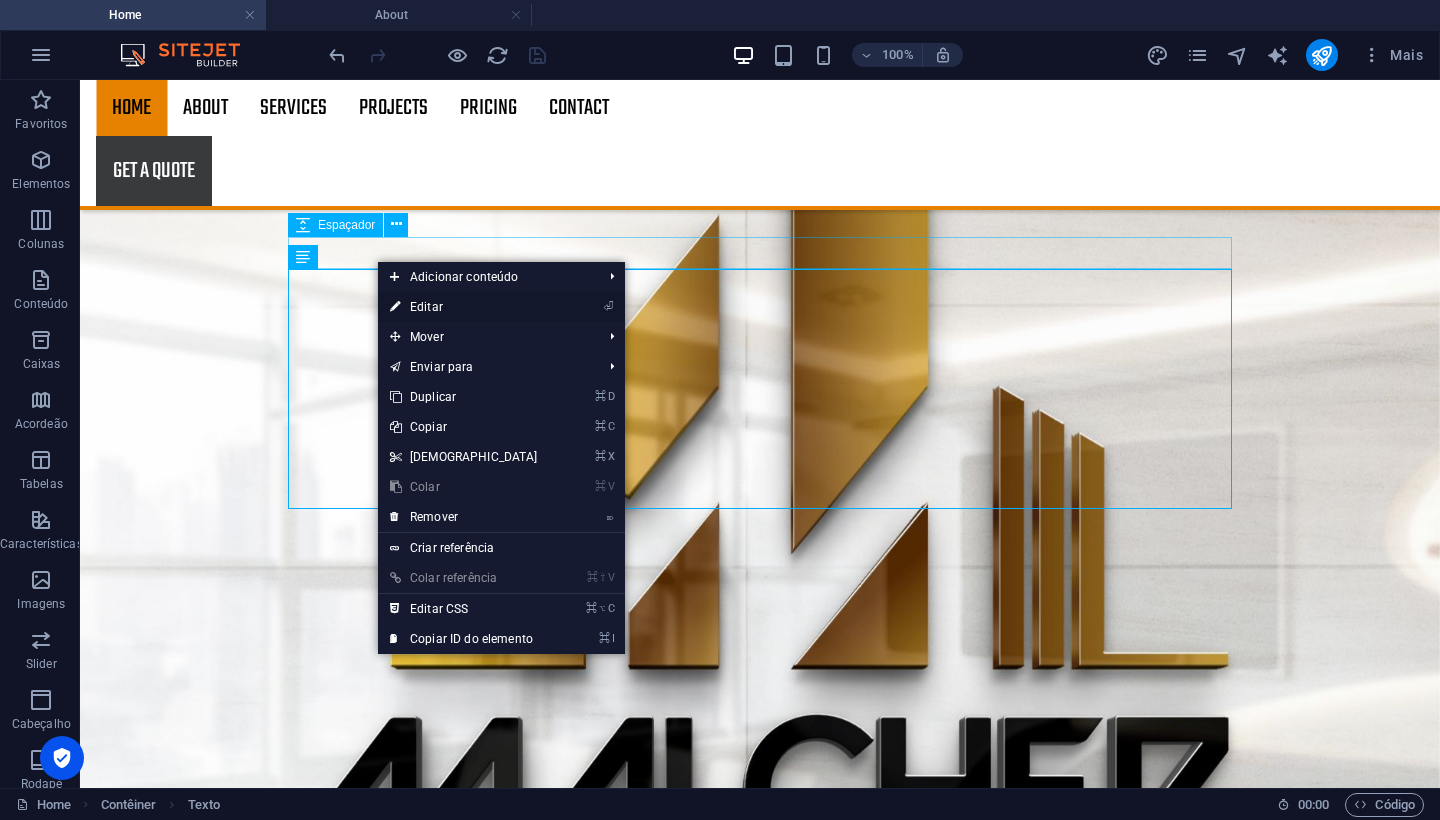 click on "⏎  Editar" at bounding box center [464, 307] 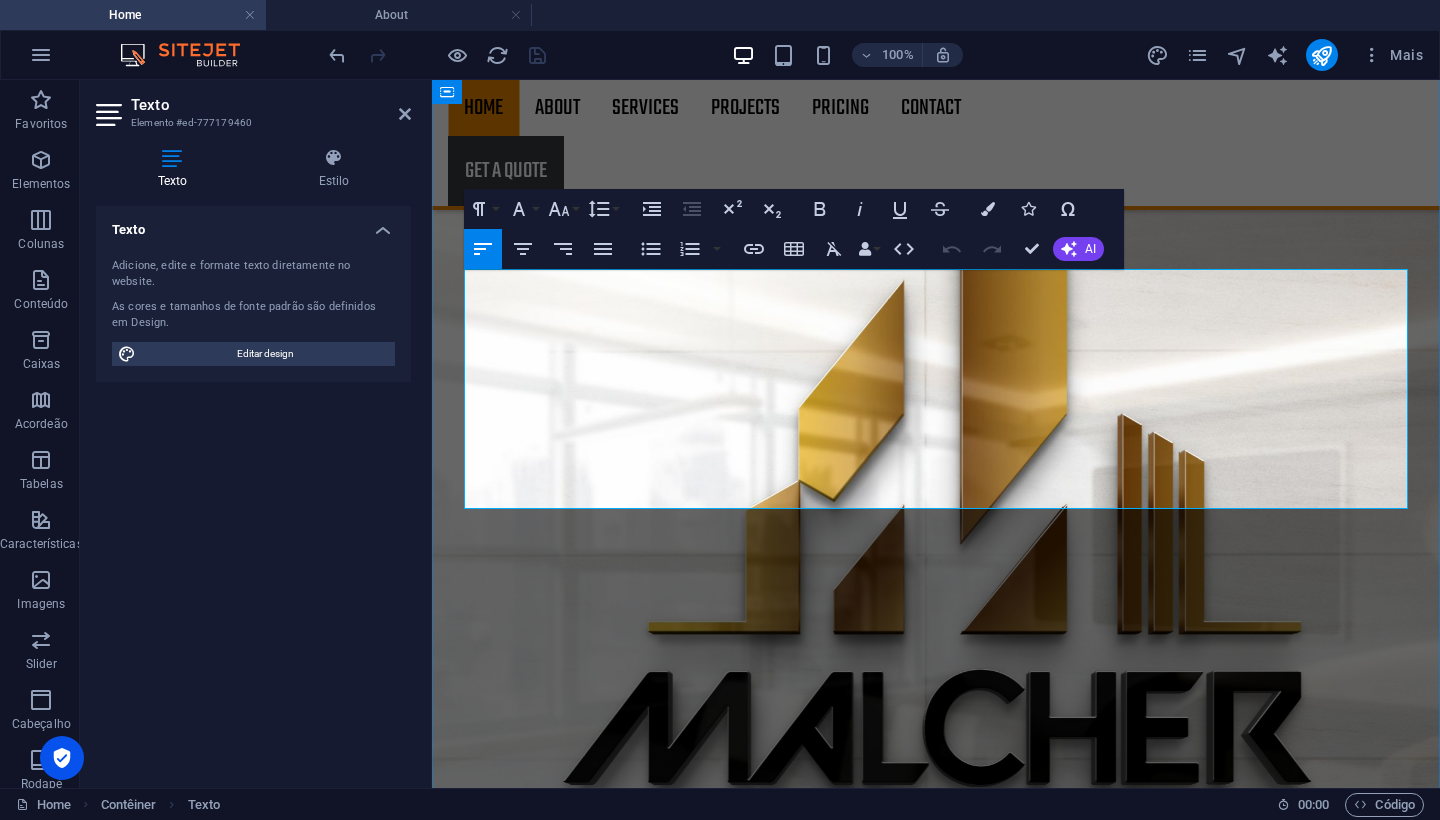 click at bounding box center [936, 3085] 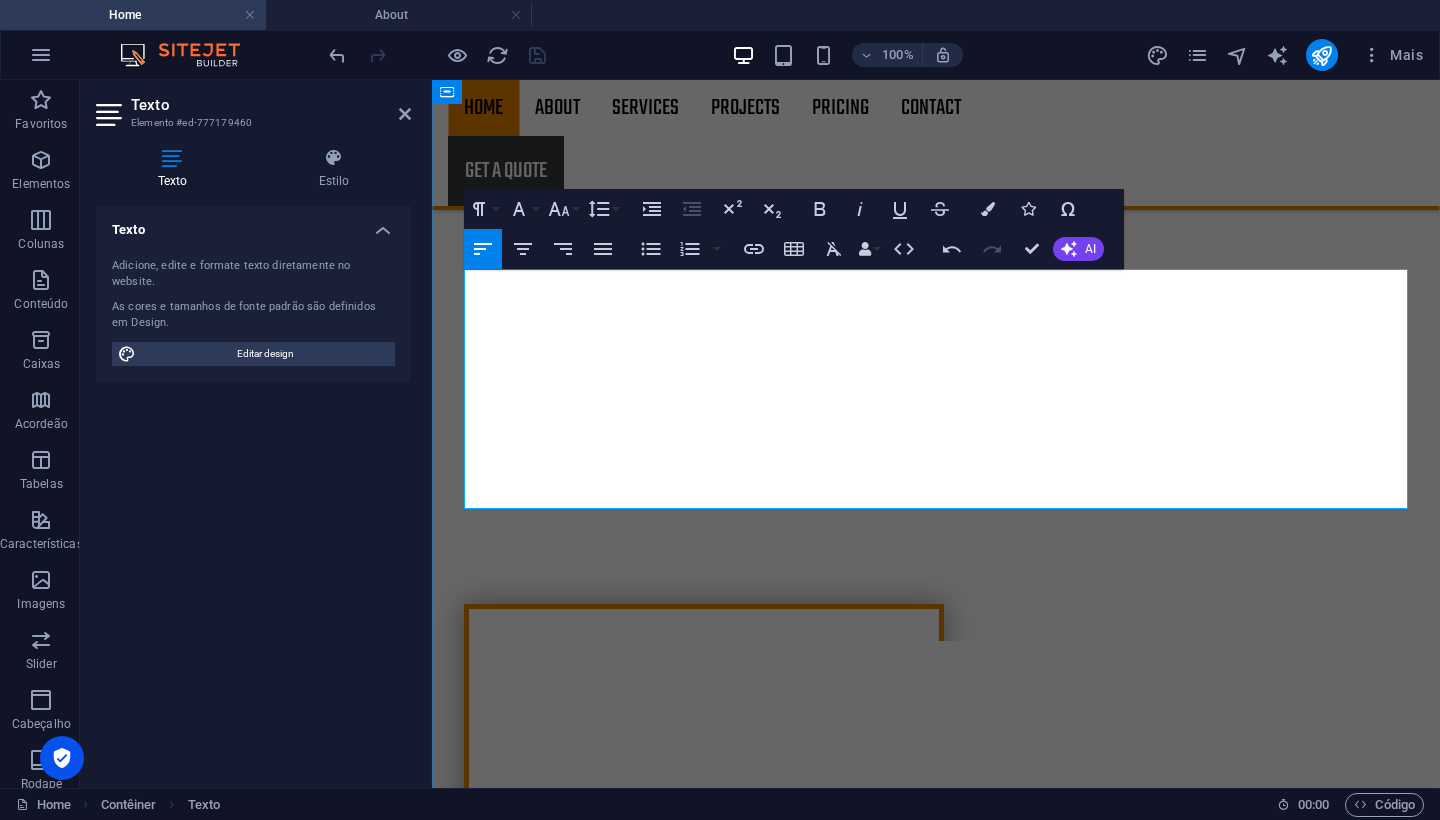 type 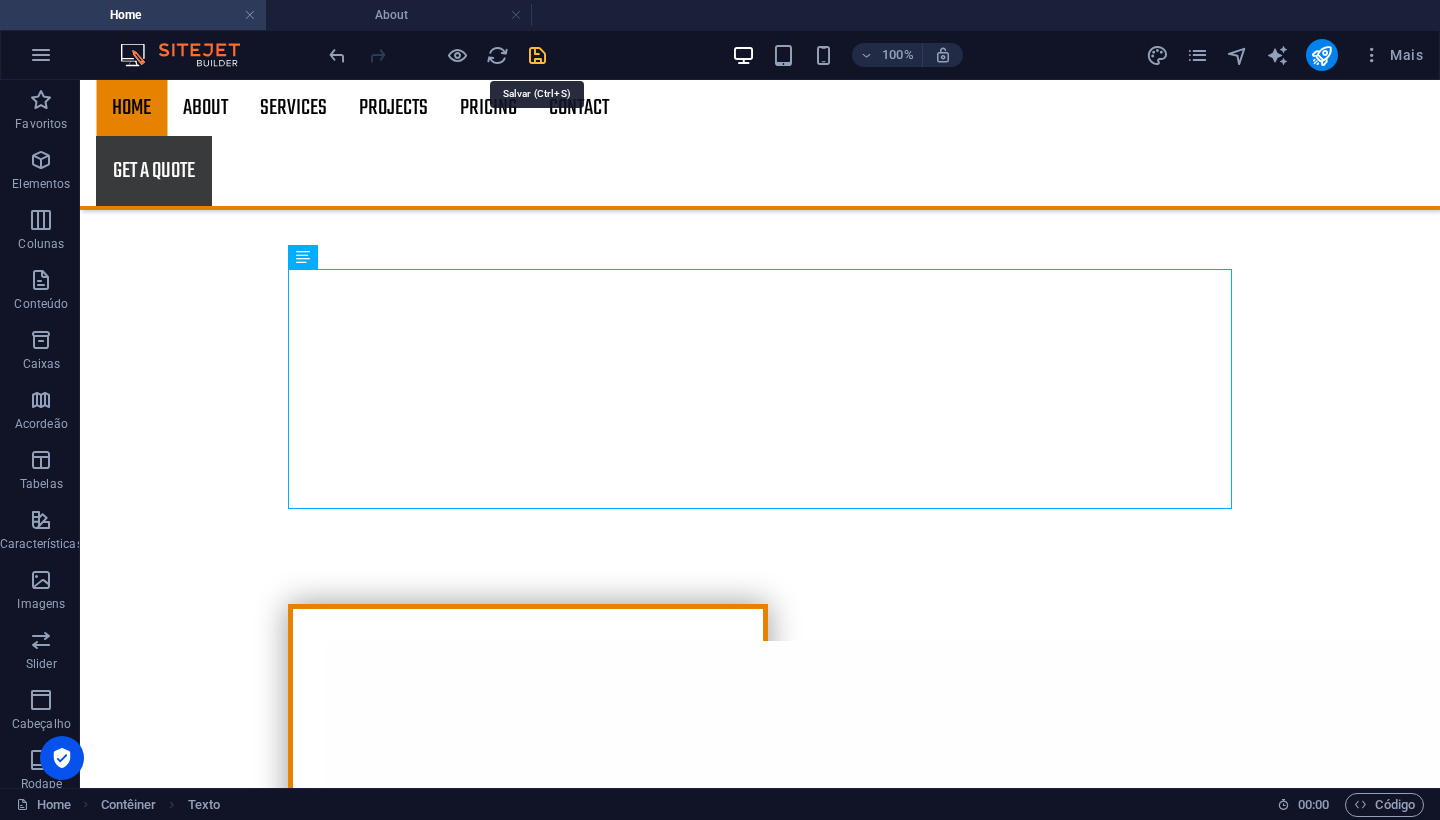 click at bounding box center (537, 55) 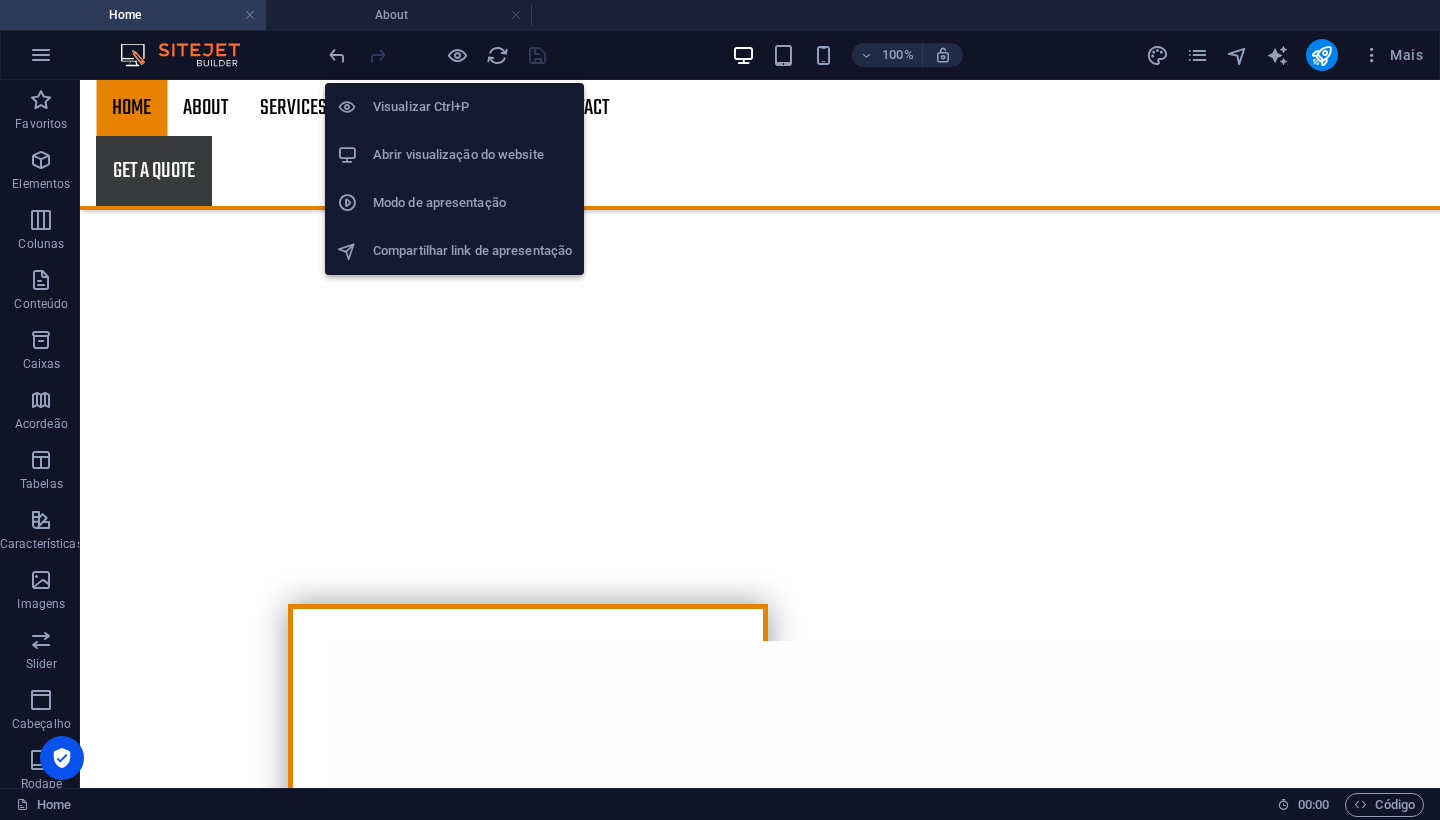 click on "Abrir visualização do website" at bounding box center [472, 155] 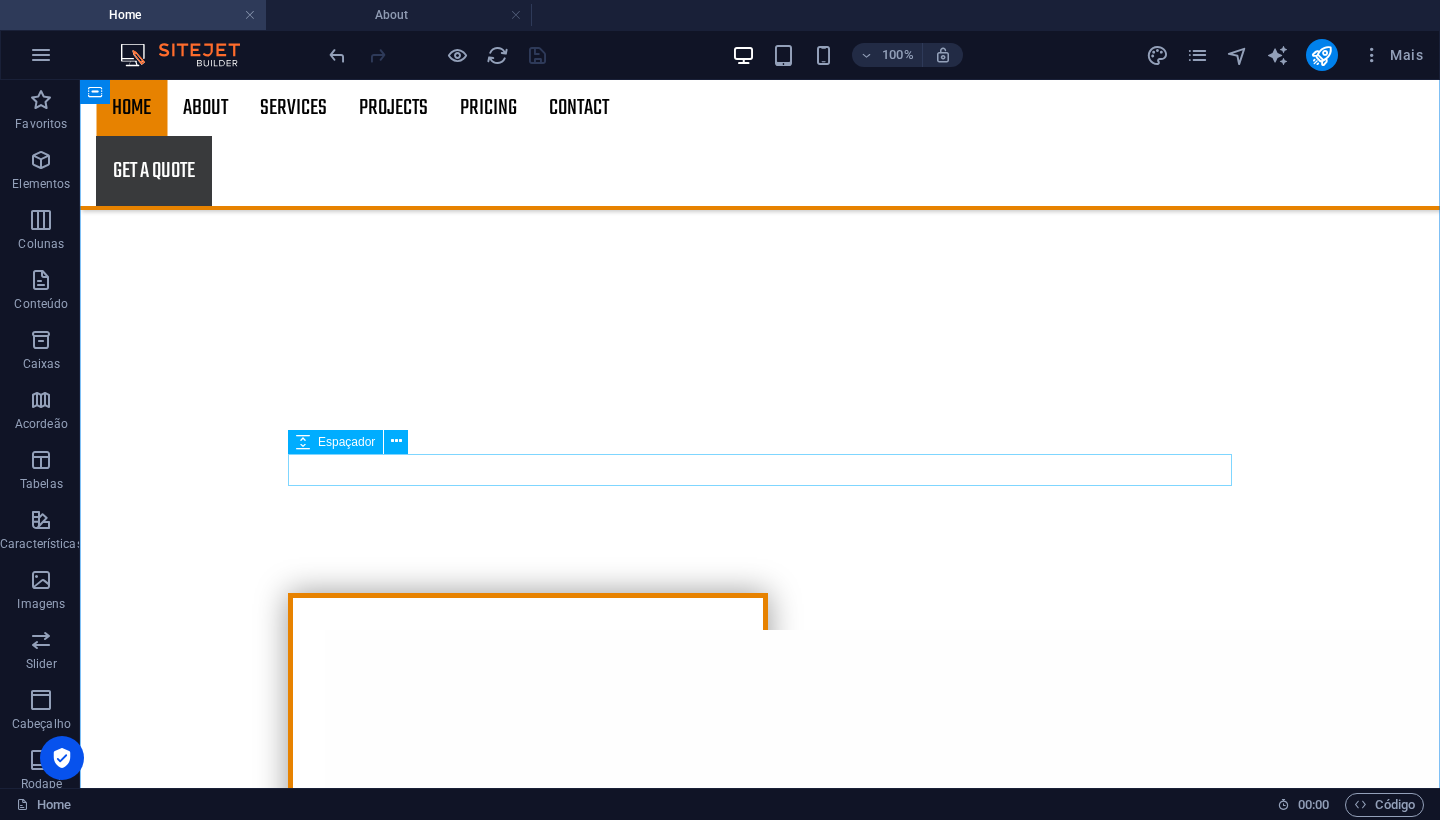 scroll, scrollTop: 1663, scrollLeft: 0, axis: vertical 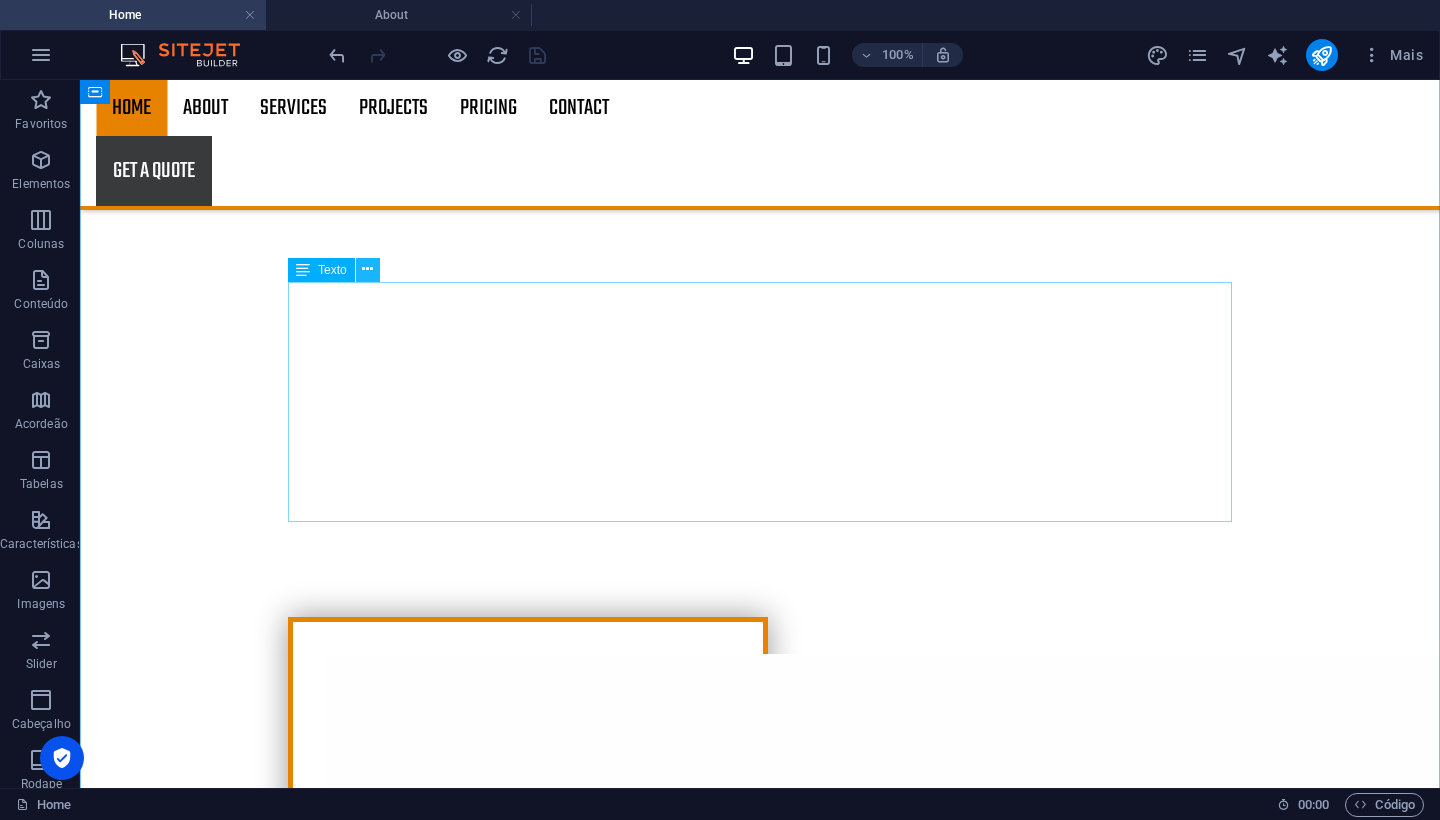 click at bounding box center [367, 269] 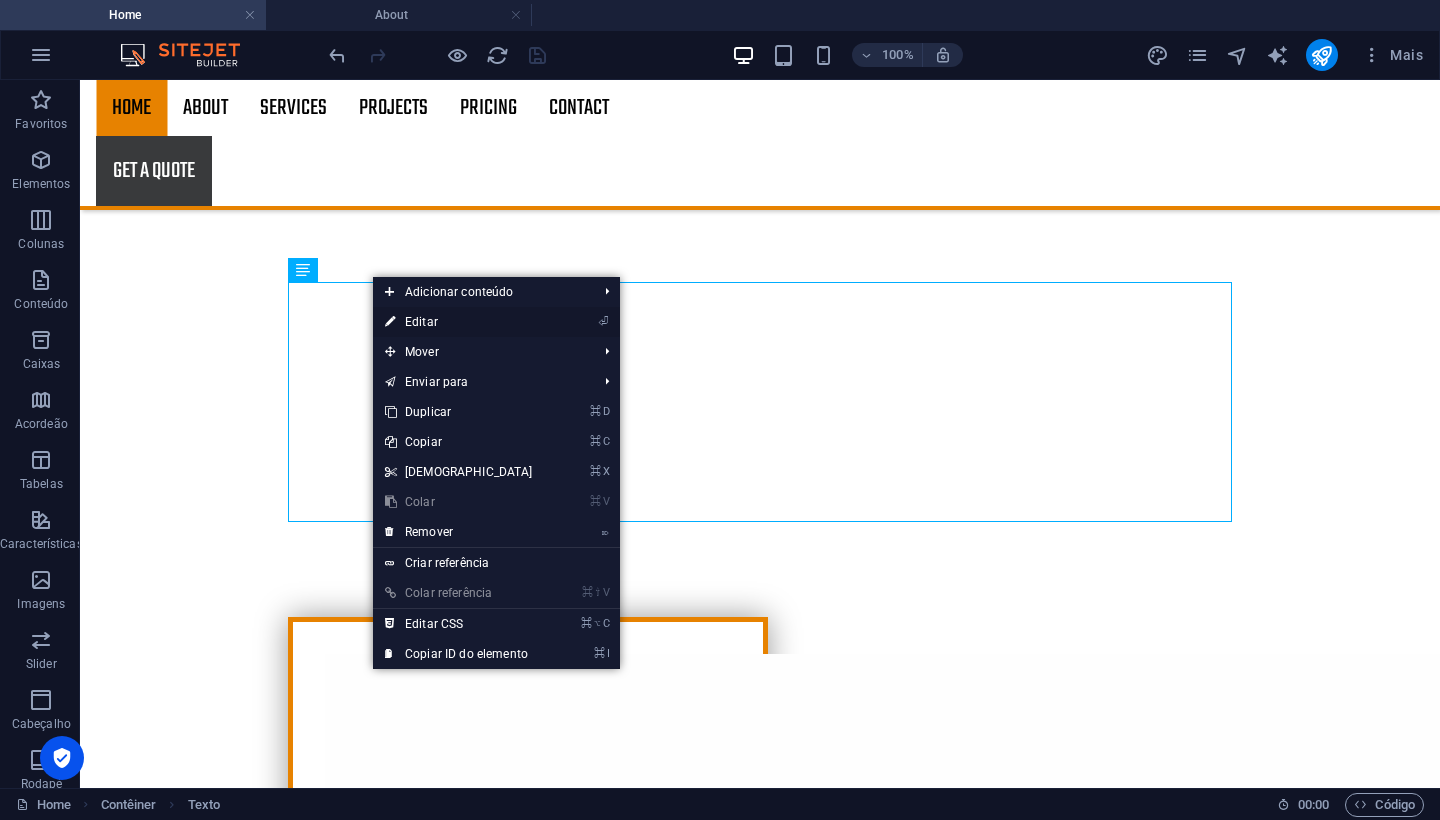 click on "⏎  Editar" at bounding box center (459, 322) 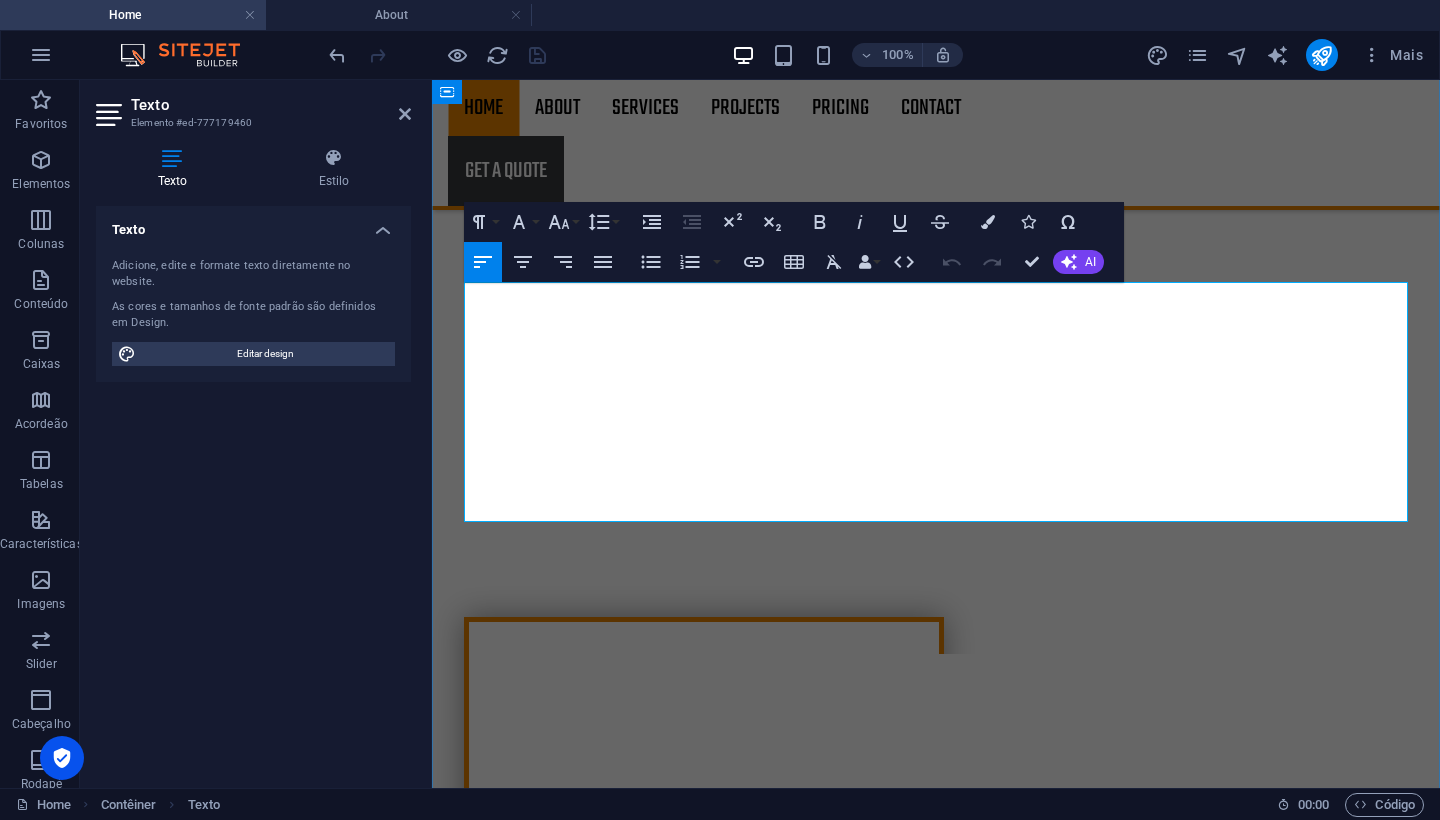 click at bounding box center (936, 3098) 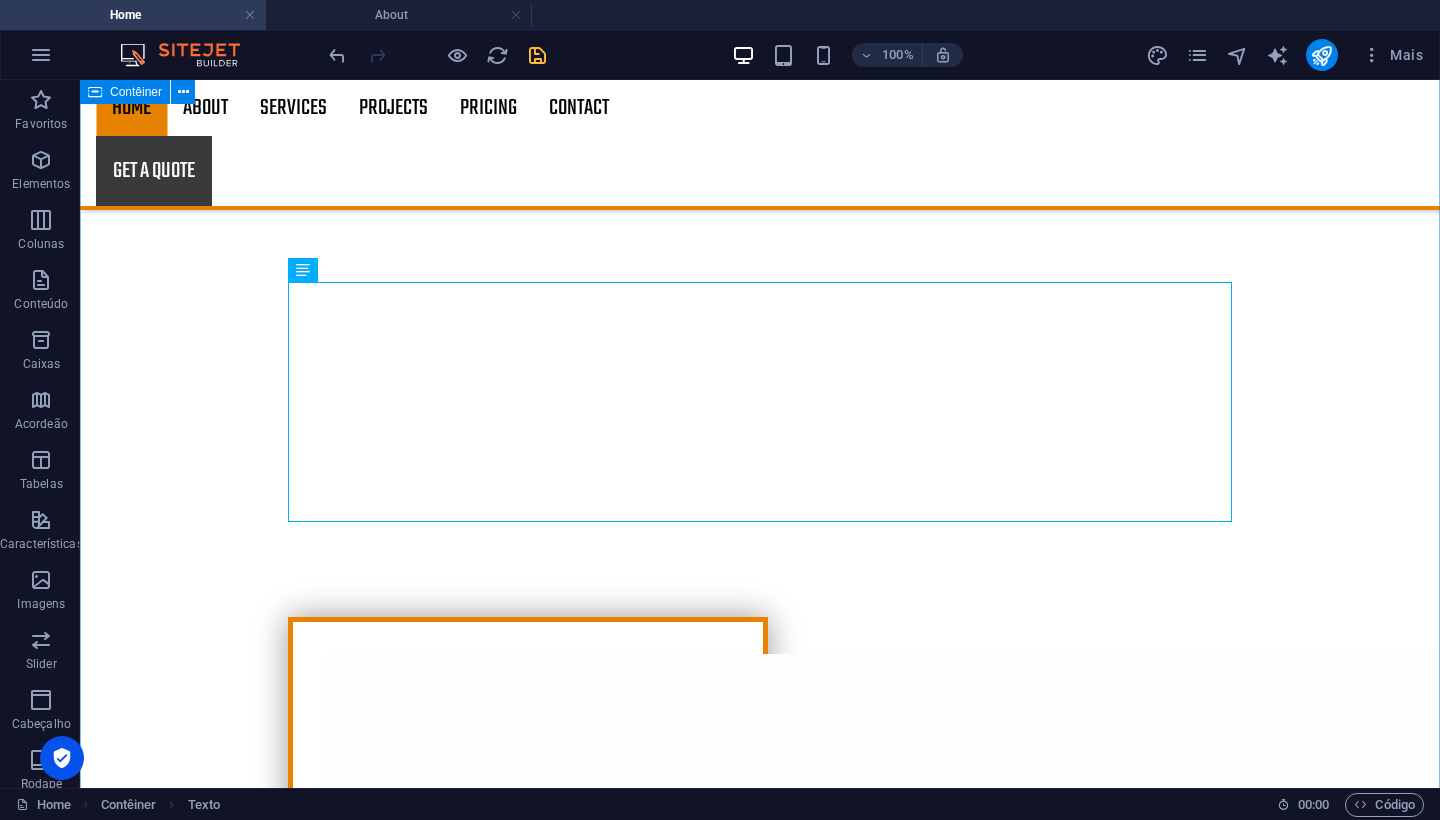 click on "Porquê escolher os Serviços de Remodelação da malcher A Malcher remodelações foca na satisfação do cliente com uma equipa de arquitetos e engenheiros que cria estudos arquitetónicos, inclusive para pequenas remodelações. Confie na nossa experiência e compromisso com a excelência. Estamos prontos para transformar seu espaço. EQUIPA ESPECIALIZADA Lorem ipsum dolor sit amet, consectetur adipisicing elit. Veritatis, dolorem! Certification Lorem ipsum dolor sit amet, consectetur adipisicing elit. Veritatis, dolorem! Slate roofs Lorem ipsum dolor sit amet, consectetur adipisicing elit. Veritatis, dolorem! Fair Prices Lorem ipsum dolor sit amet, consectetur adipisicing elit. Veritatis, dolorem!" at bounding box center (760, 3675) 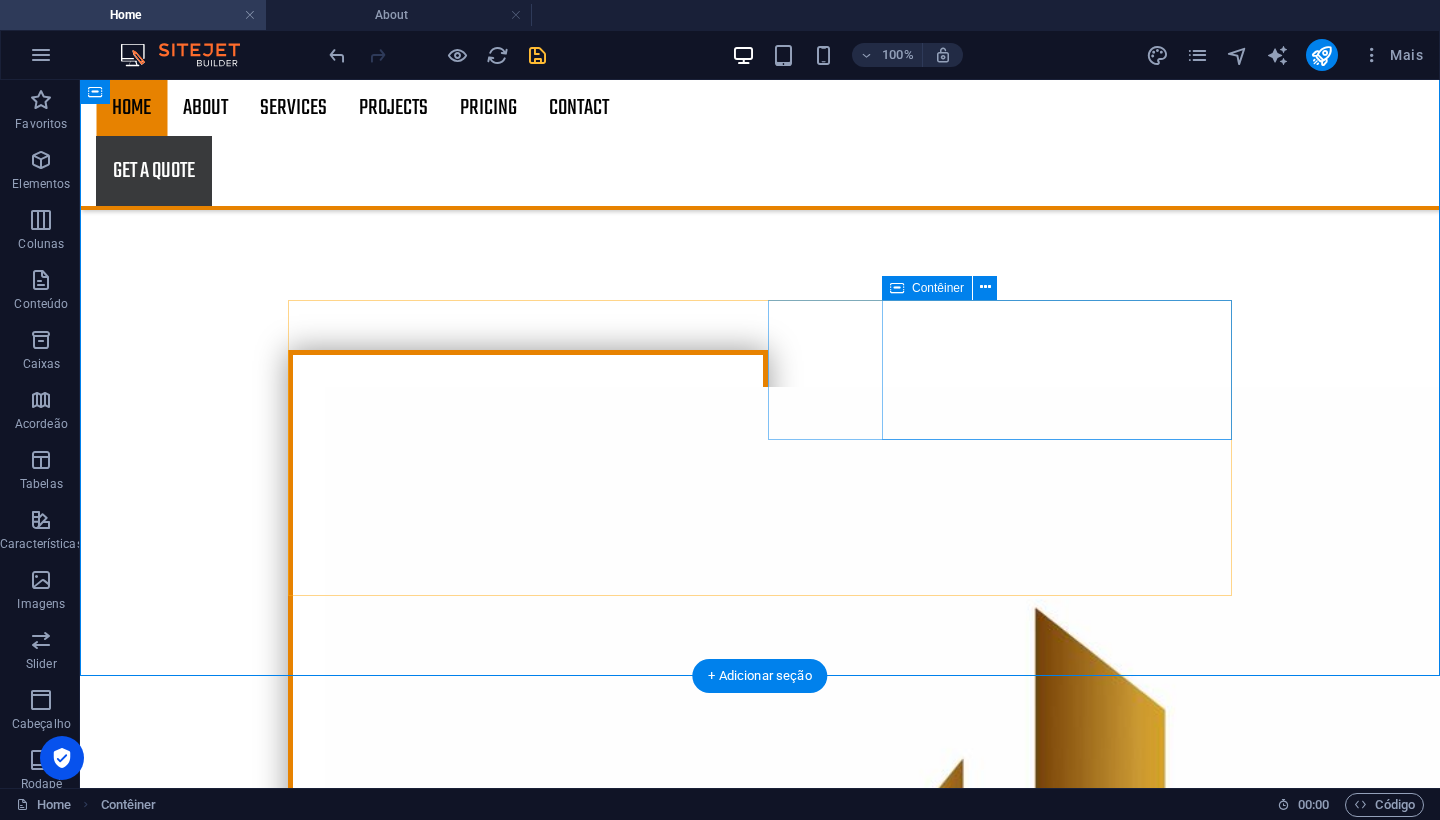scroll, scrollTop: 1935, scrollLeft: 0, axis: vertical 